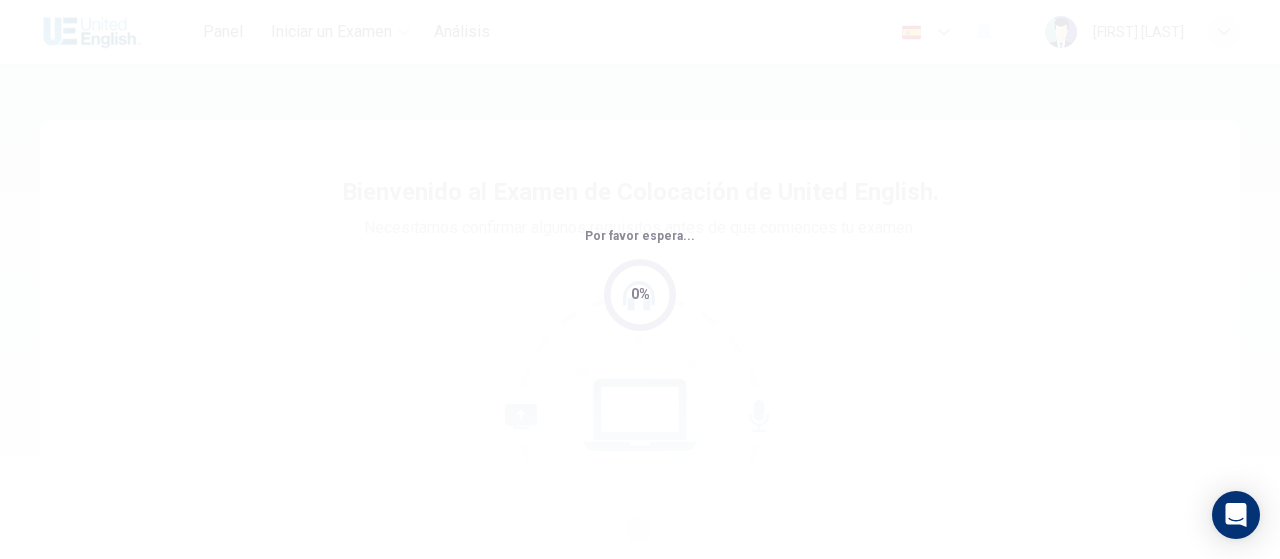 scroll, scrollTop: 0, scrollLeft: 0, axis: both 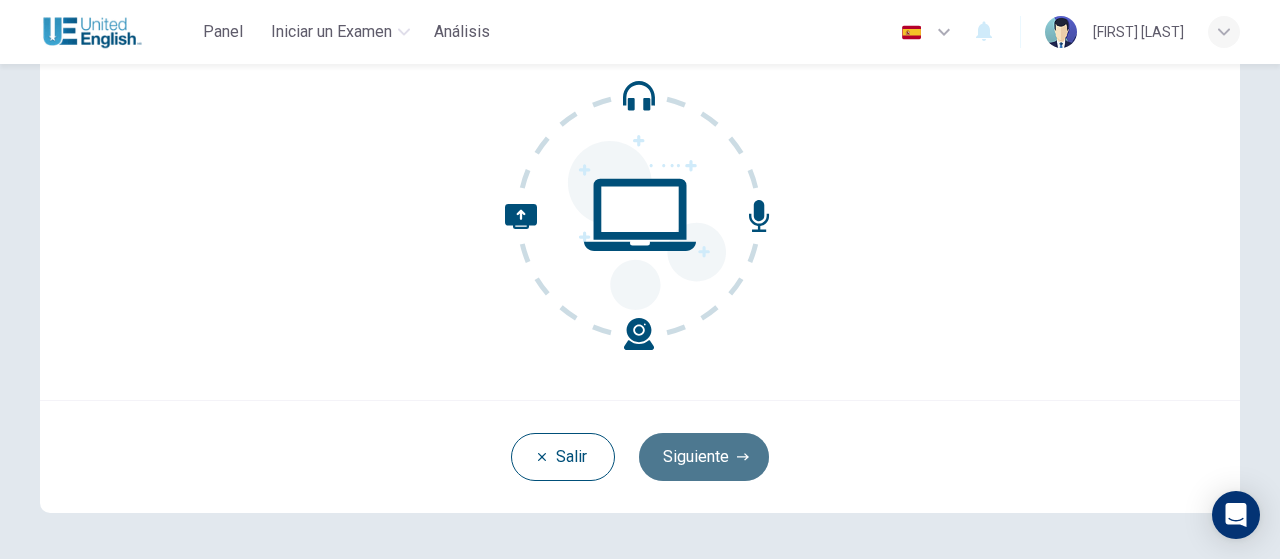 click on "Siguiente" at bounding box center (704, 457) 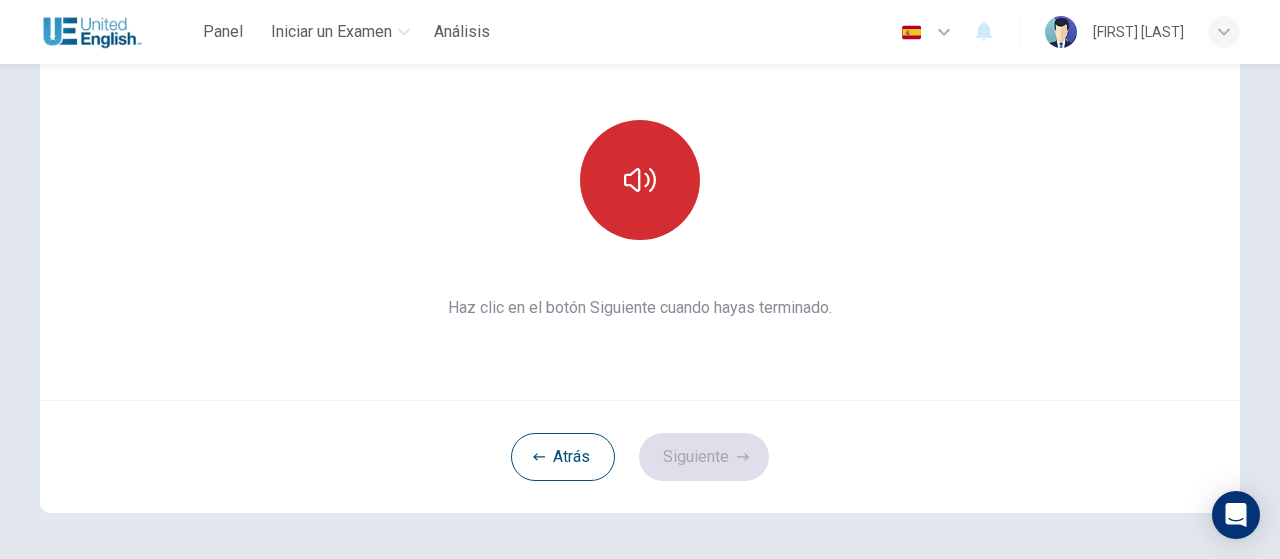 click at bounding box center (640, 180) 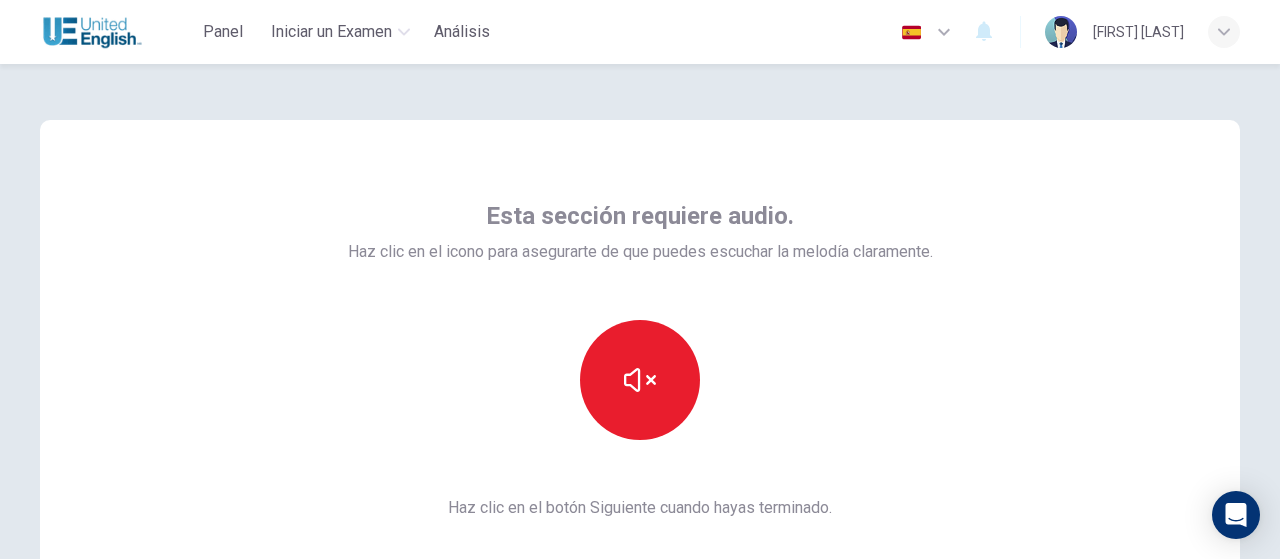 scroll, scrollTop: 100, scrollLeft: 0, axis: vertical 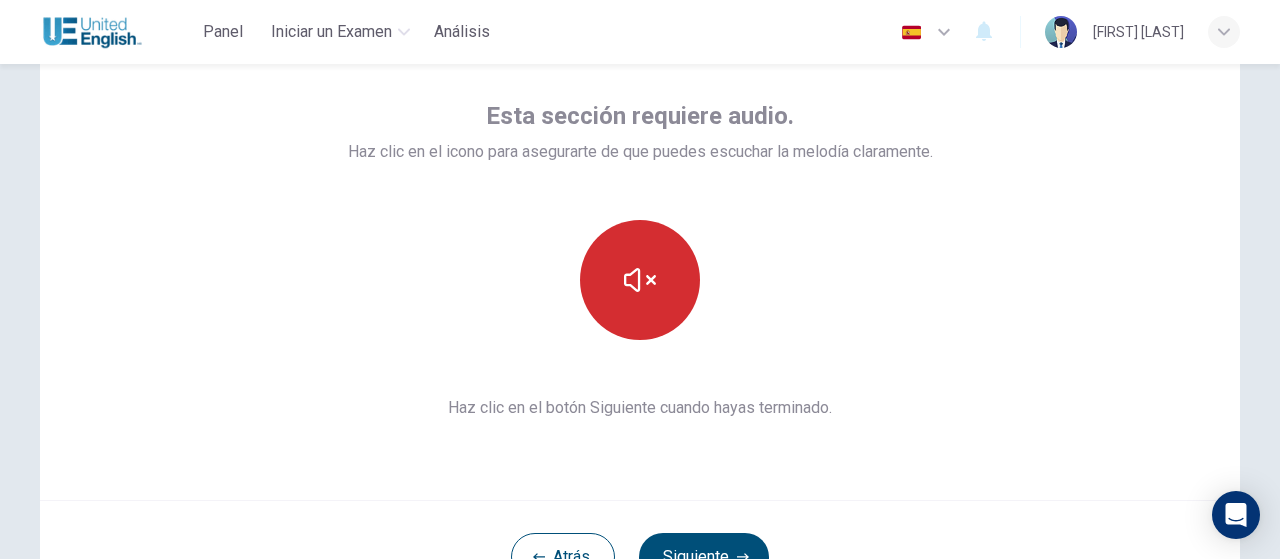 type 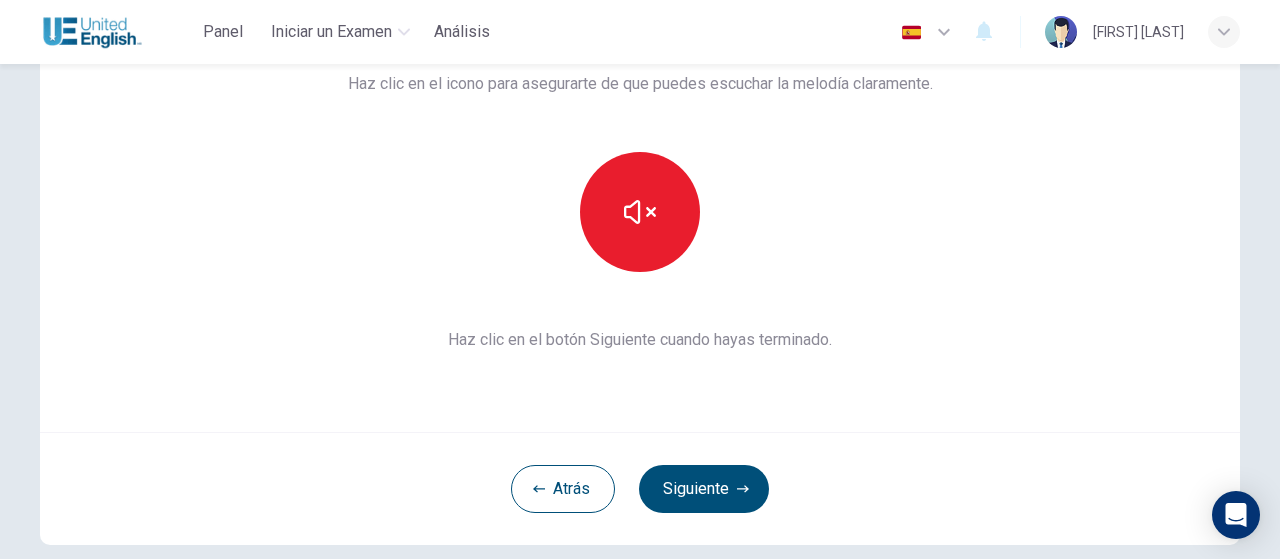 scroll, scrollTop: 200, scrollLeft: 0, axis: vertical 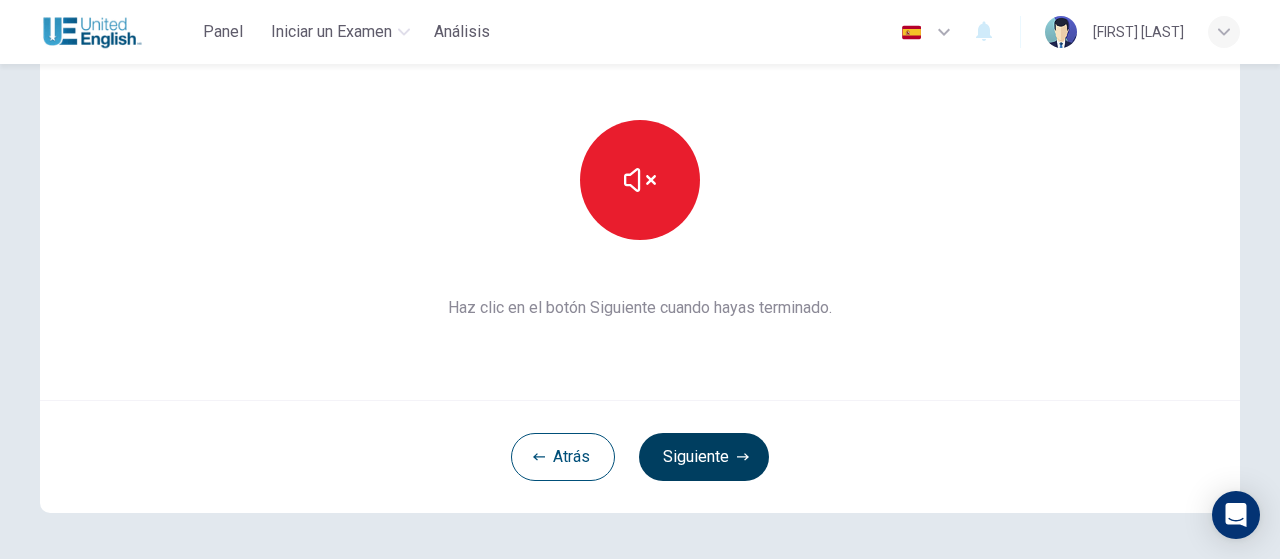 click on "Siguiente" at bounding box center [704, 457] 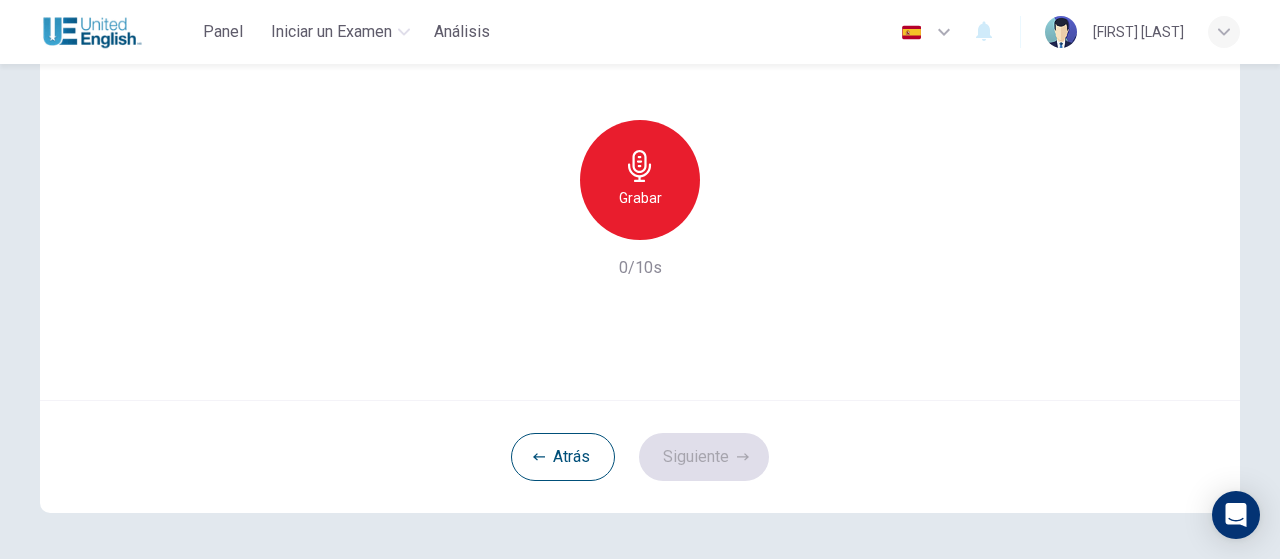 click on "Grabar" at bounding box center (640, 180) 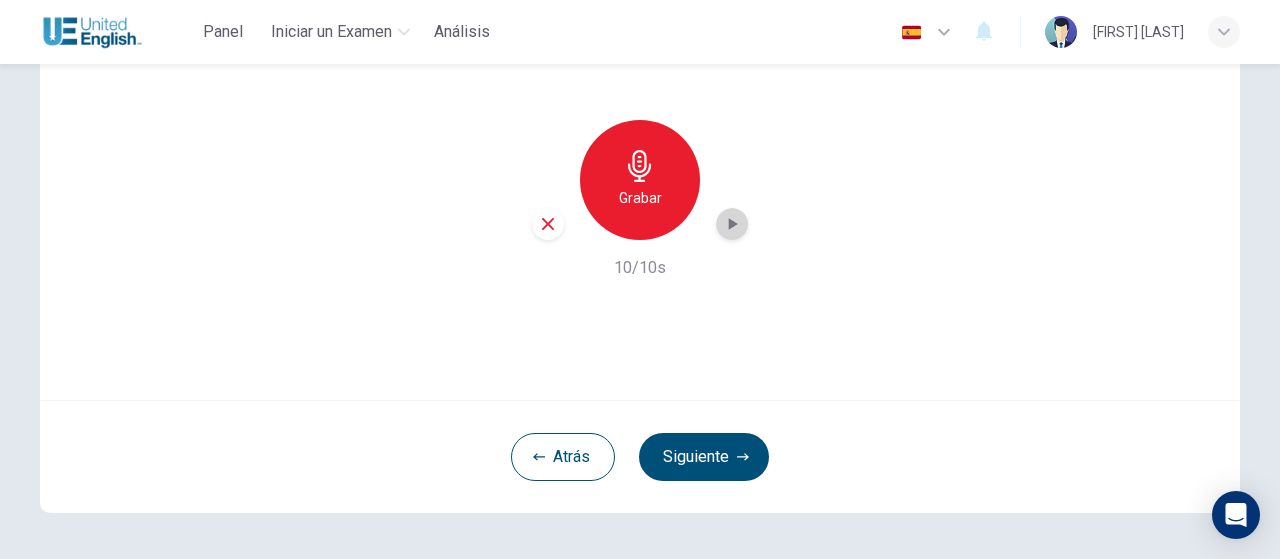 click 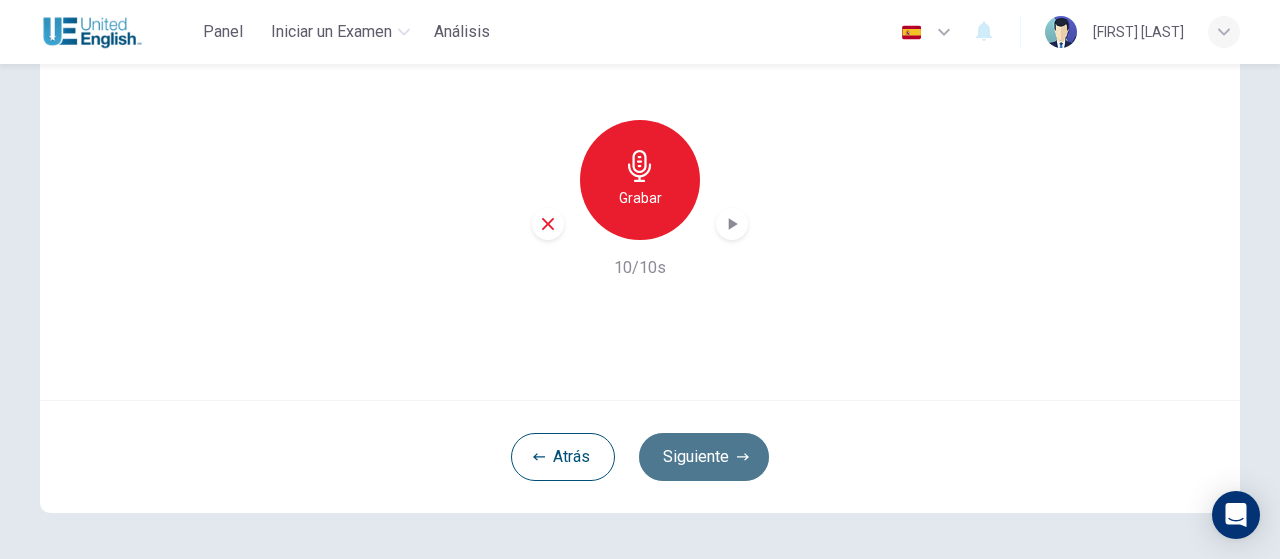 click on "Siguiente" at bounding box center [704, 457] 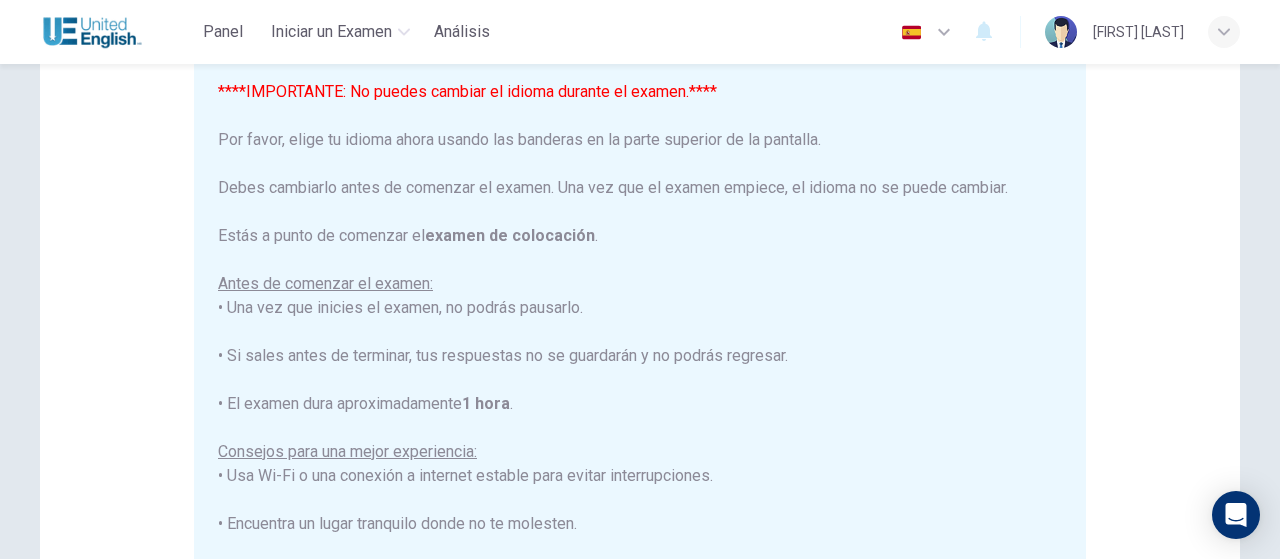 click 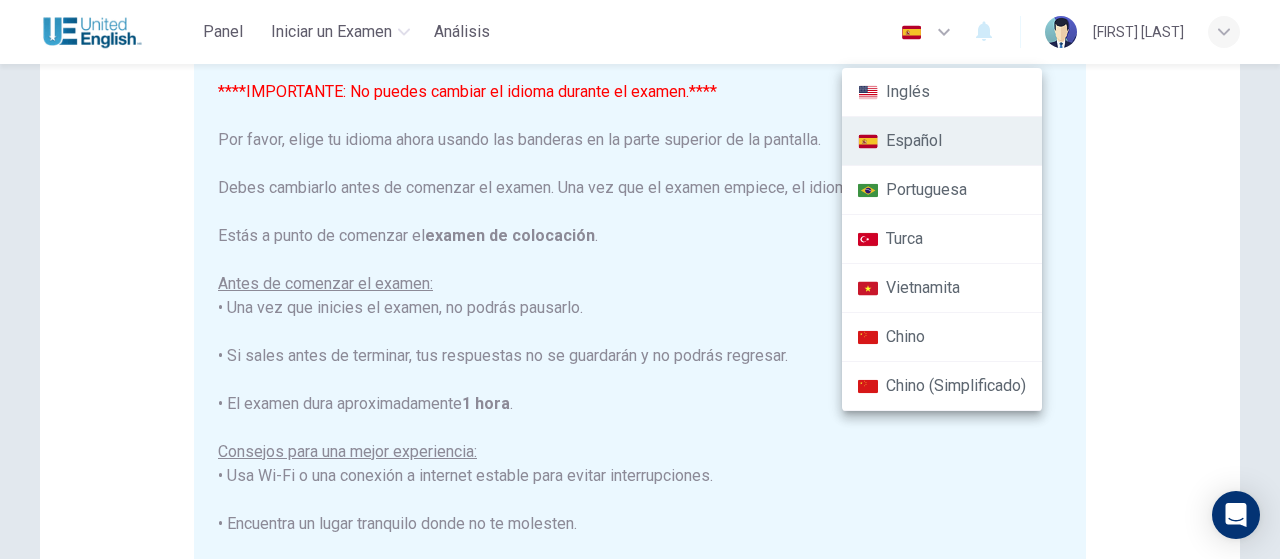 click at bounding box center [640, 279] 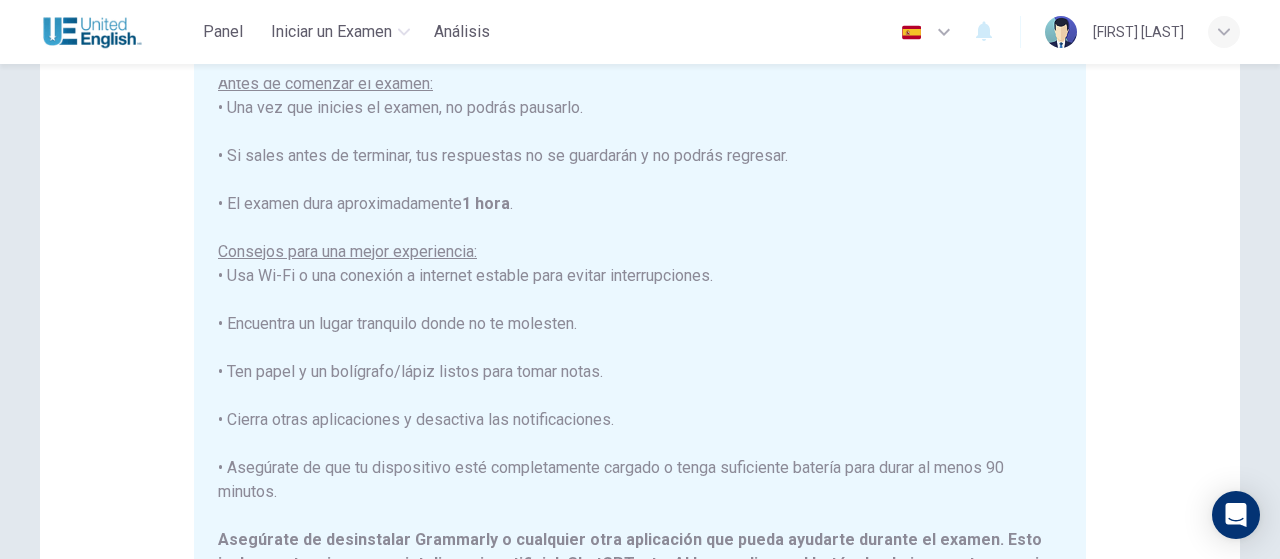 scroll, scrollTop: 238, scrollLeft: 0, axis: vertical 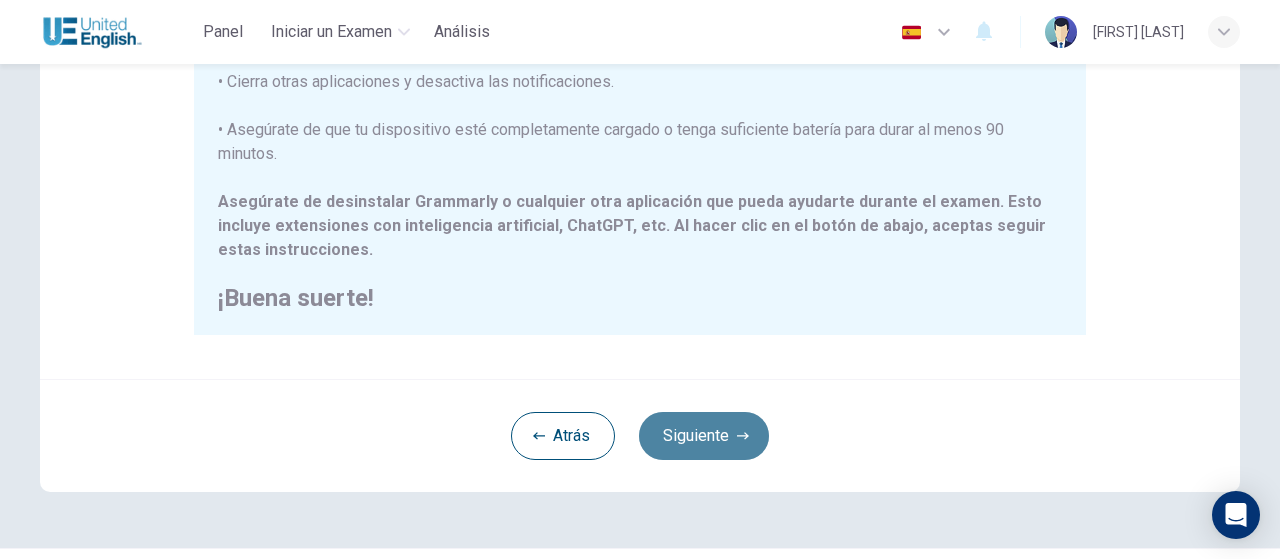 click on "Siguiente" at bounding box center [704, 436] 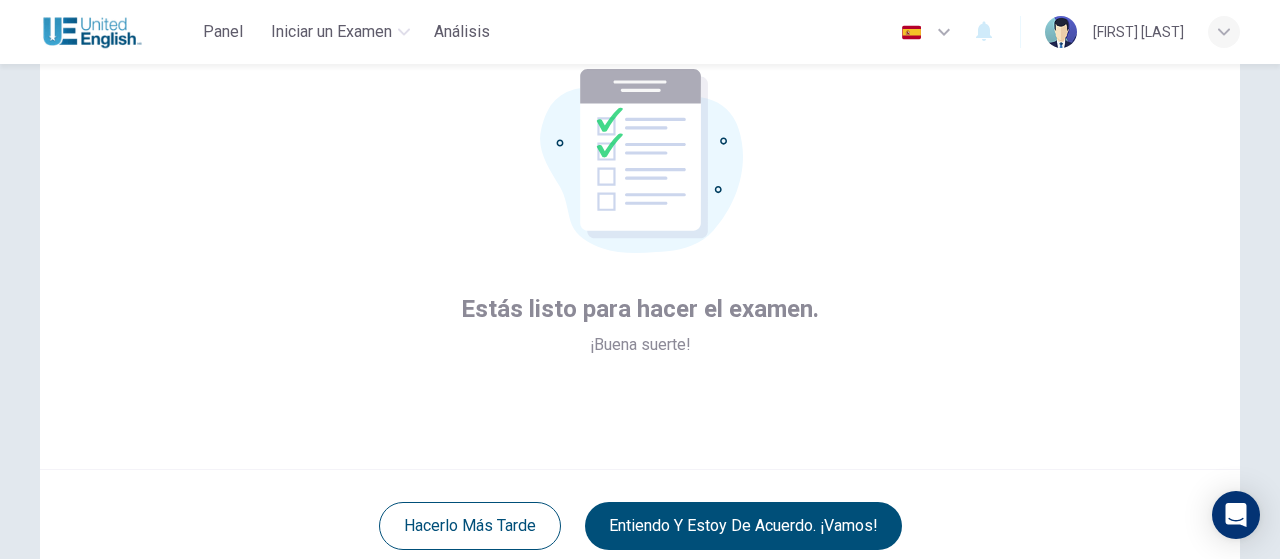 scroll, scrollTop: 173, scrollLeft: 0, axis: vertical 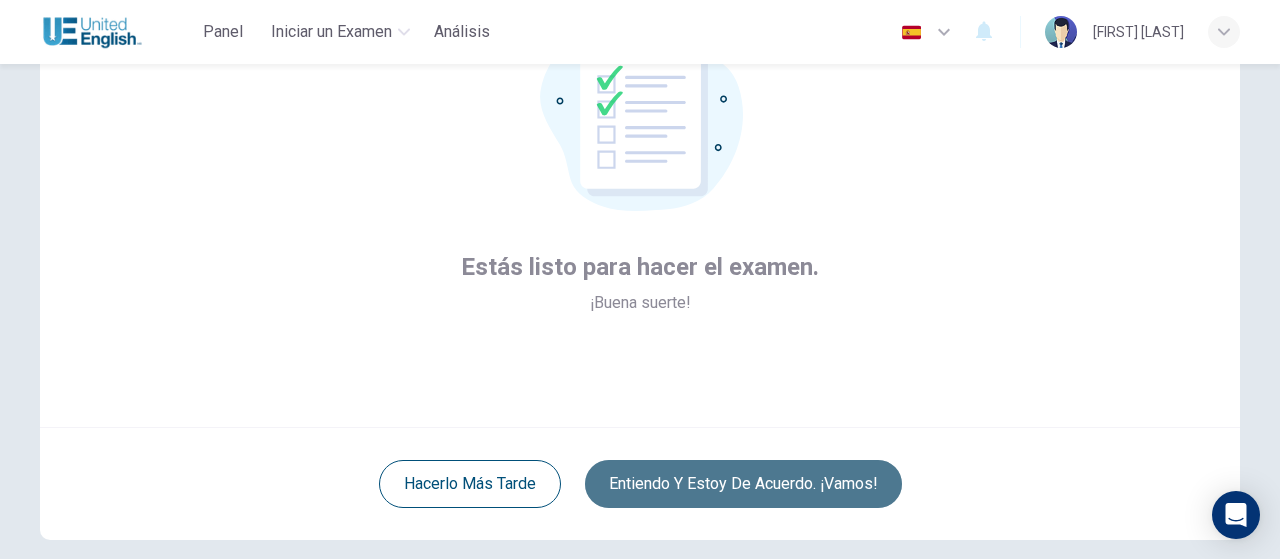 click on "Entiendo y estoy de acuerdo. ¡Vamos!" at bounding box center (743, 484) 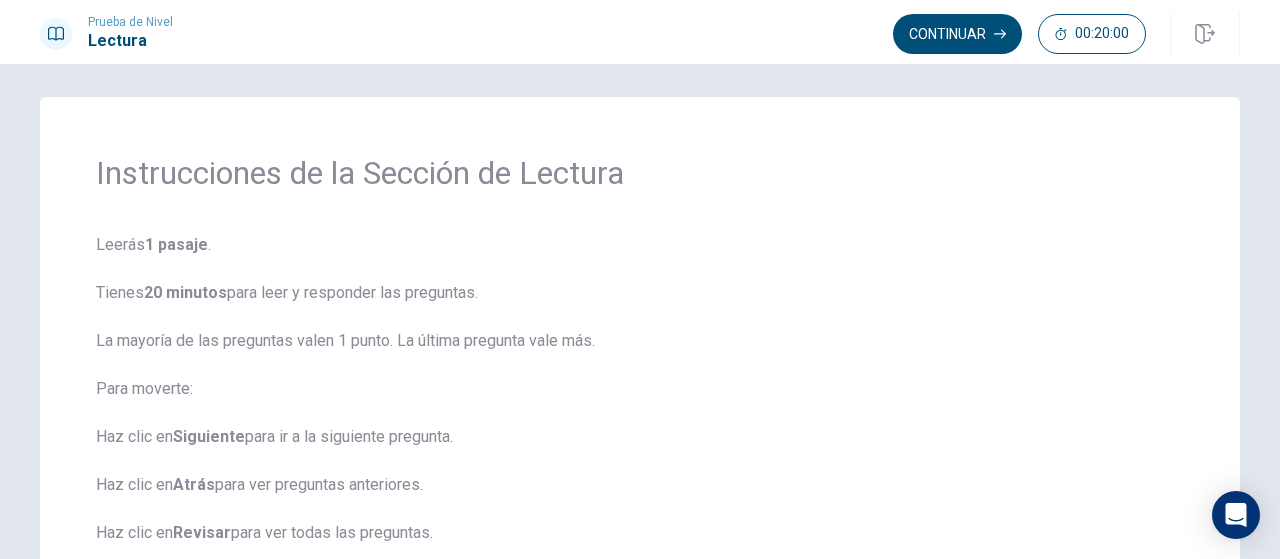 scroll, scrollTop: 0, scrollLeft: 0, axis: both 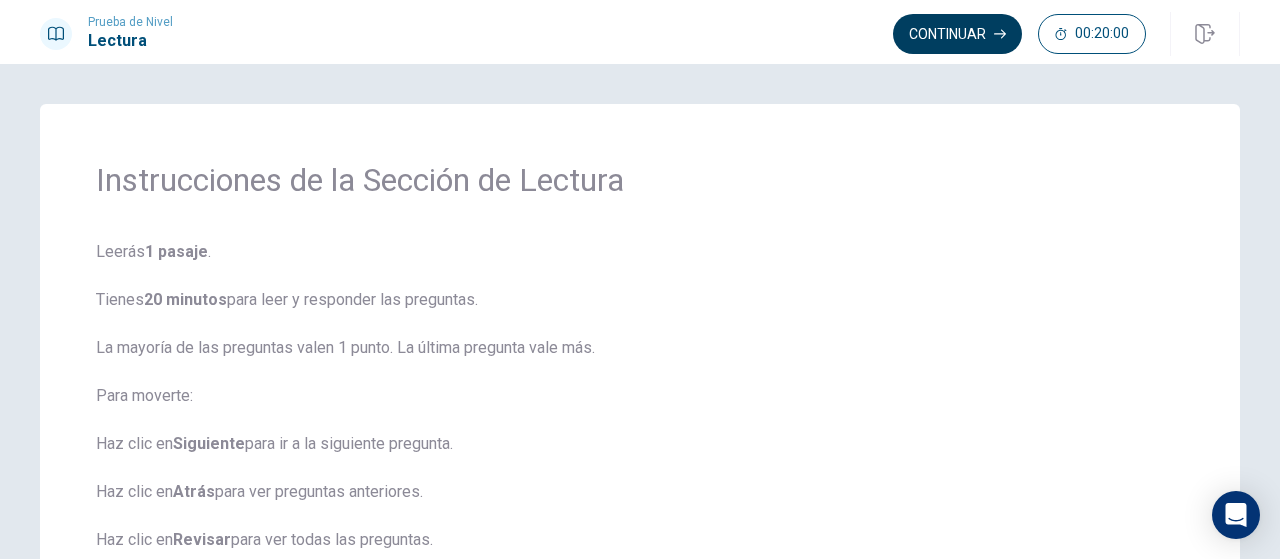 click on "Continuar" at bounding box center (957, 34) 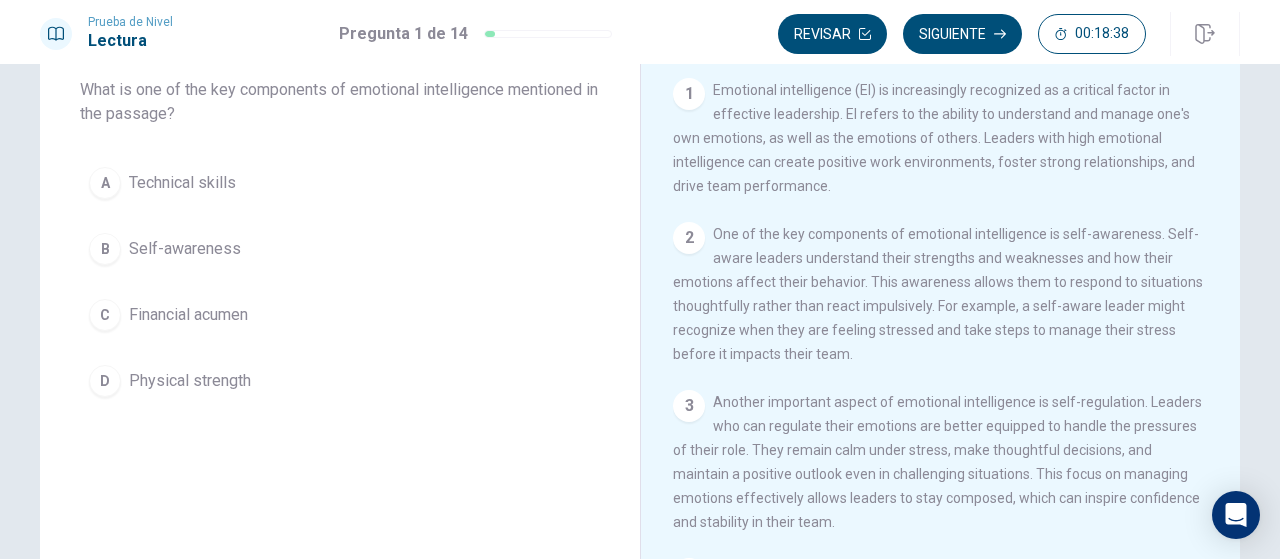scroll, scrollTop: 0, scrollLeft: 0, axis: both 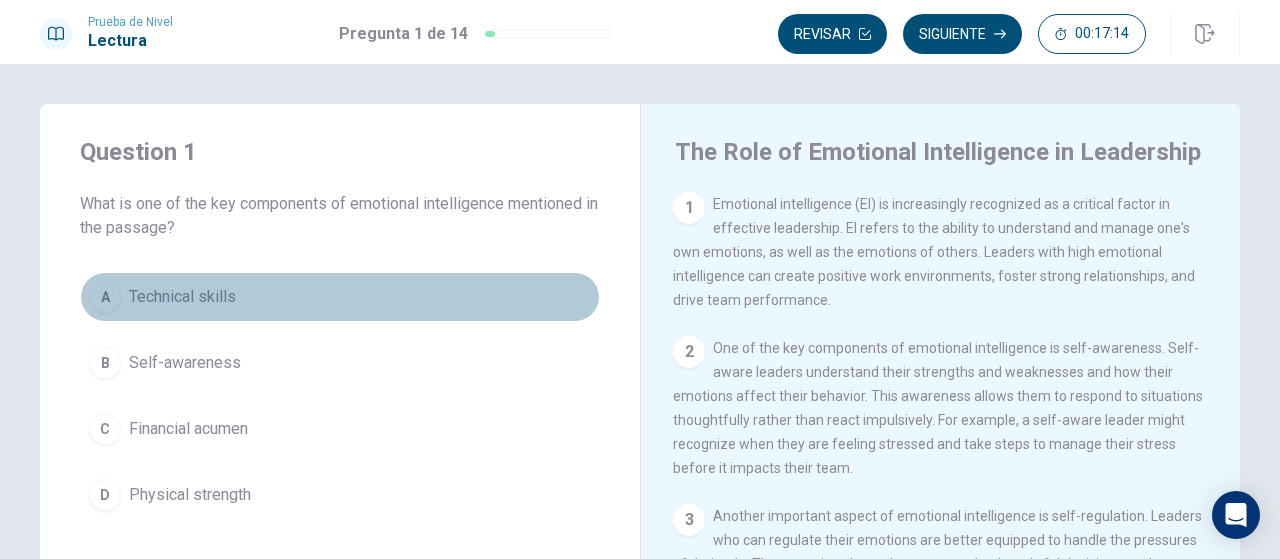 click on "Technical skills" at bounding box center (182, 297) 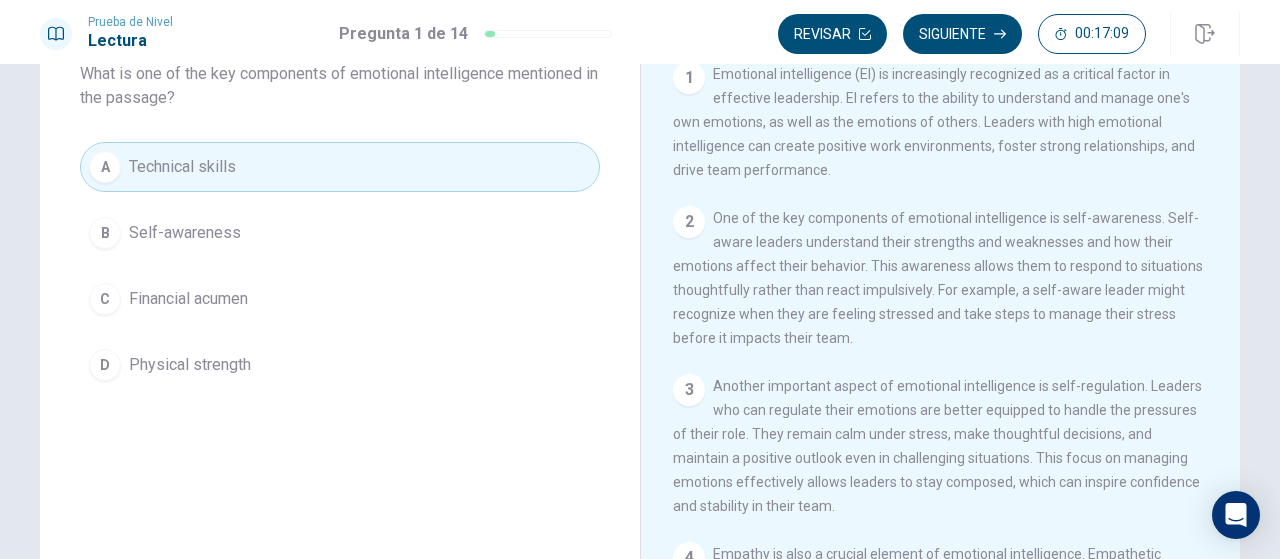 scroll, scrollTop: 100, scrollLeft: 0, axis: vertical 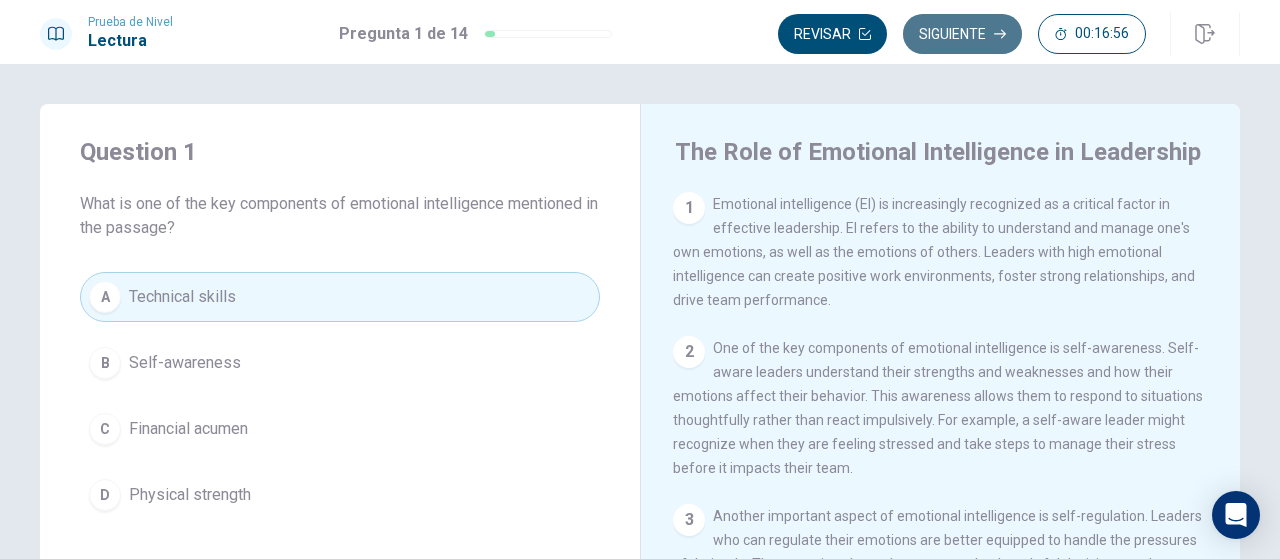 click on "Siguiente" at bounding box center [962, 34] 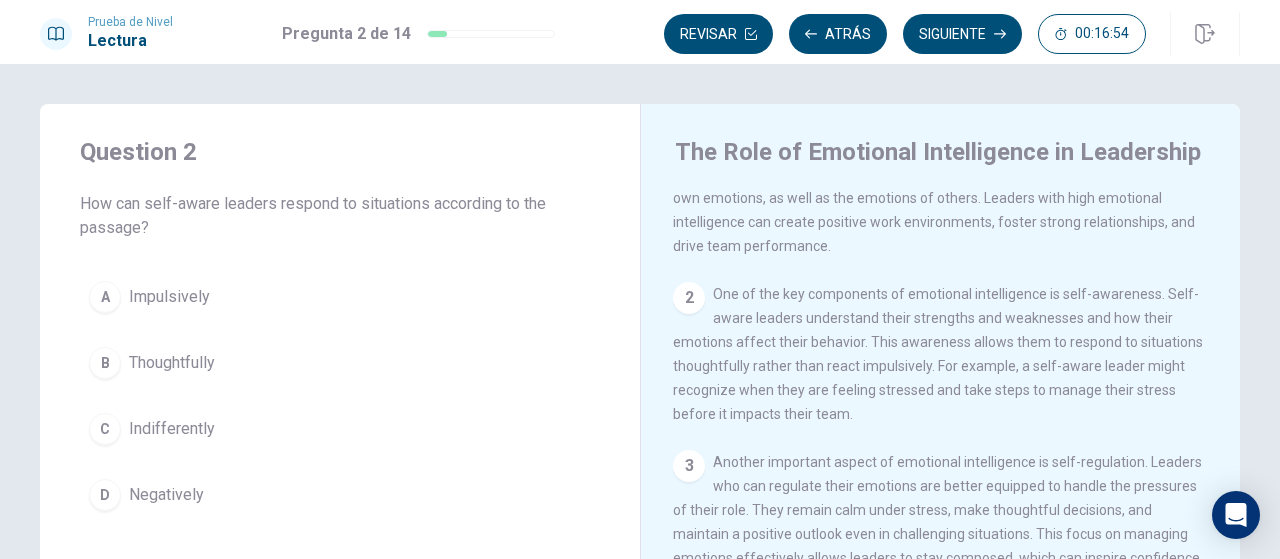 scroll, scrollTop: 100, scrollLeft: 0, axis: vertical 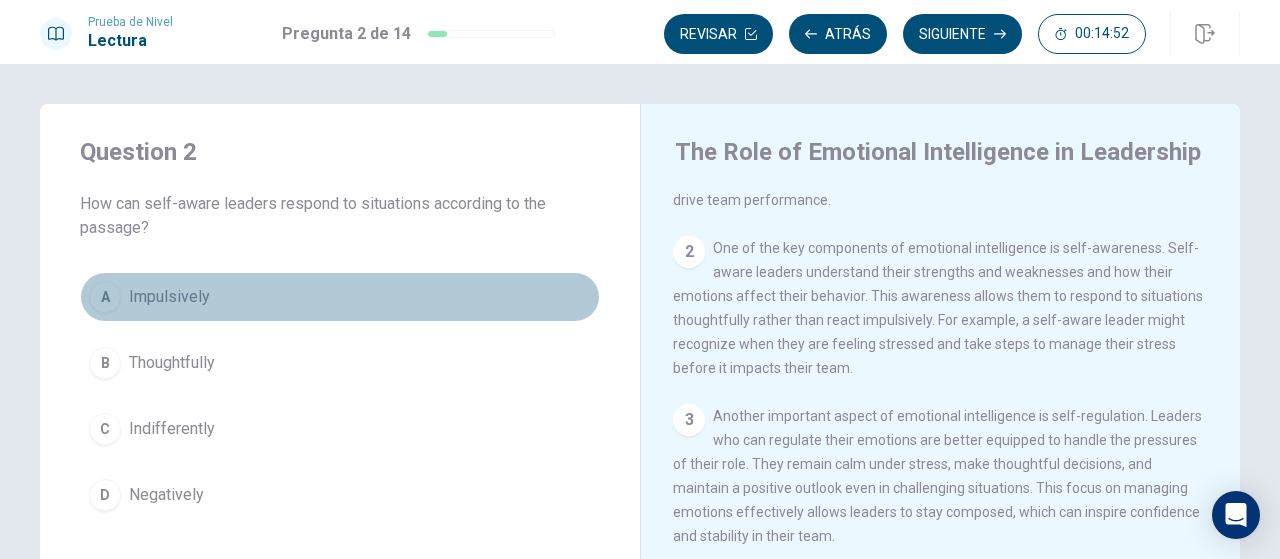 click on "Impulsively" at bounding box center [169, 297] 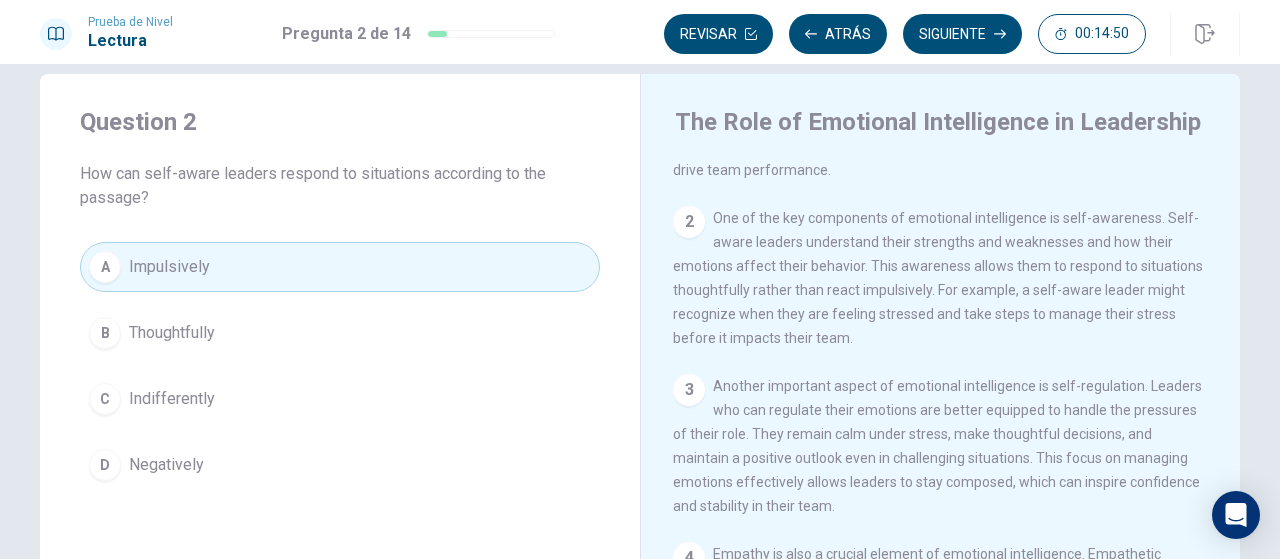 scroll, scrollTop: 0, scrollLeft: 0, axis: both 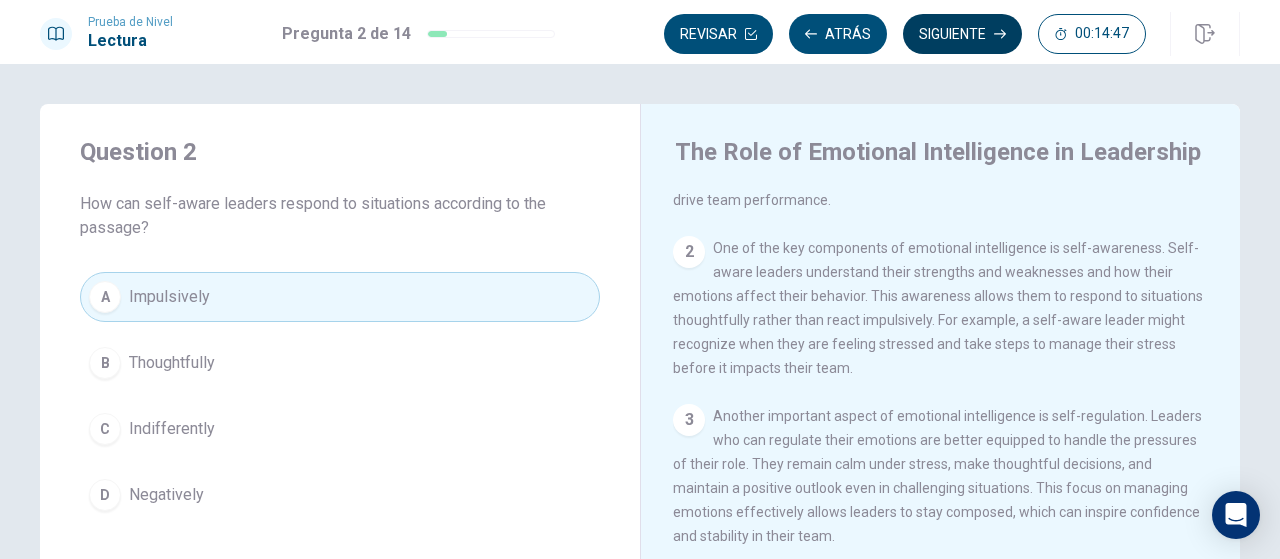 click on "Siguiente" at bounding box center [962, 34] 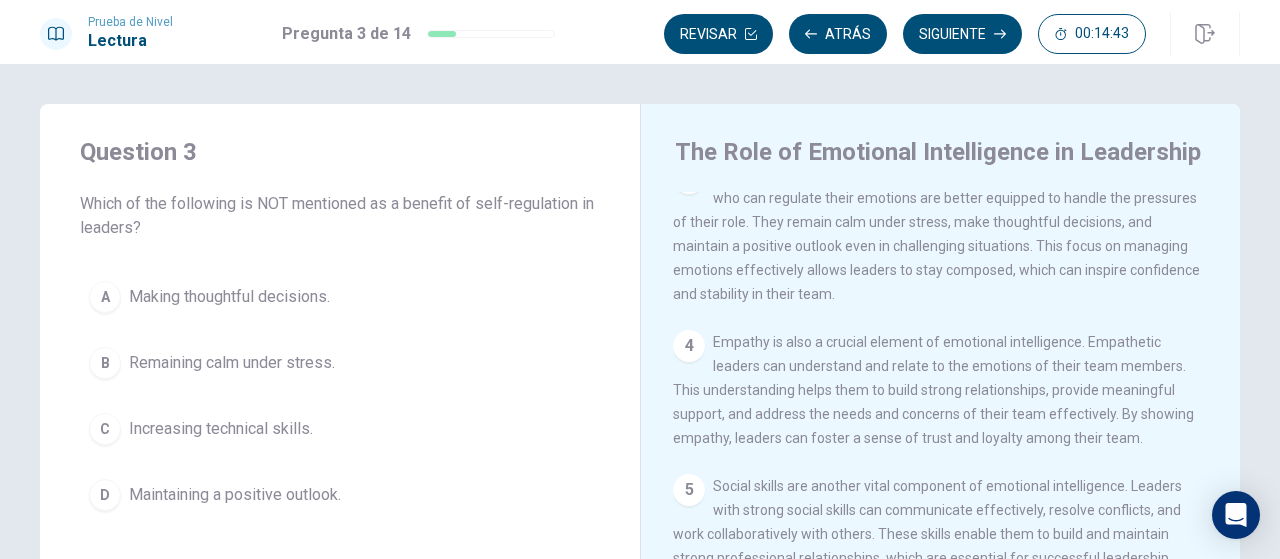 scroll, scrollTop: 300, scrollLeft: 0, axis: vertical 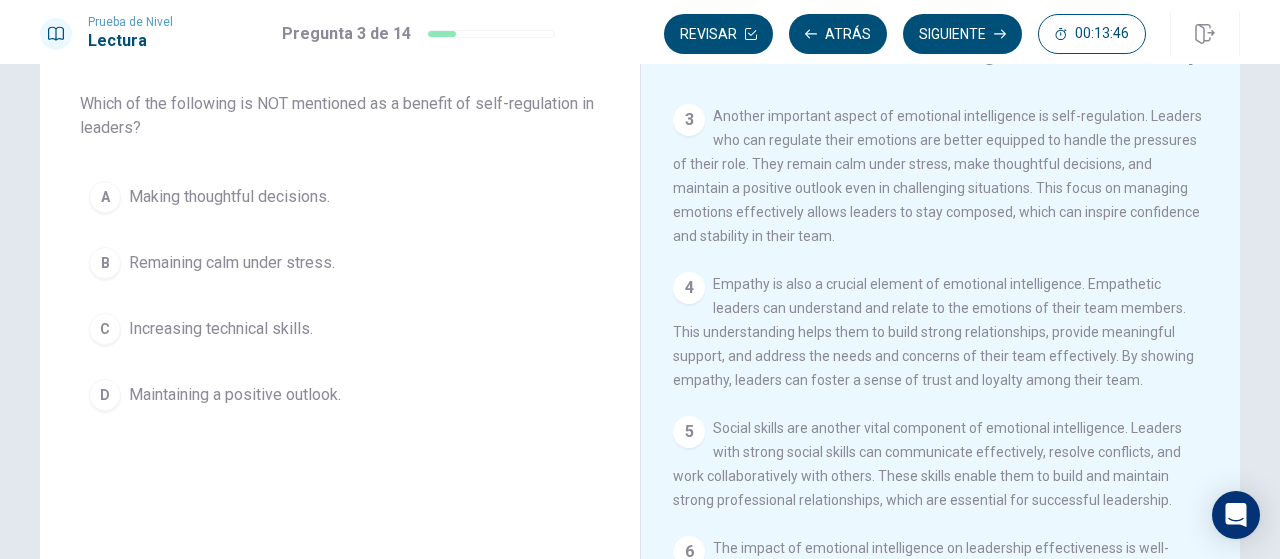 click on "Maintaining a positive outlook." at bounding box center (235, 395) 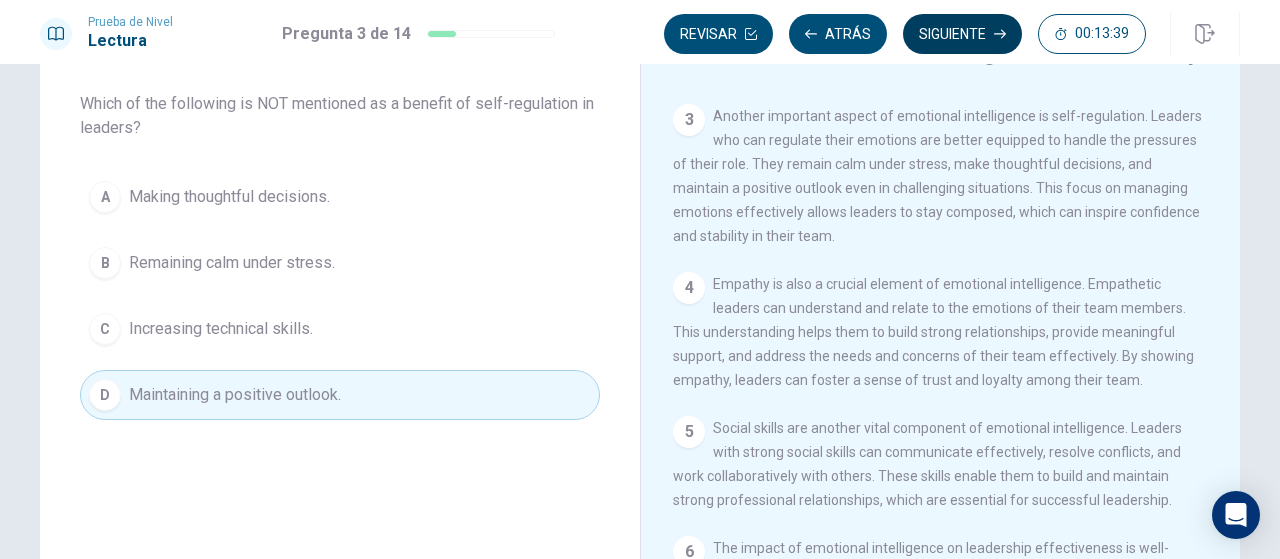 click on "Siguiente" at bounding box center (962, 34) 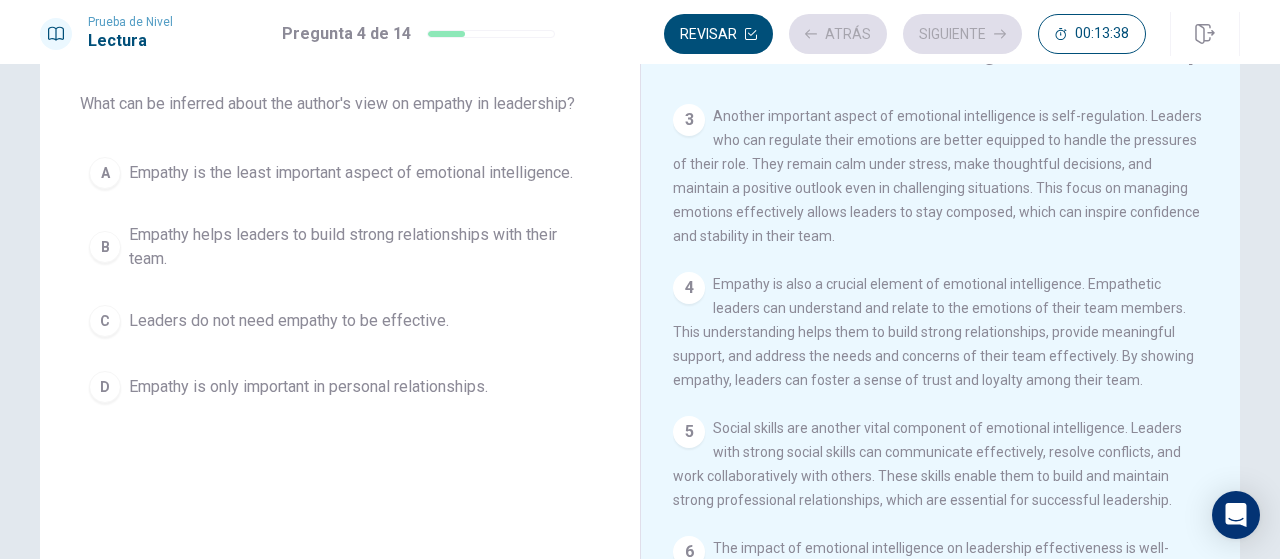 scroll, scrollTop: 0, scrollLeft: 0, axis: both 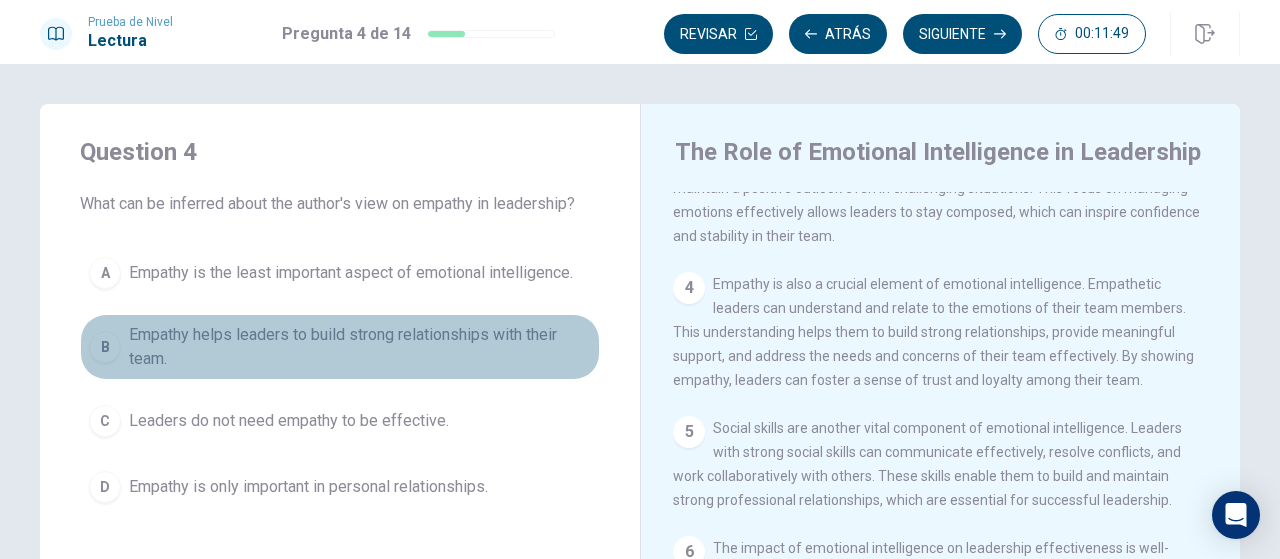 click on "Empathy helps leaders to build strong relationships with their team." at bounding box center [360, 347] 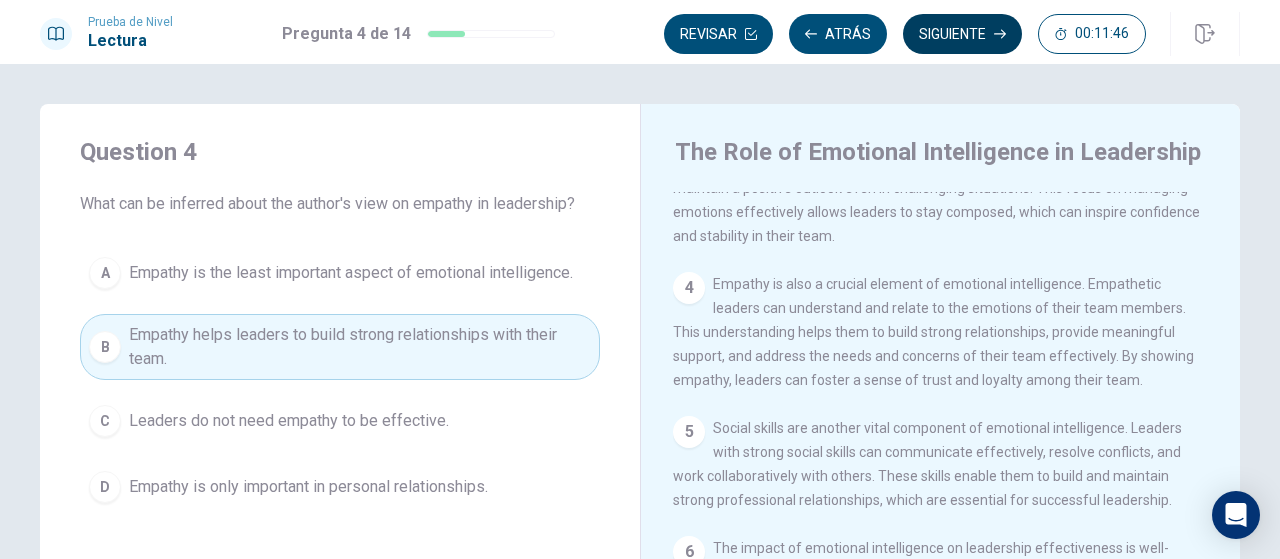 click on "Siguiente" at bounding box center (962, 34) 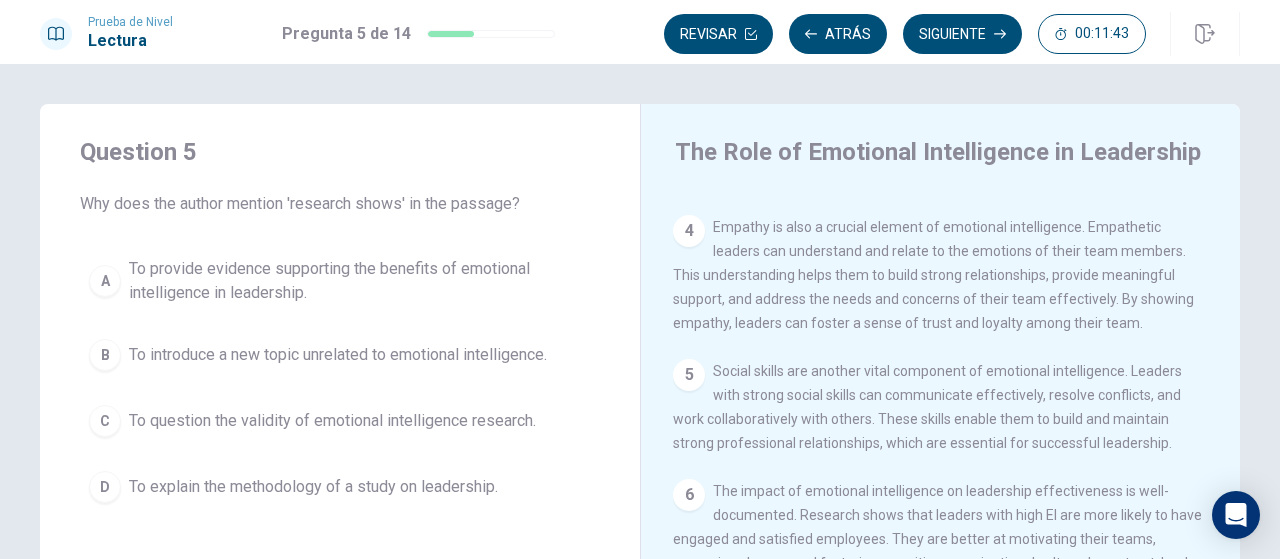 scroll, scrollTop: 505, scrollLeft: 0, axis: vertical 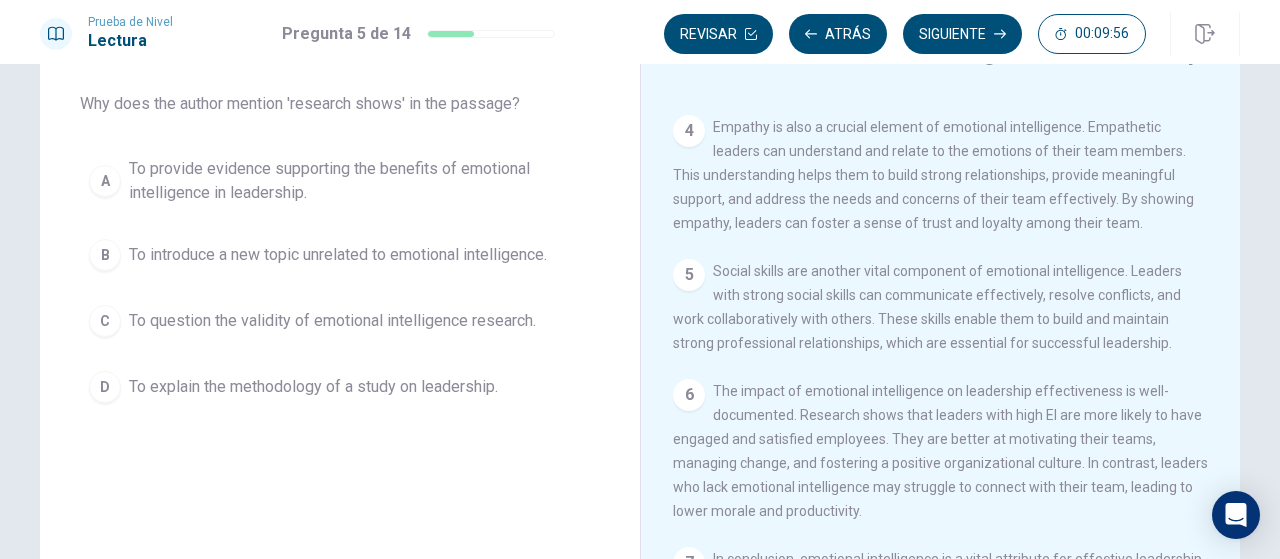 click on "To provide evidence supporting the benefits of emotional intelligence in leadership." at bounding box center [360, 181] 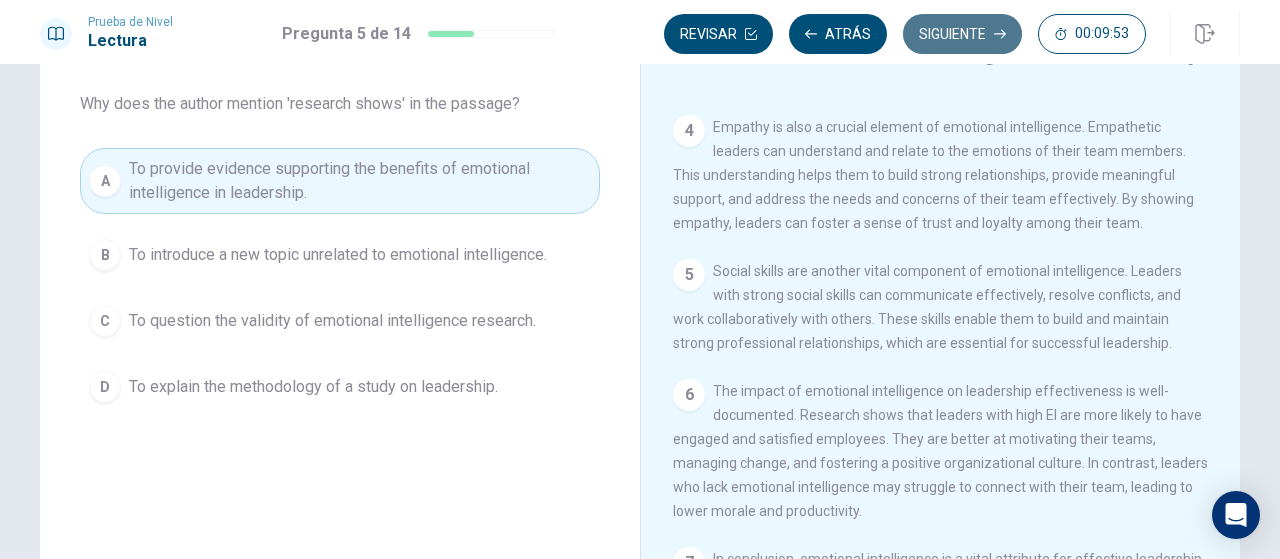click on "Siguiente" at bounding box center (962, 34) 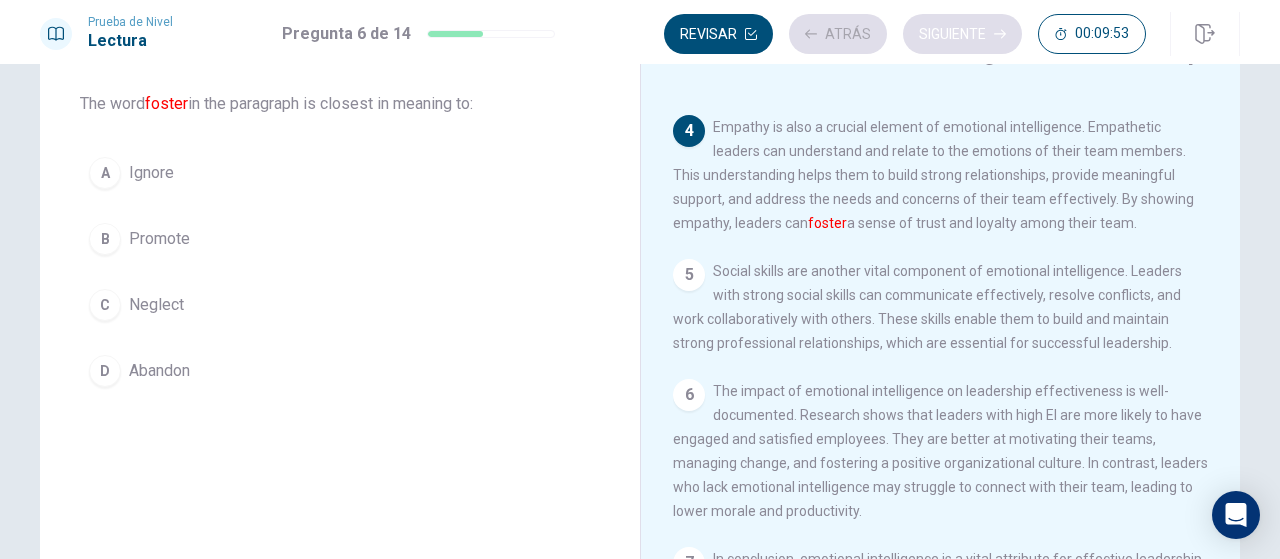 scroll, scrollTop: 491, scrollLeft: 0, axis: vertical 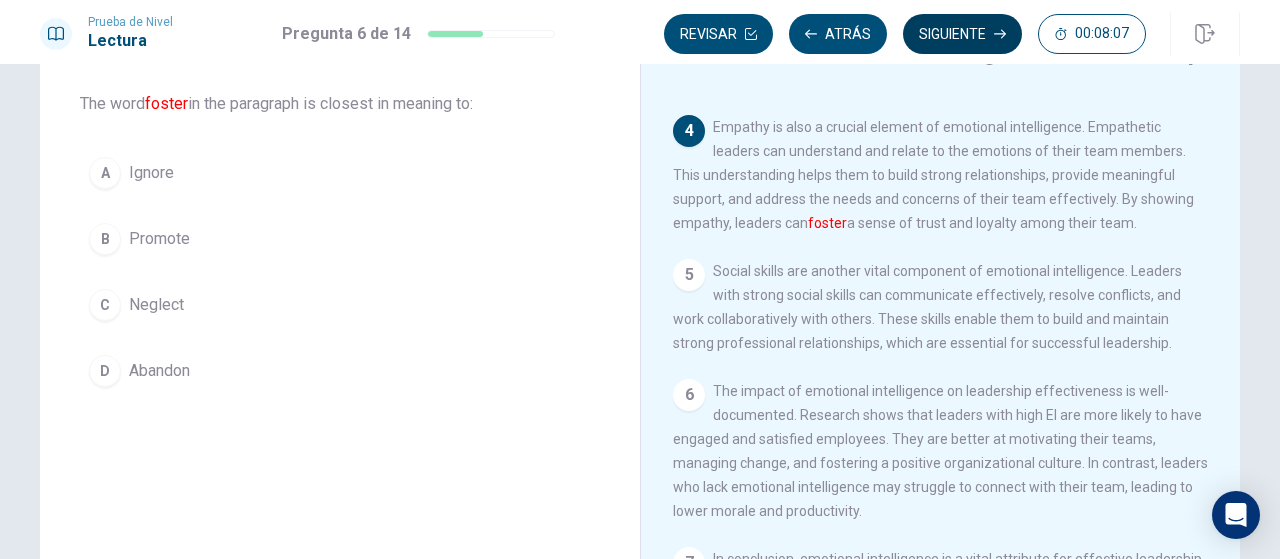 click on "Siguiente" at bounding box center (962, 34) 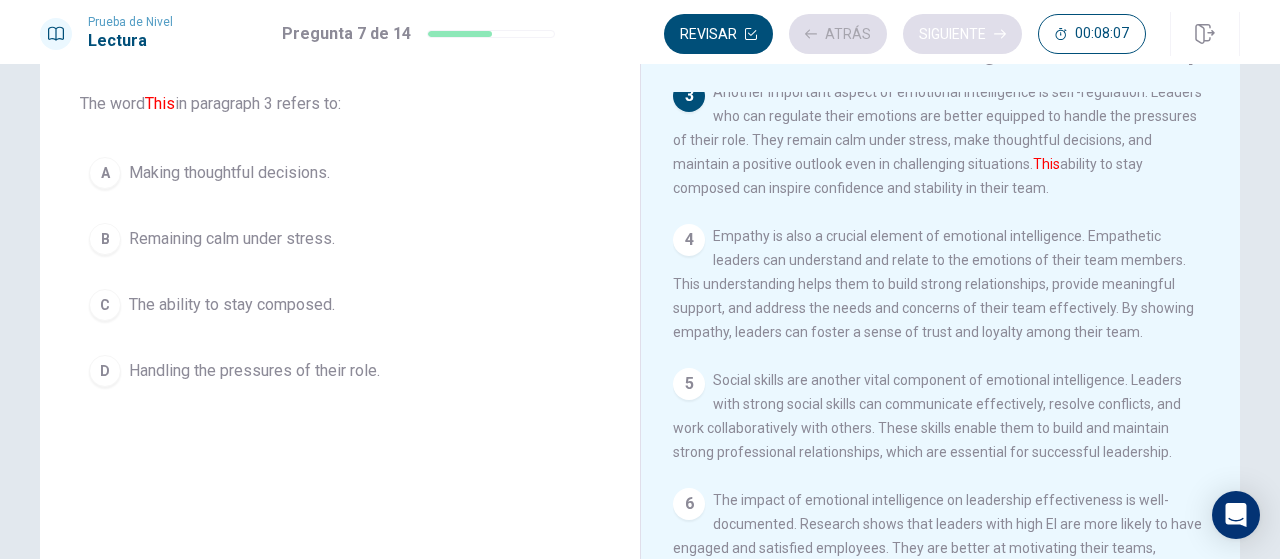 scroll, scrollTop: 319, scrollLeft: 0, axis: vertical 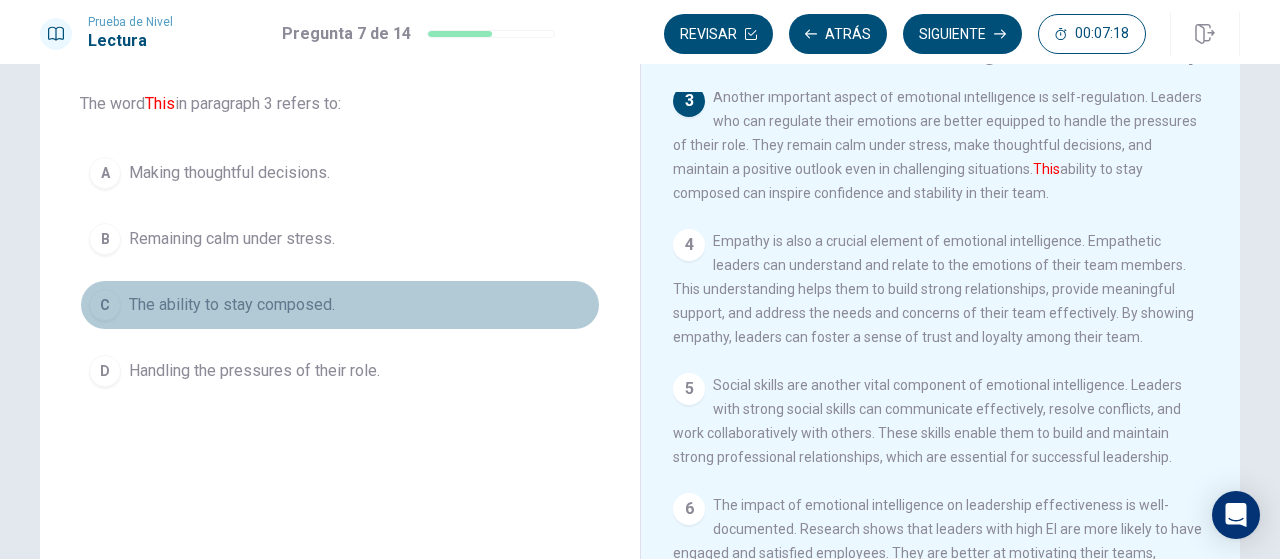 click on "The ability to stay composed." at bounding box center (232, 305) 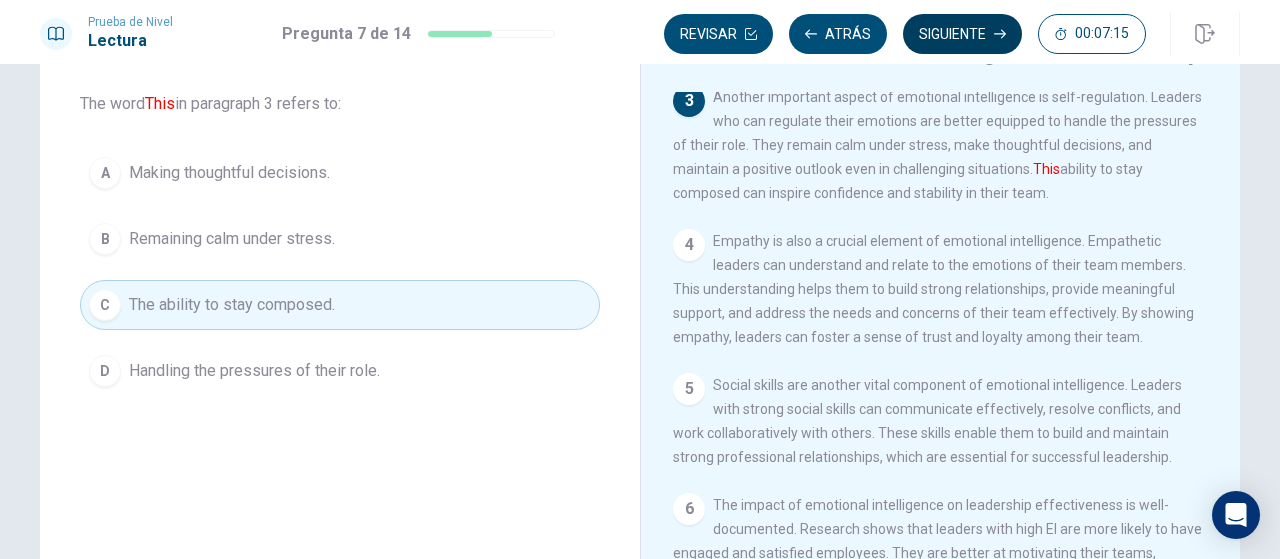 click on "Siguiente" at bounding box center [962, 34] 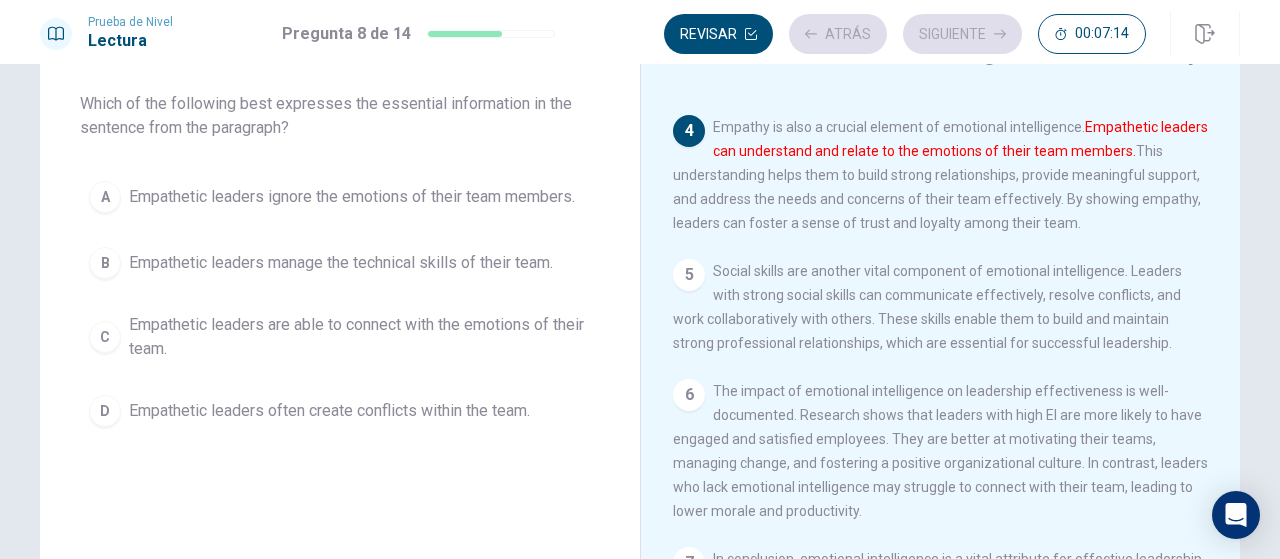 scroll, scrollTop: 491, scrollLeft: 0, axis: vertical 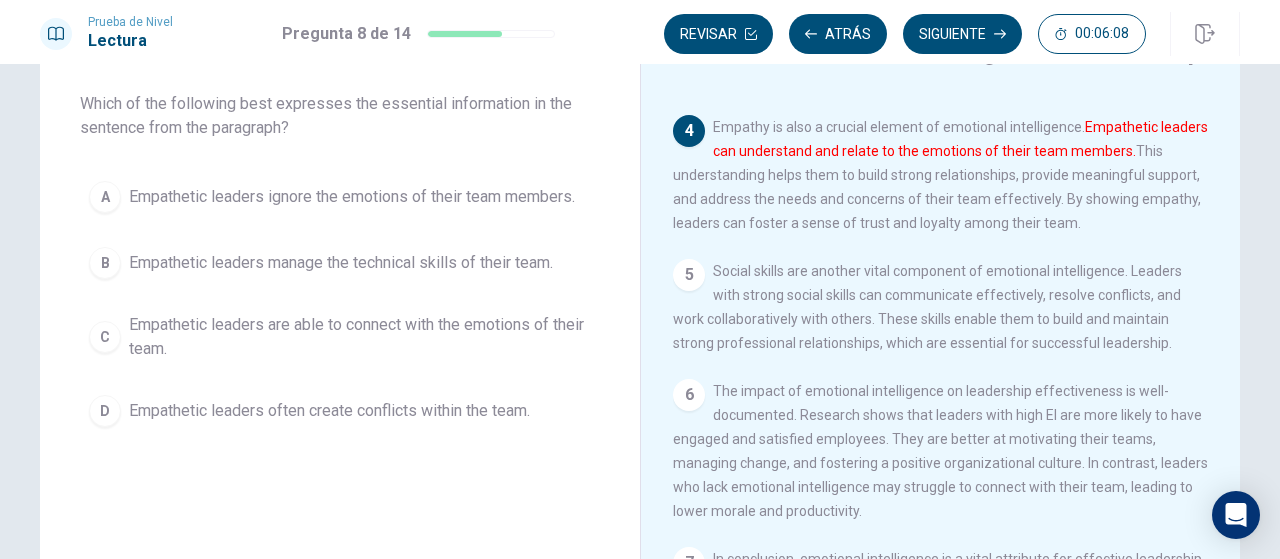 click on "Empathetic leaders are able to connect with the emotions of their team." at bounding box center (360, 337) 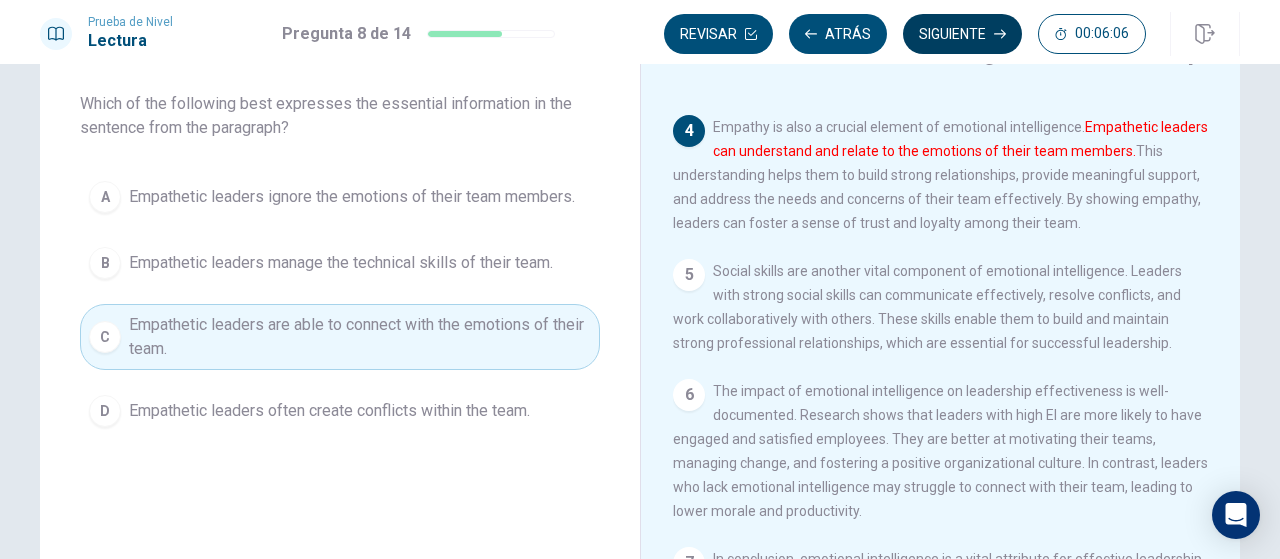 click on "Siguiente" at bounding box center [962, 34] 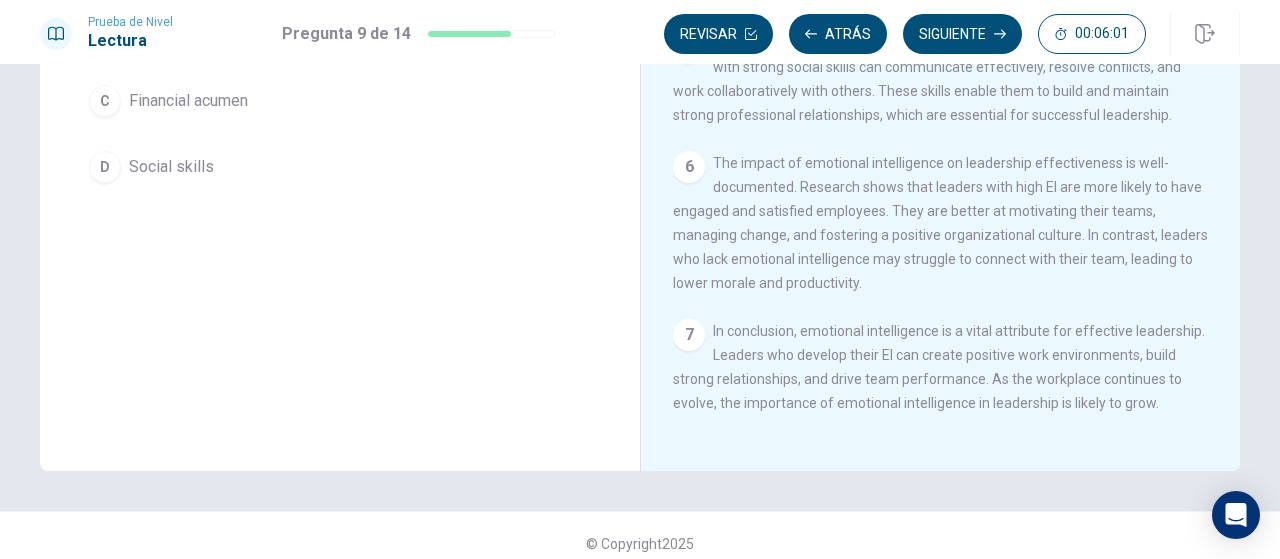 scroll, scrollTop: 344, scrollLeft: 0, axis: vertical 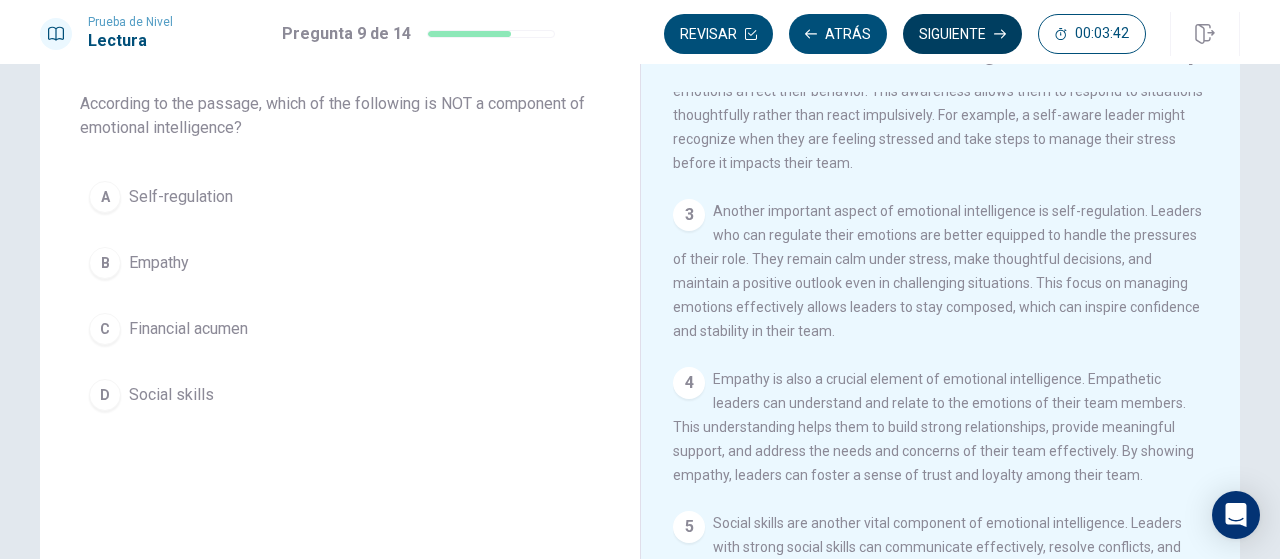 click on "Siguiente" at bounding box center (962, 34) 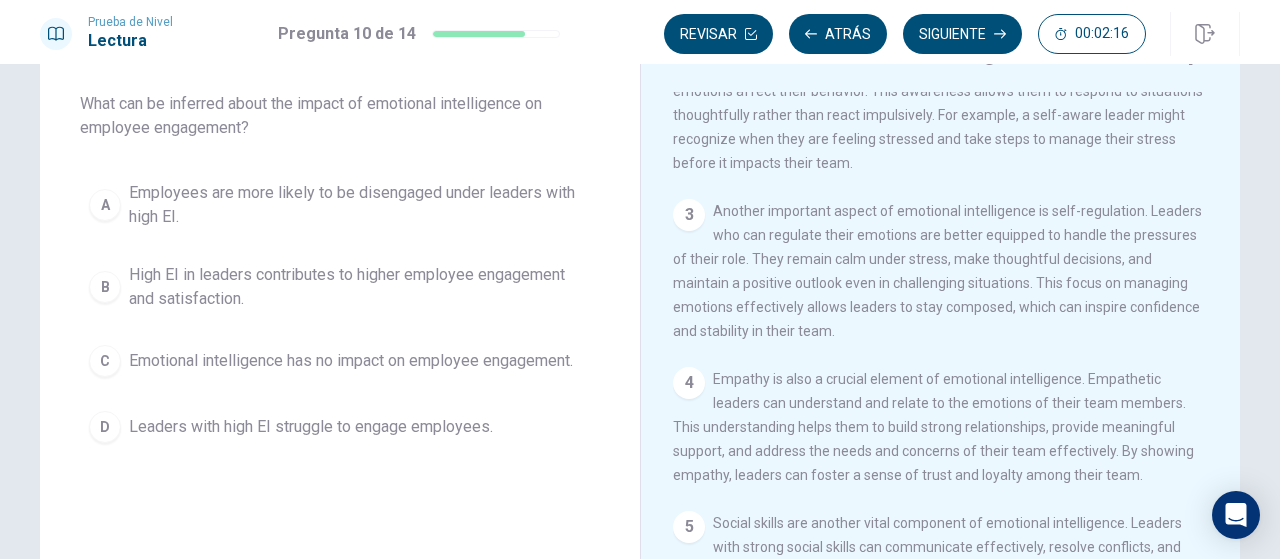 click on "Leaders with high EI struggle to engage employees." at bounding box center (311, 427) 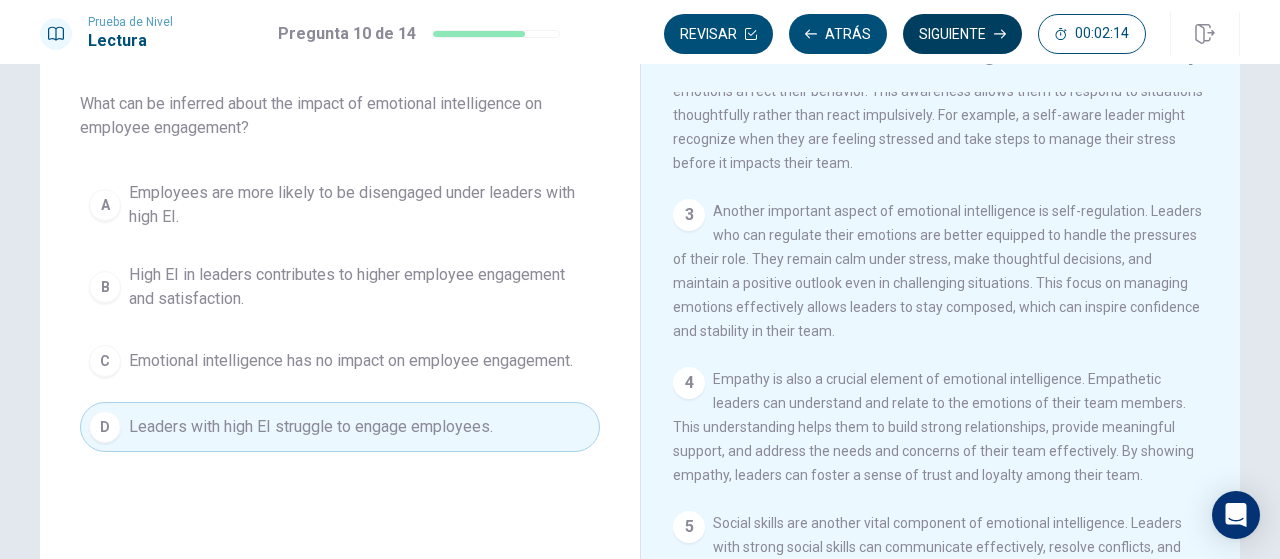 click on "Siguiente" at bounding box center [962, 34] 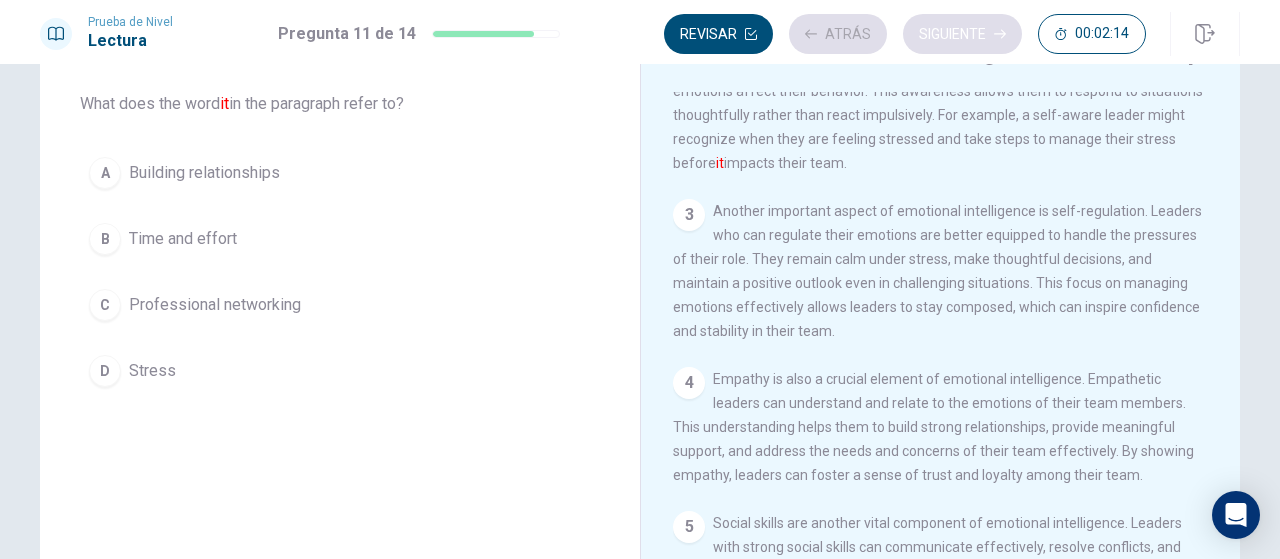 scroll, scrollTop: 147, scrollLeft: 0, axis: vertical 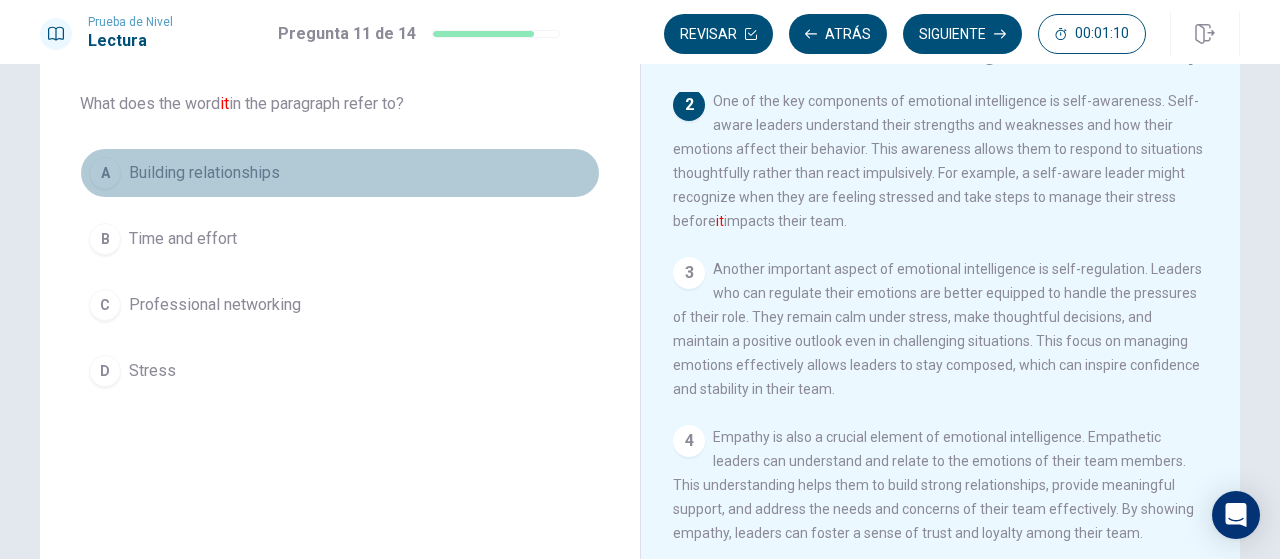 click on "Building relationships" at bounding box center [204, 173] 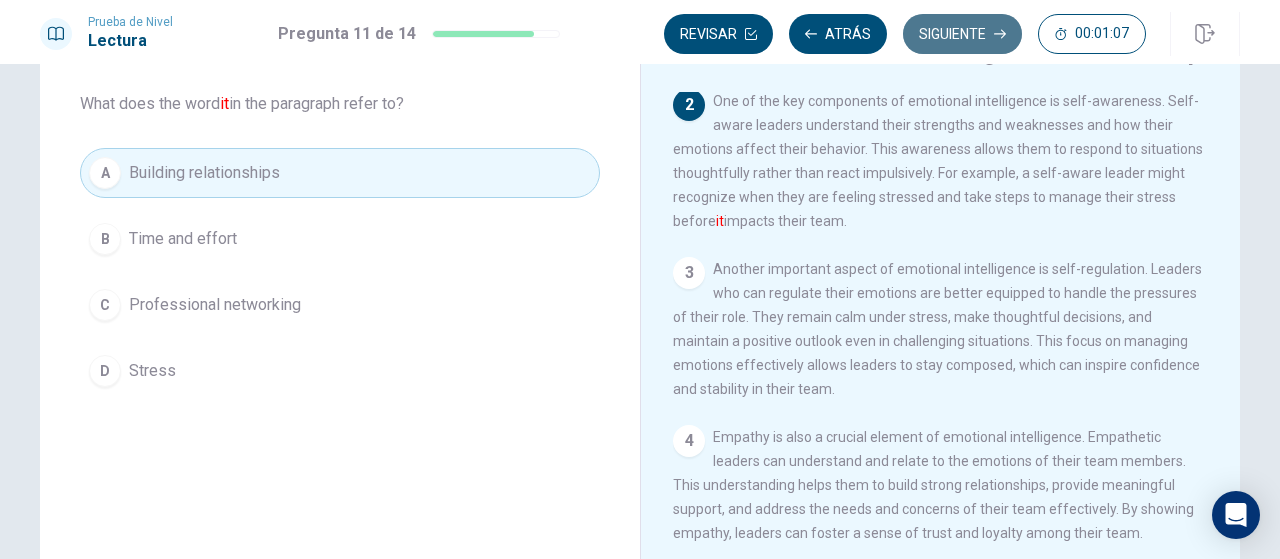 click on "Siguiente" at bounding box center [962, 34] 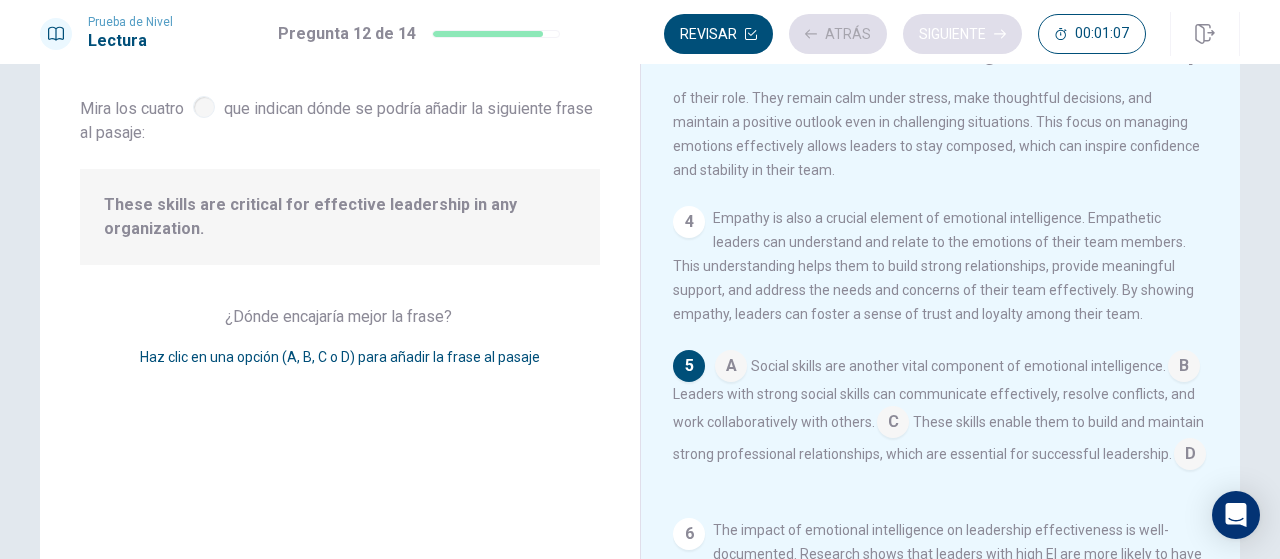 scroll, scrollTop: 416, scrollLeft: 0, axis: vertical 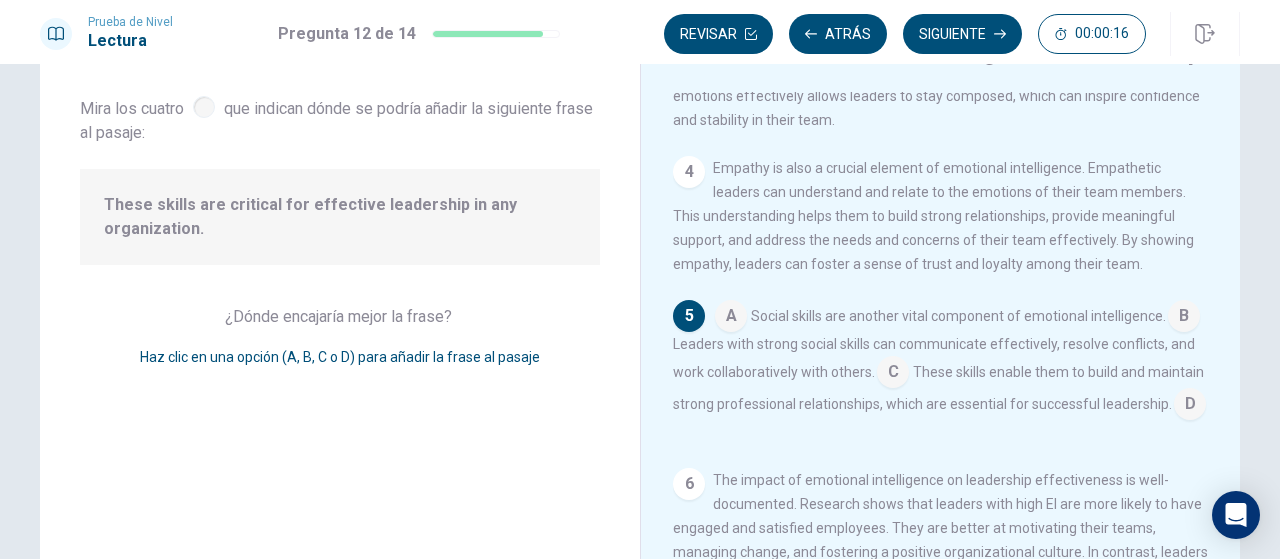 click at bounding box center [893, 374] 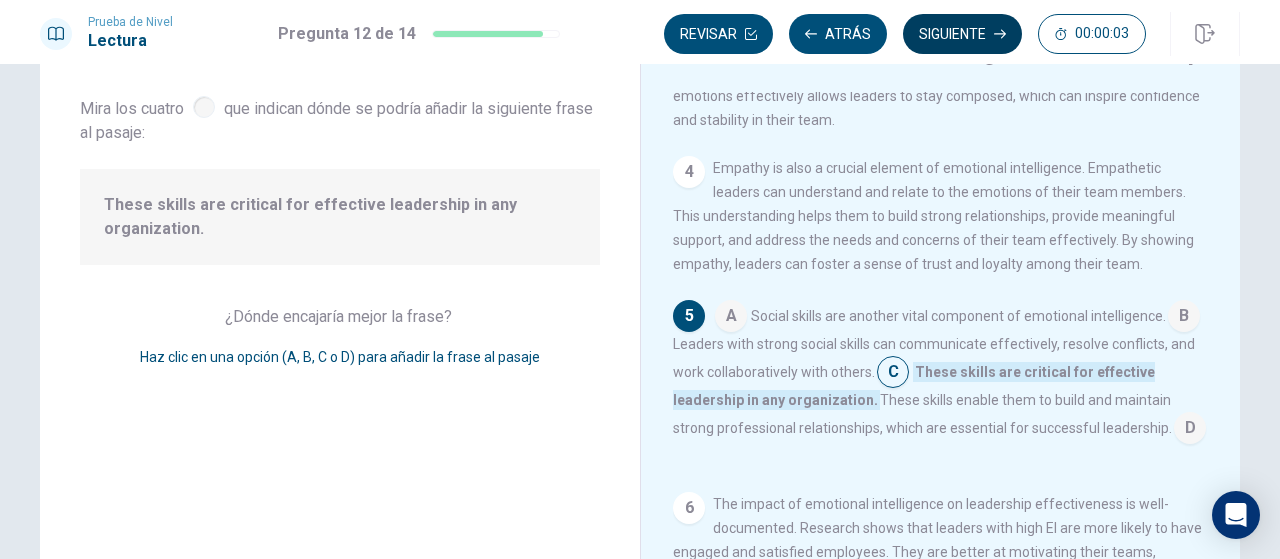 click on "Siguiente" at bounding box center [962, 34] 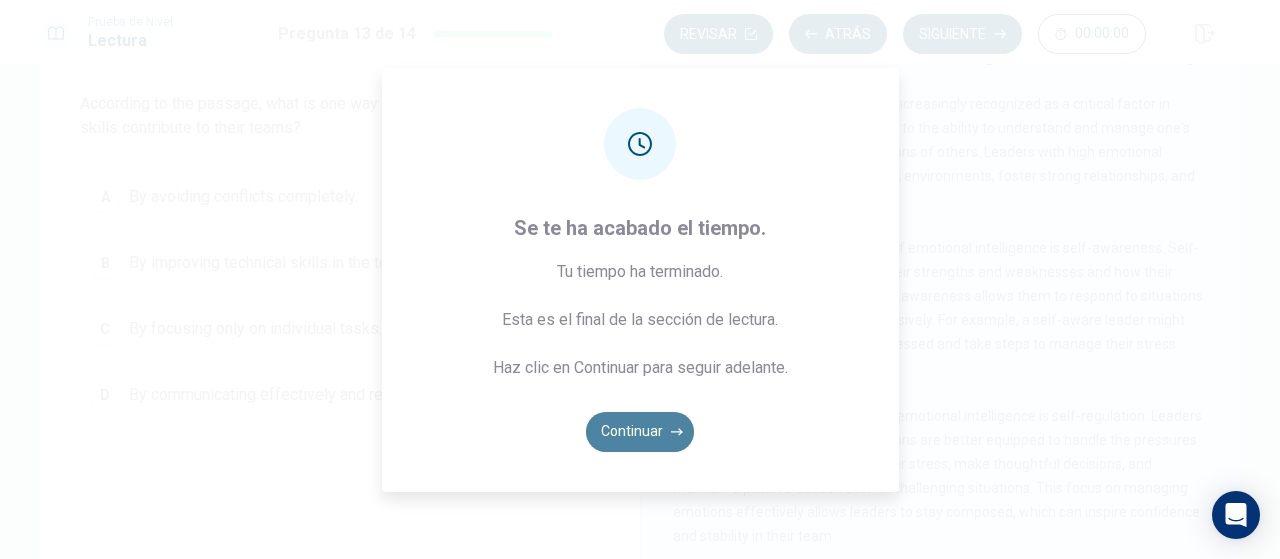 click on "Continuar" at bounding box center [640, 432] 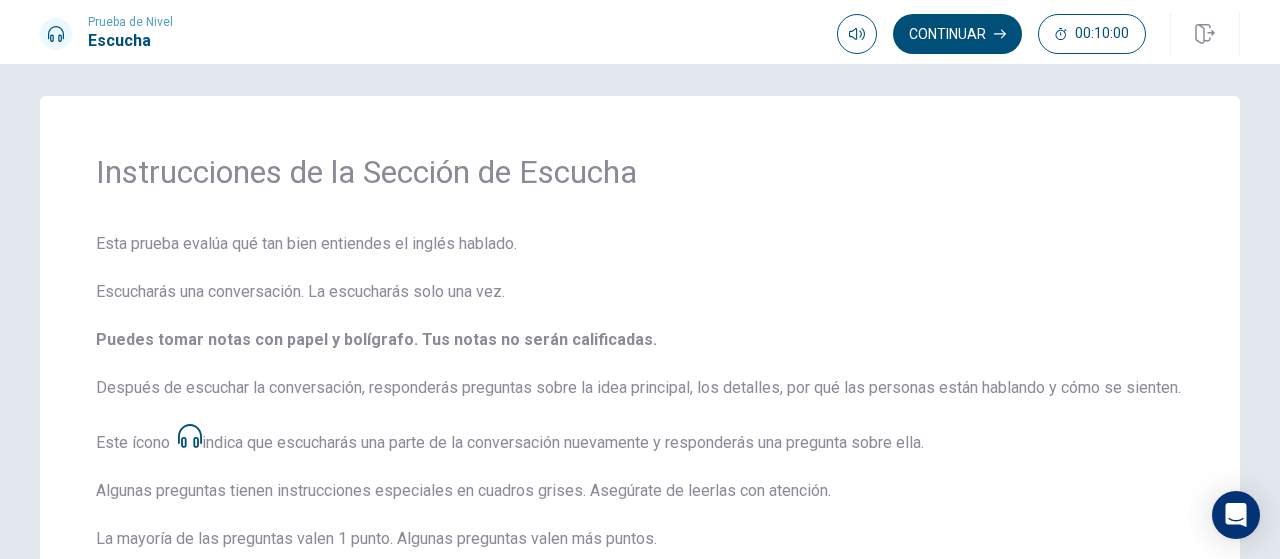 scroll, scrollTop: 0, scrollLeft: 0, axis: both 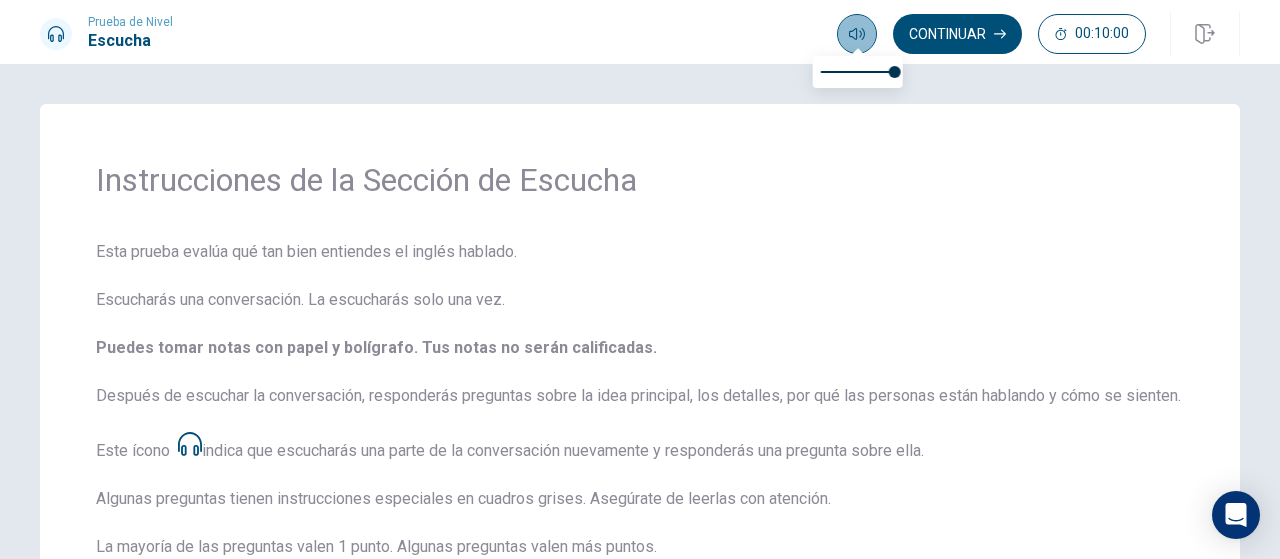 click at bounding box center (857, 34) 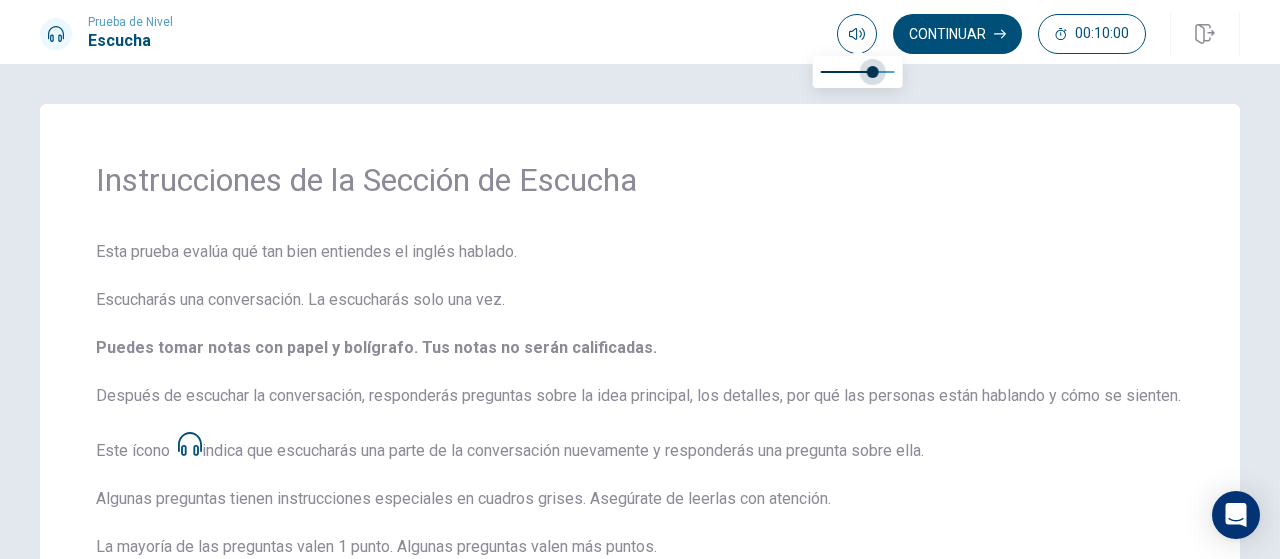 type on "1" 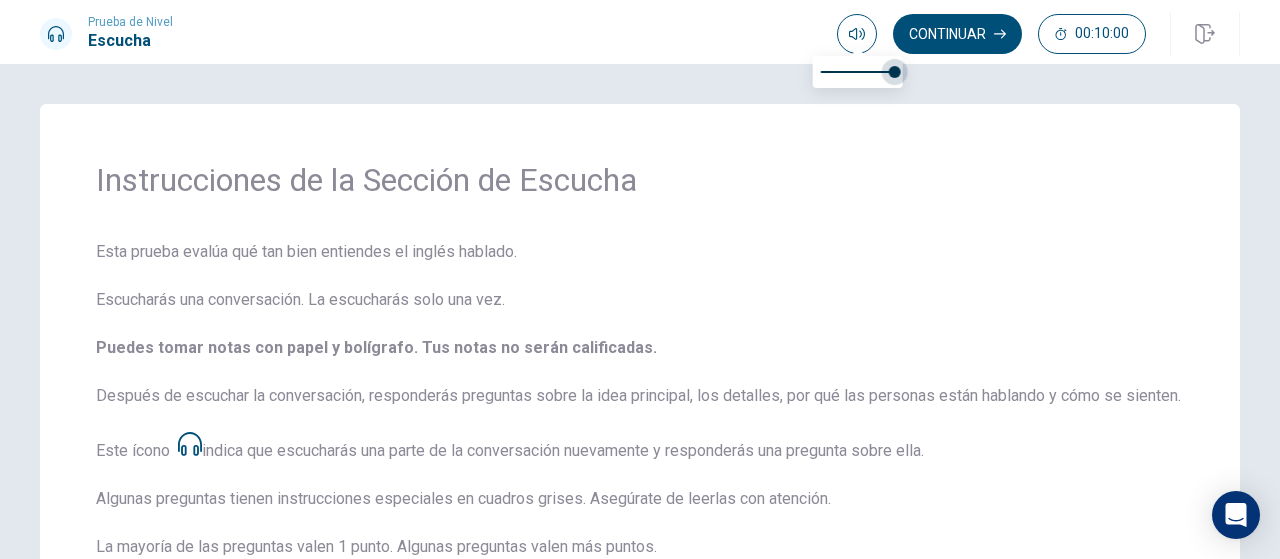 drag, startPoint x: 888, startPoint y: 71, endPoint x: 929, endPoint y: 82, distance: 42.44997 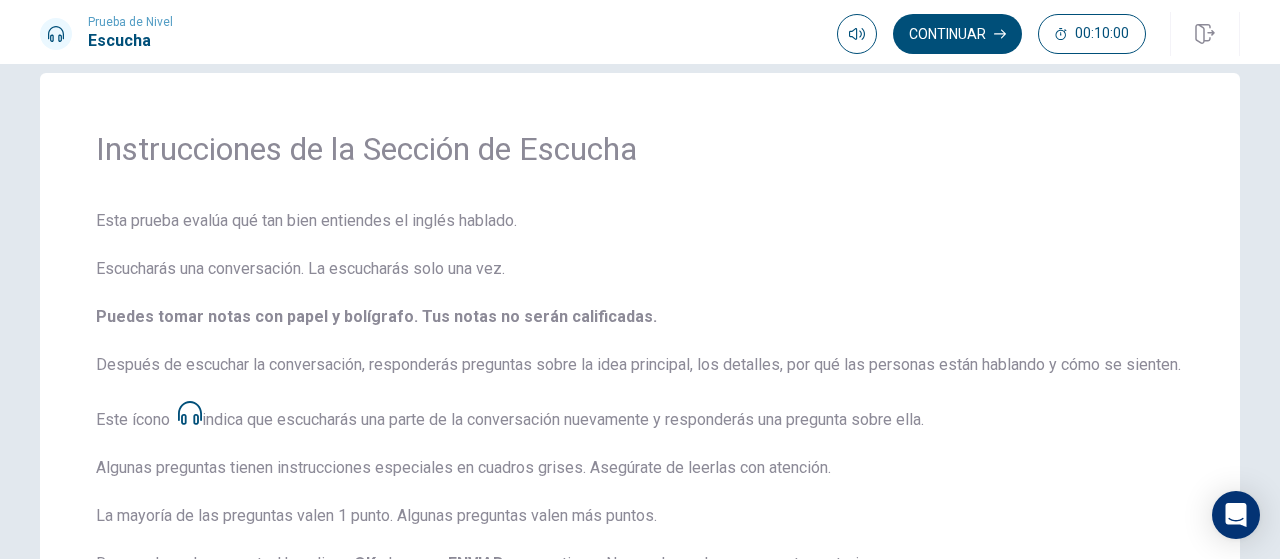 scroll, scrollTop: 0, scrollLeft: 0, axis: both 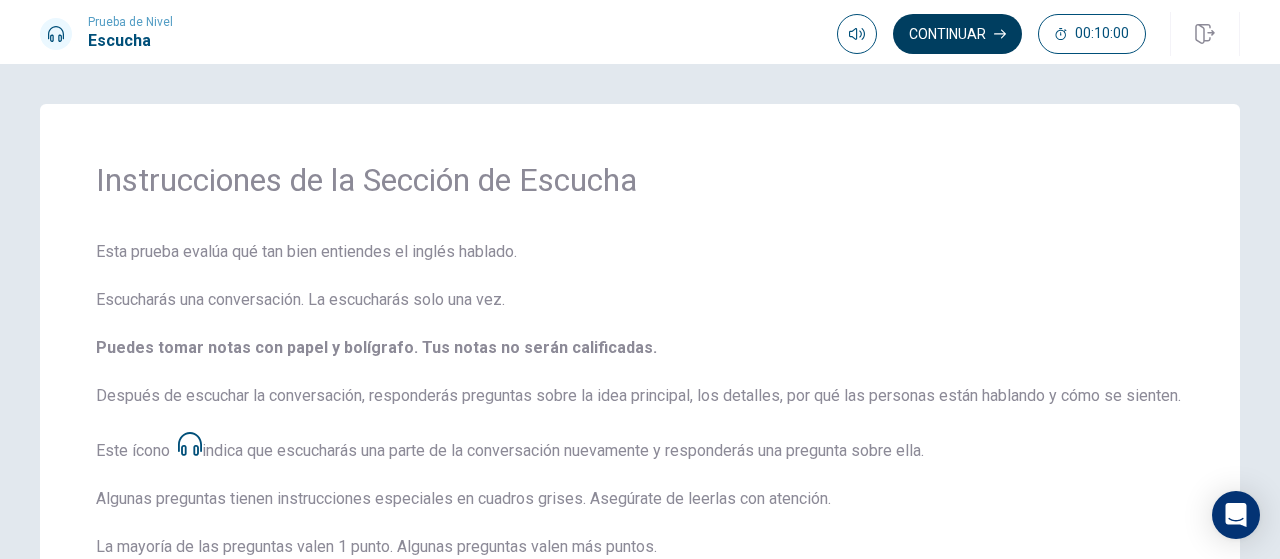 click on "Continuar" at bounding box center (957, 34) 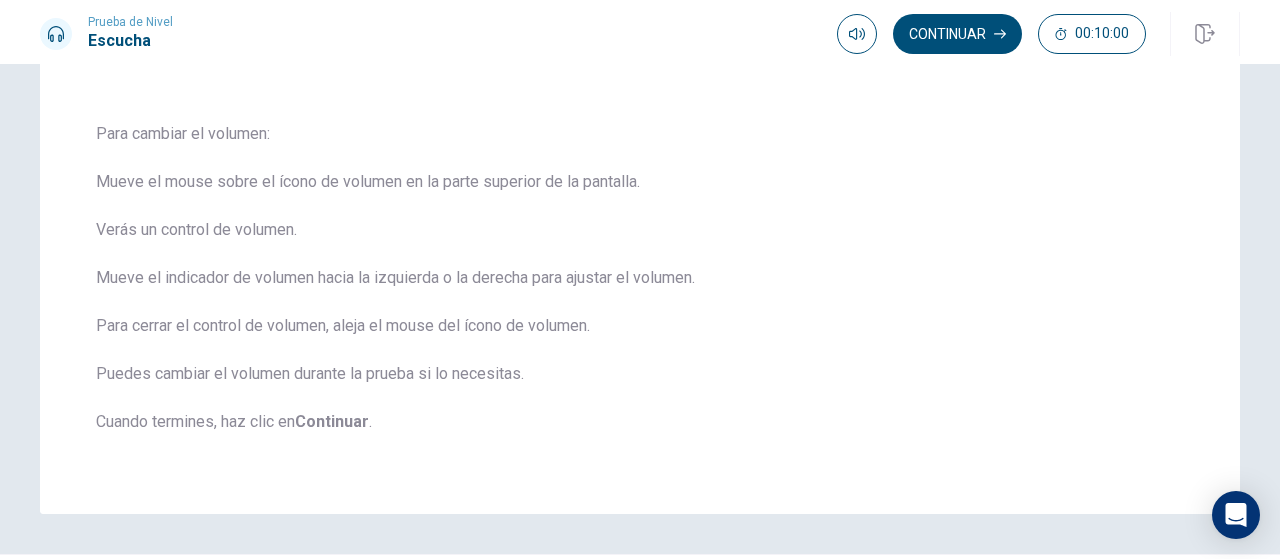 scroll, scrollTop: 88, scrollLeft: 0, axis: vertical 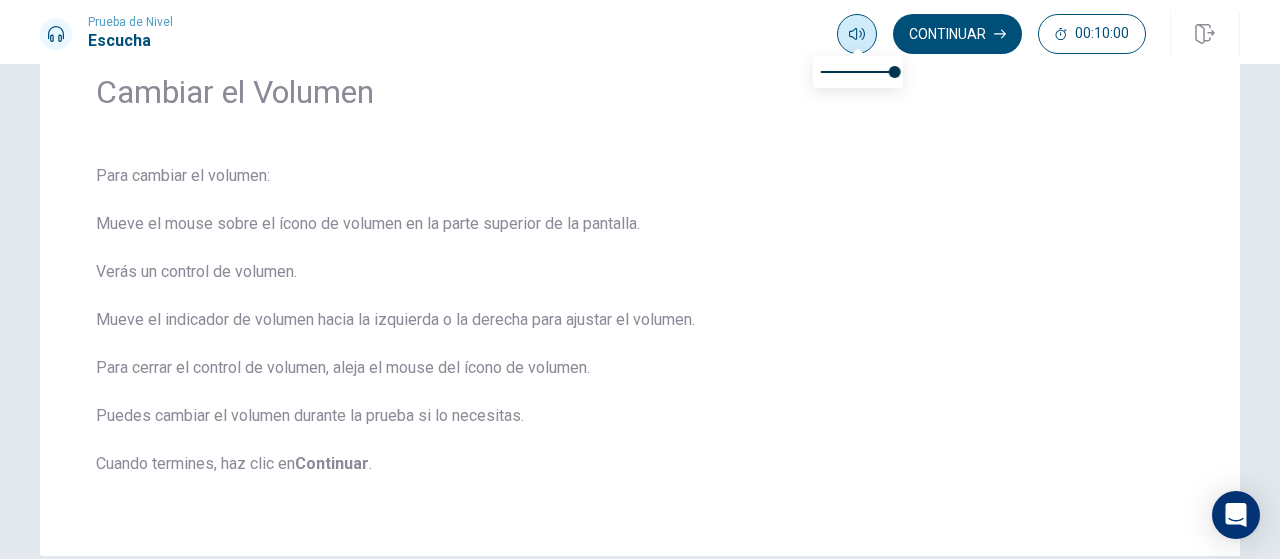 click 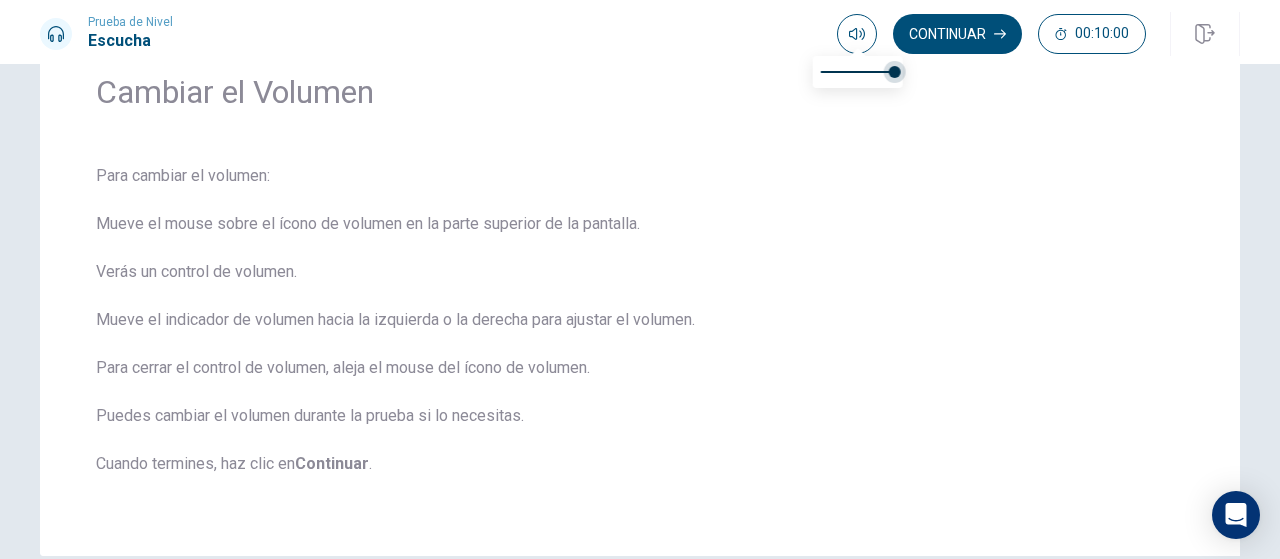 type on "1" 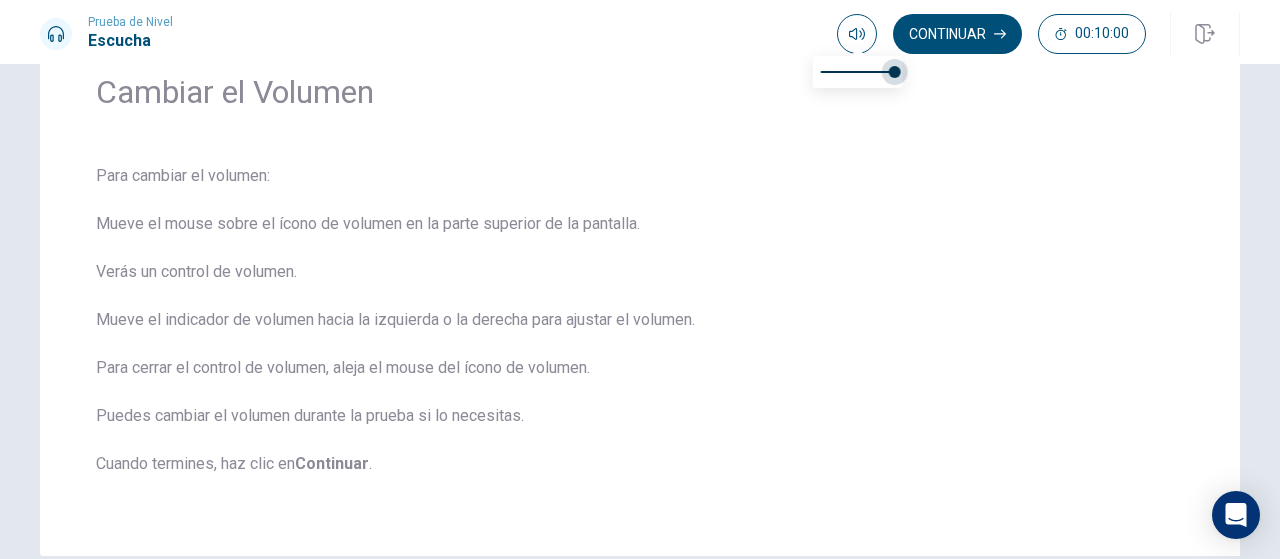 drag, startPoint x: 887, startPoint y: 70, endPoint x: 900, endPoint y: 70, distance: 13 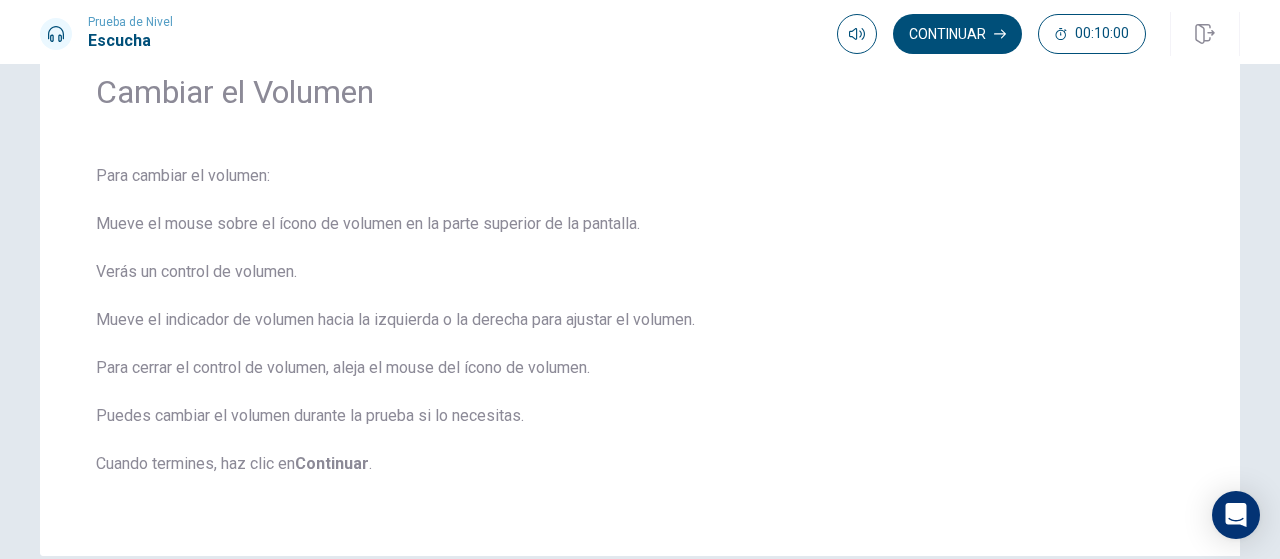 click on "Cambiar el Volumen" at bounding box center [640, 118] 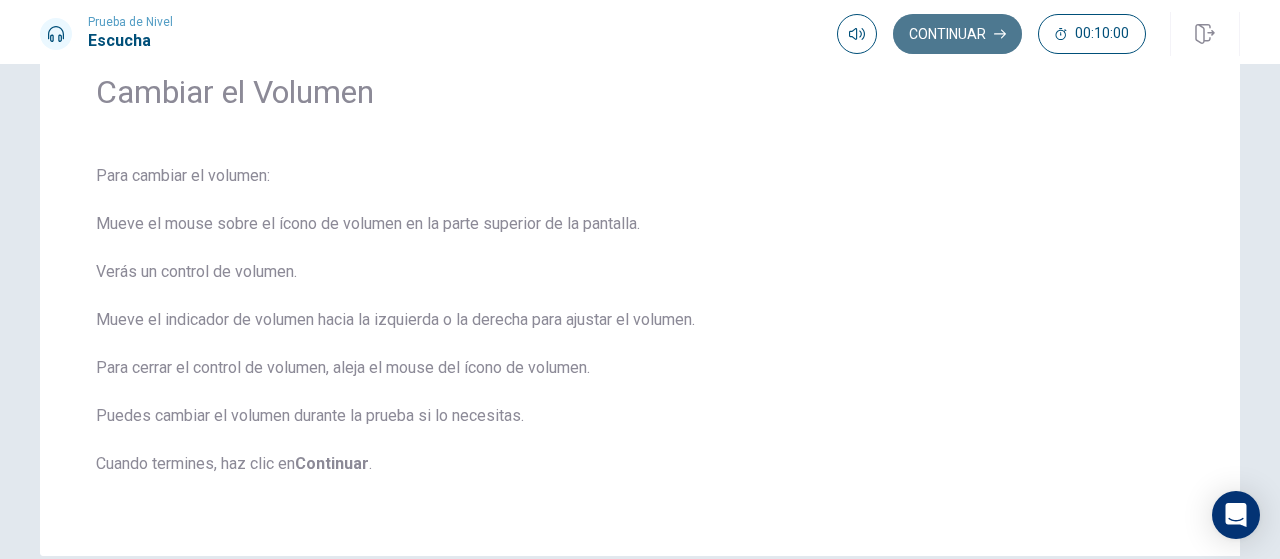 click on "Continuar" at bounding box center (957, 34) 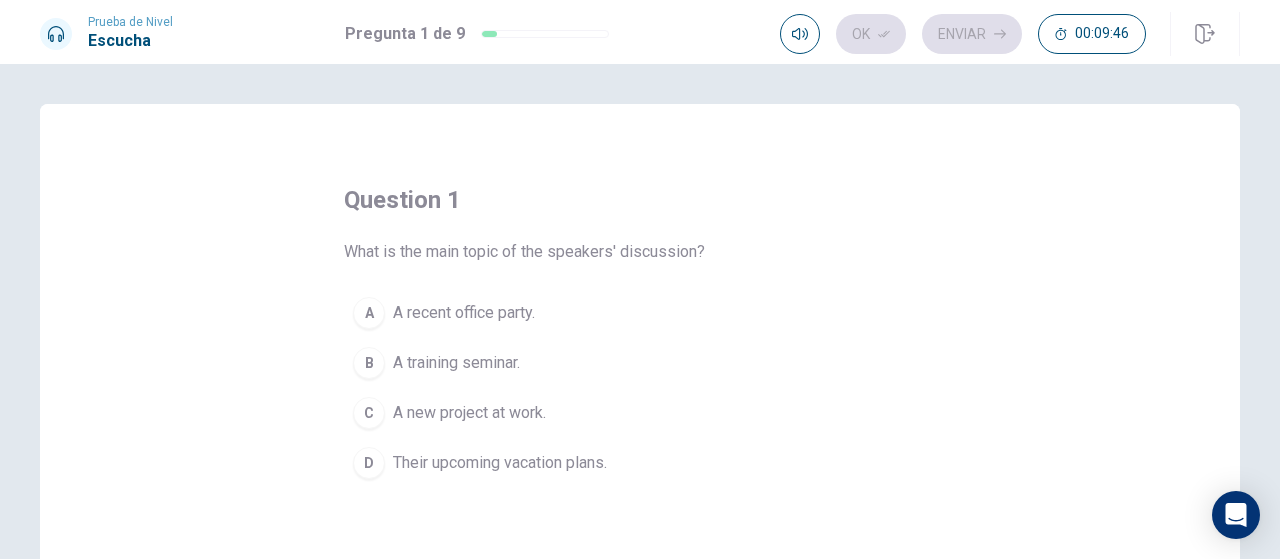 click on "A new project at work." at bounding box center [469, 413] 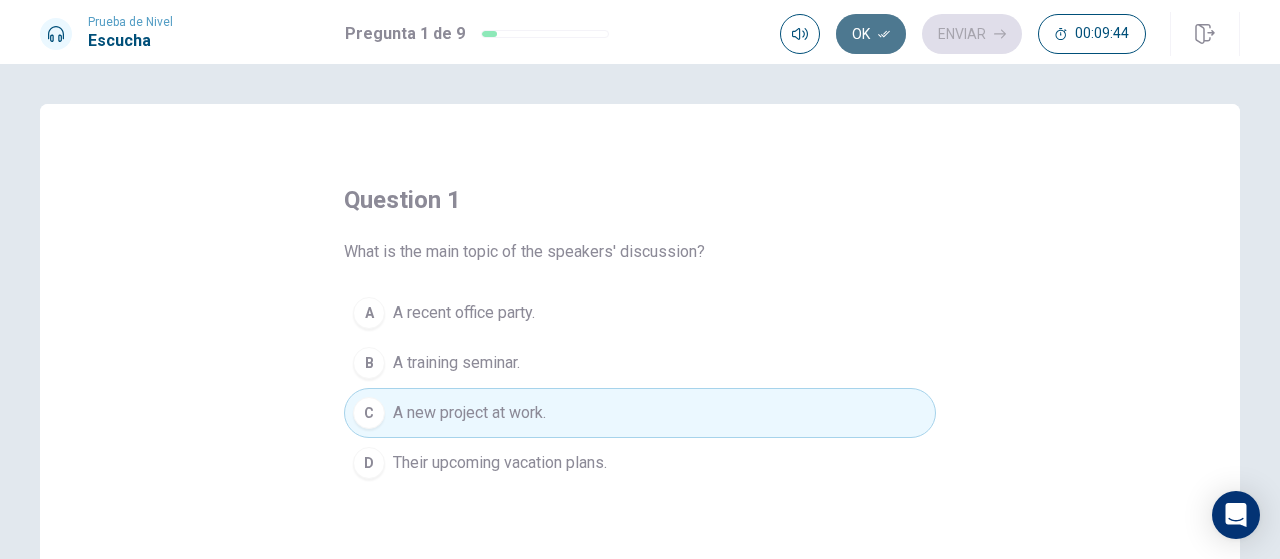 click on "Ok" at bounding box center (871, 34) 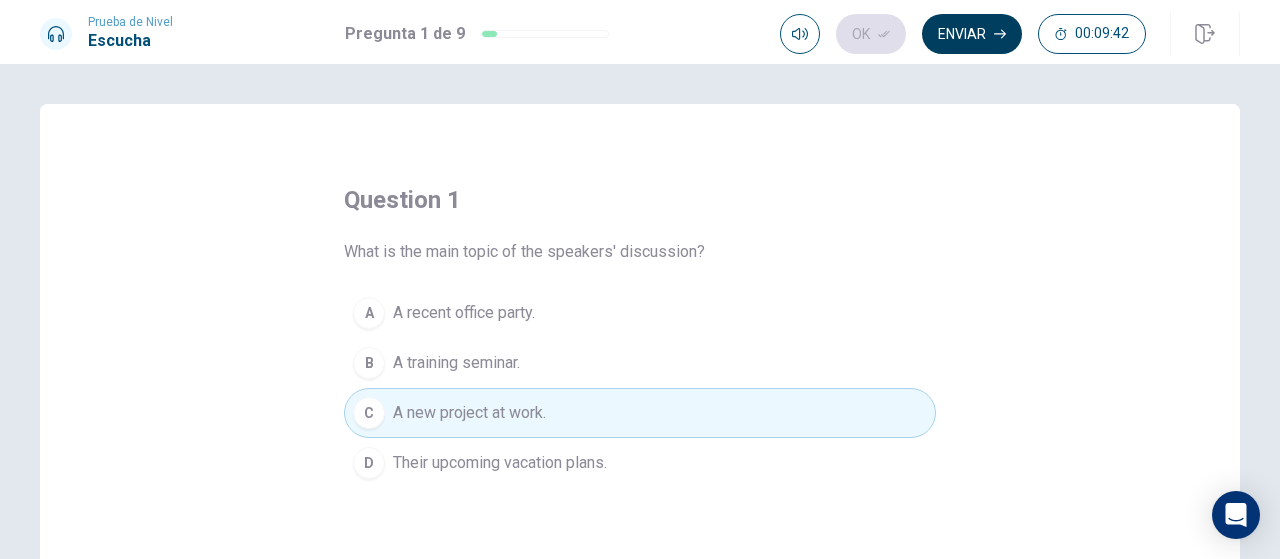 click on "Enviar" at bounding box center [972, 34] 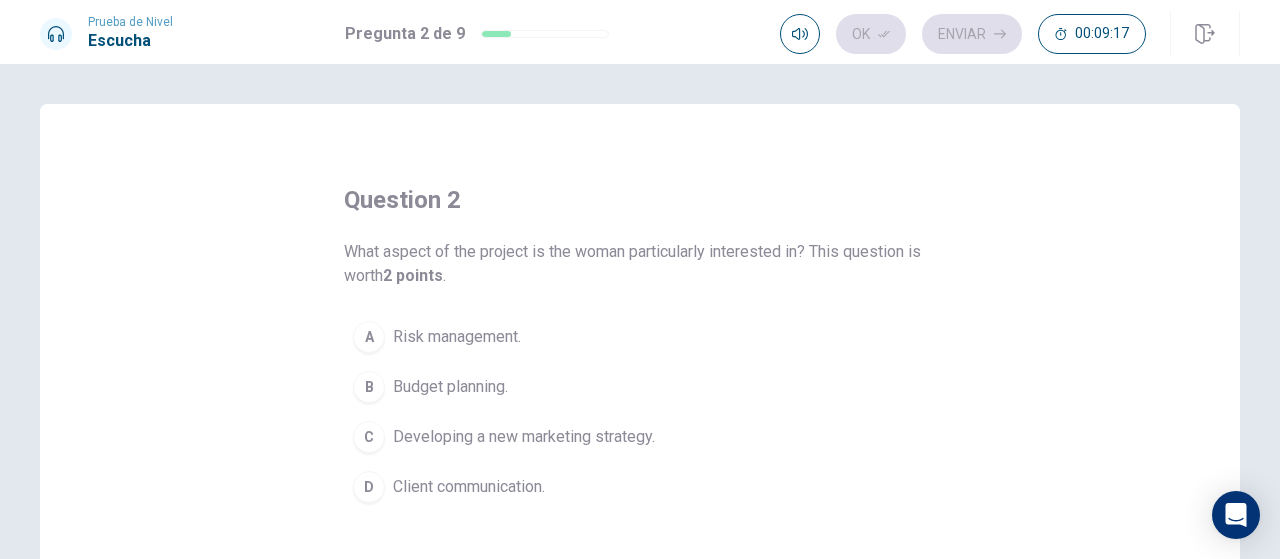 click on "Budget planning." at bounding box center (450, 387) 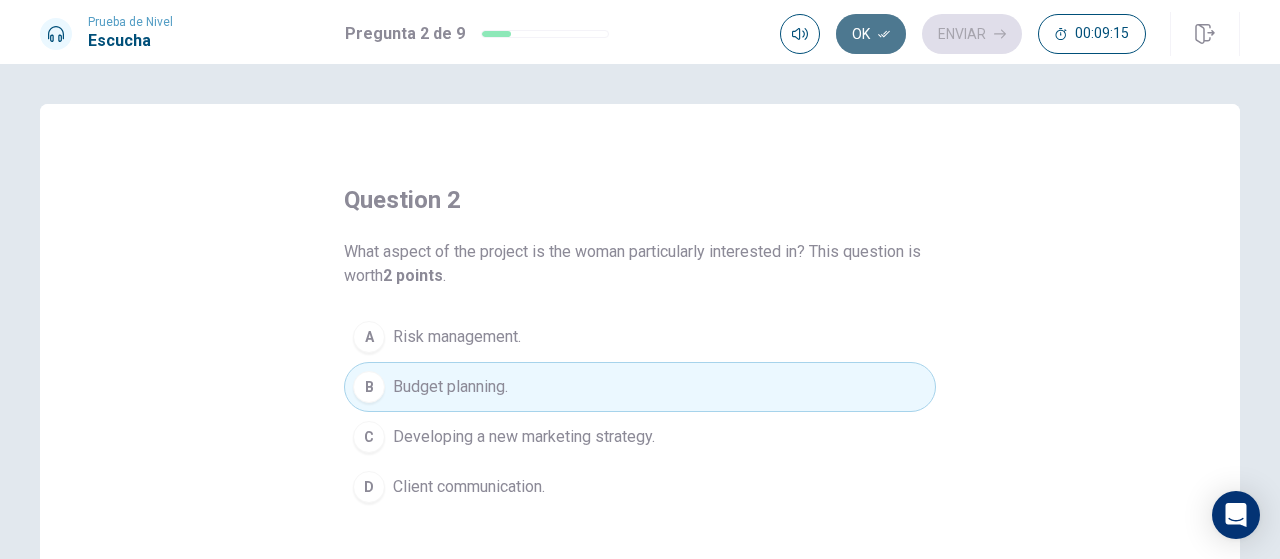 click on "Ok" at bounding box center [871, 34] 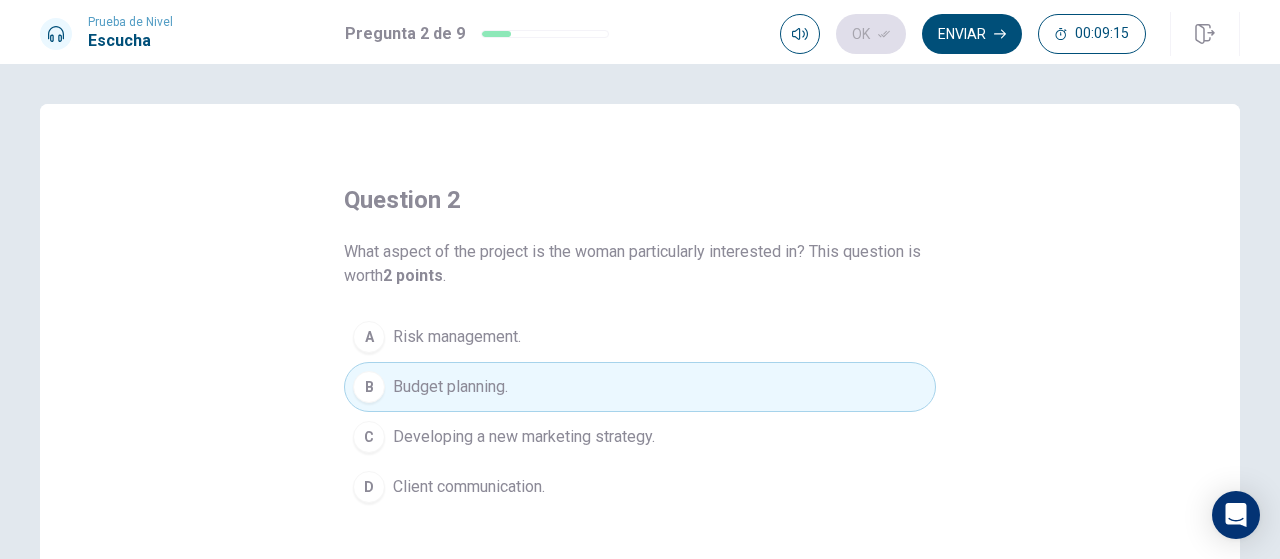 click on "Enviar" at bounding box center [972, 34] 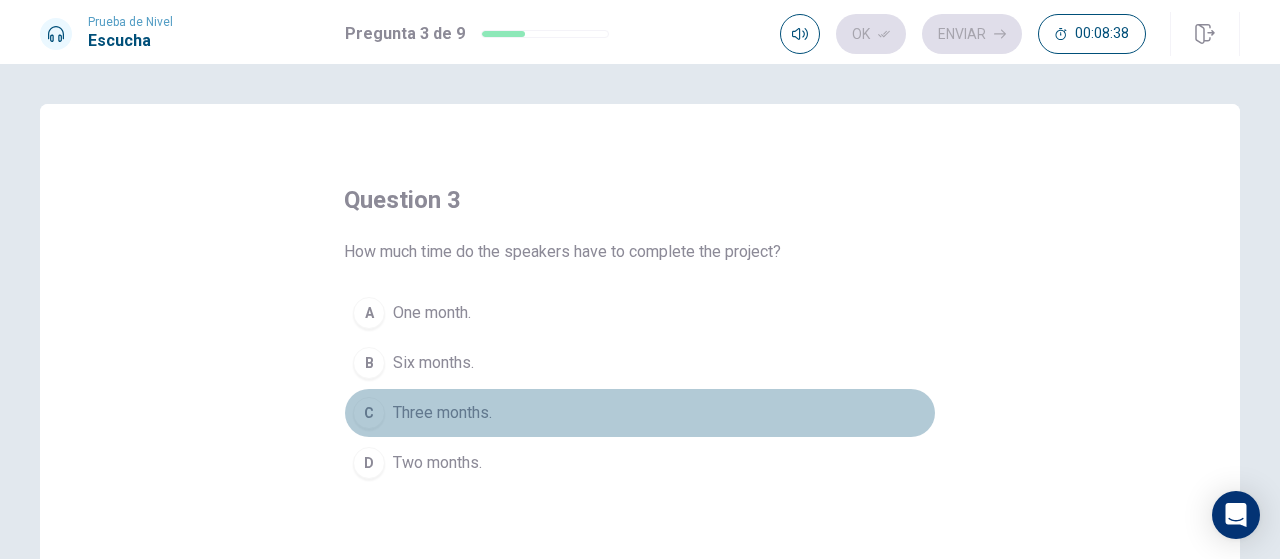 click on "Three months." at bounding box center (442, 413) 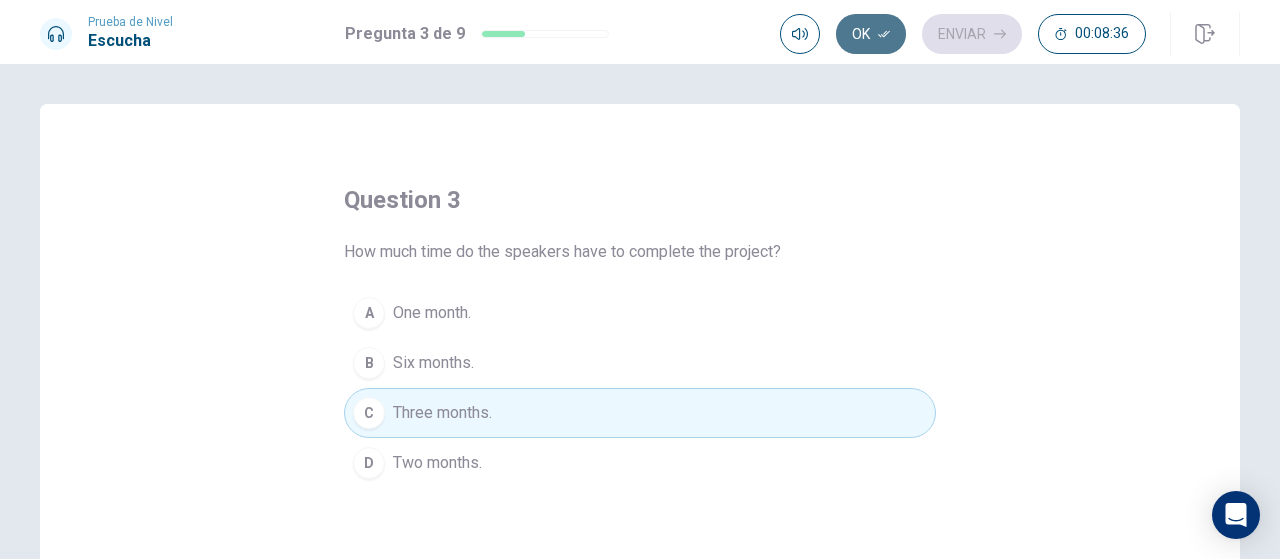 click on "Ok" at bounding box center [871, 34] 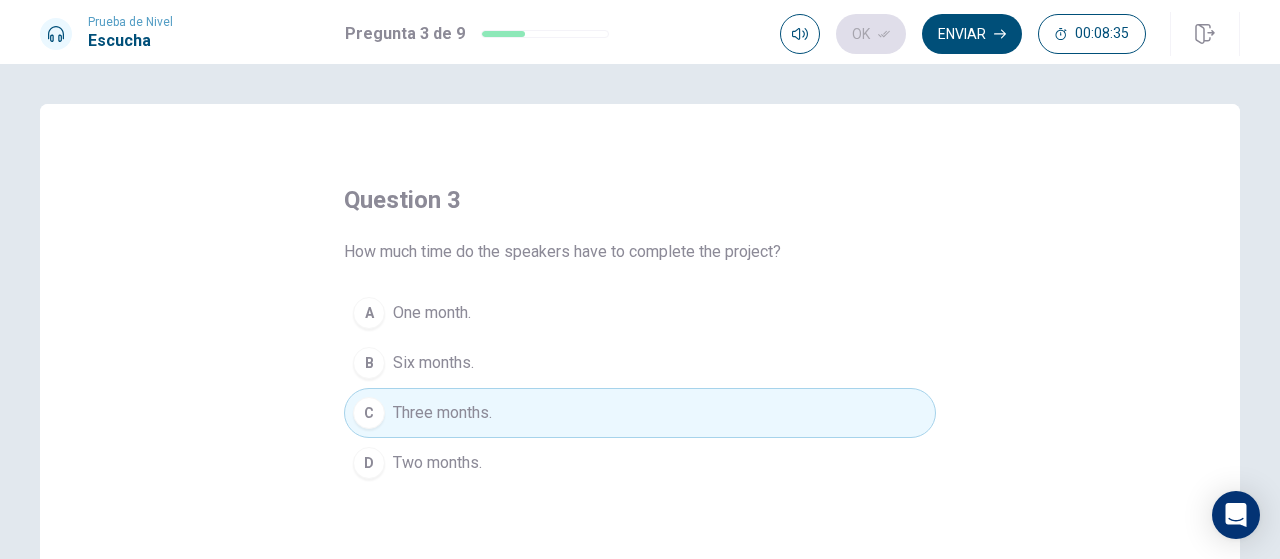 click on "Enviar" at bounding box center [972, 34] 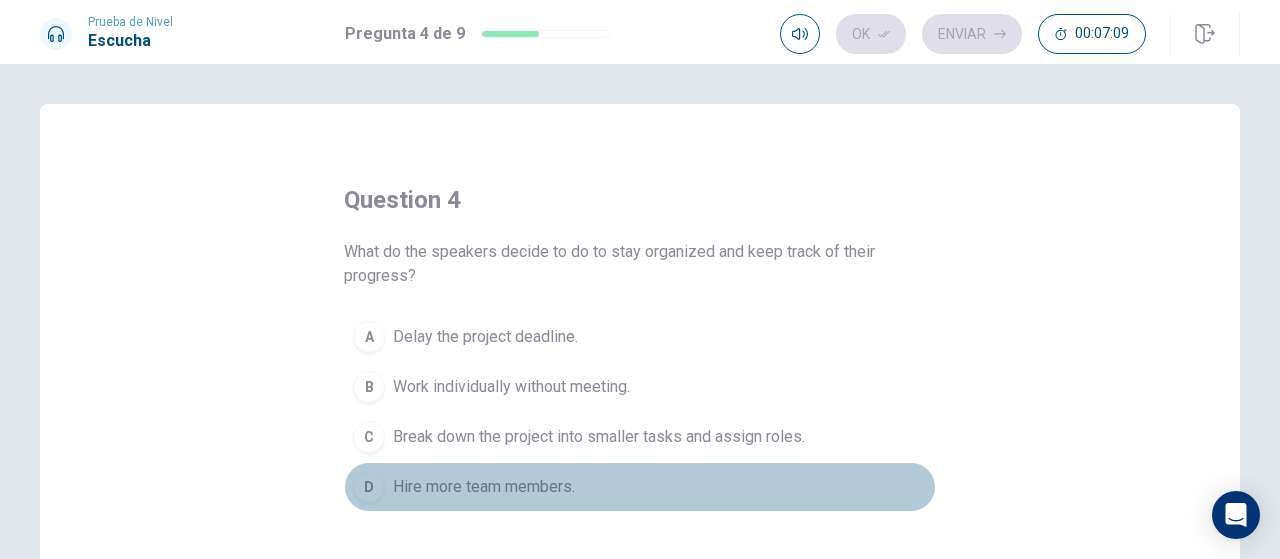 click on "Hire more team members." at bounding box center [484, 487] 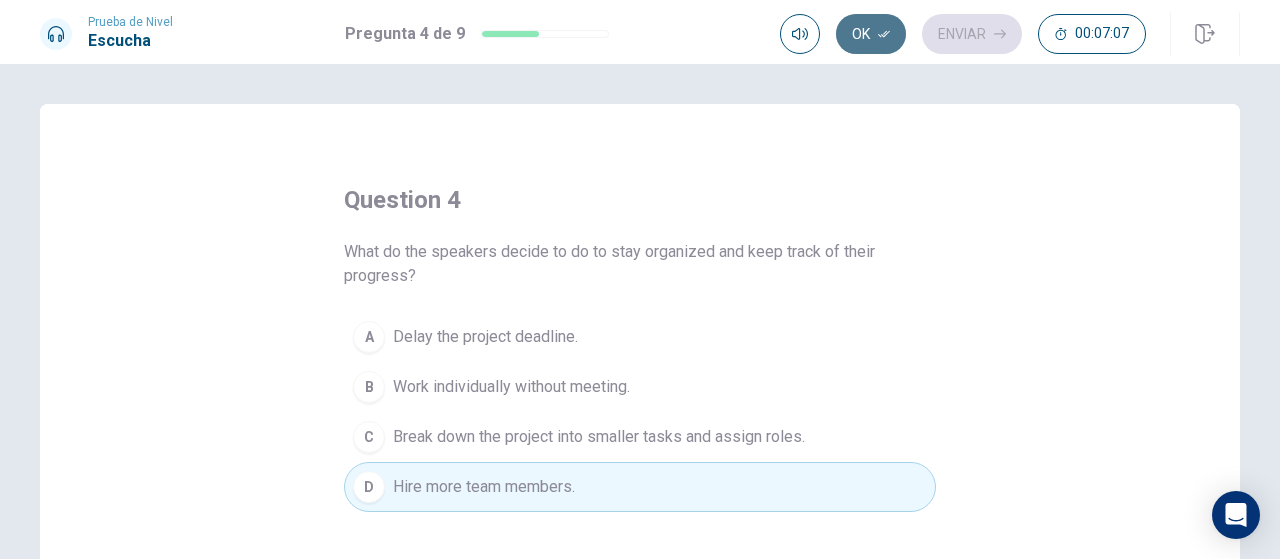 click on "Ok" at bounding box center (871, 34) 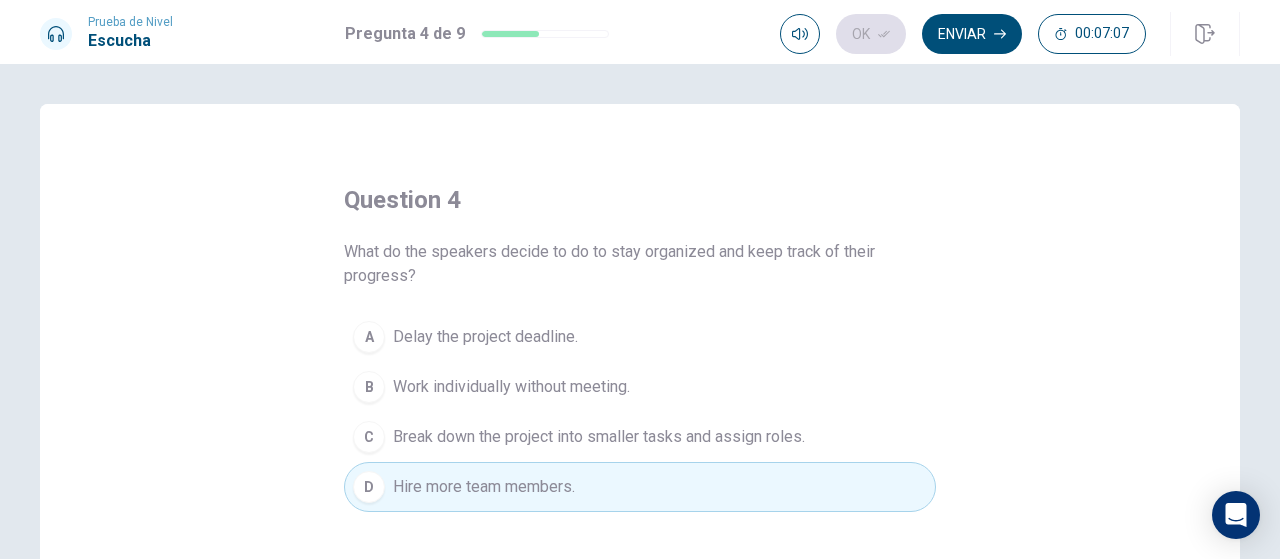 click on "Enviar" at bounding box center [972, 34] 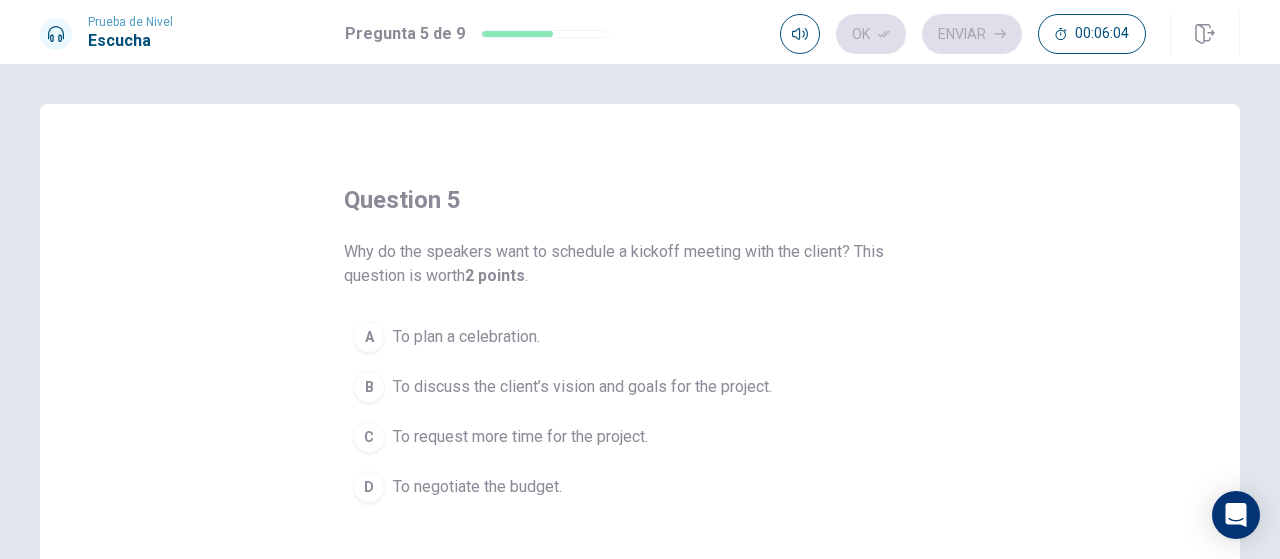 click on "To discuss the client’s vision and goals for the project." at bounding box center [582, 387] 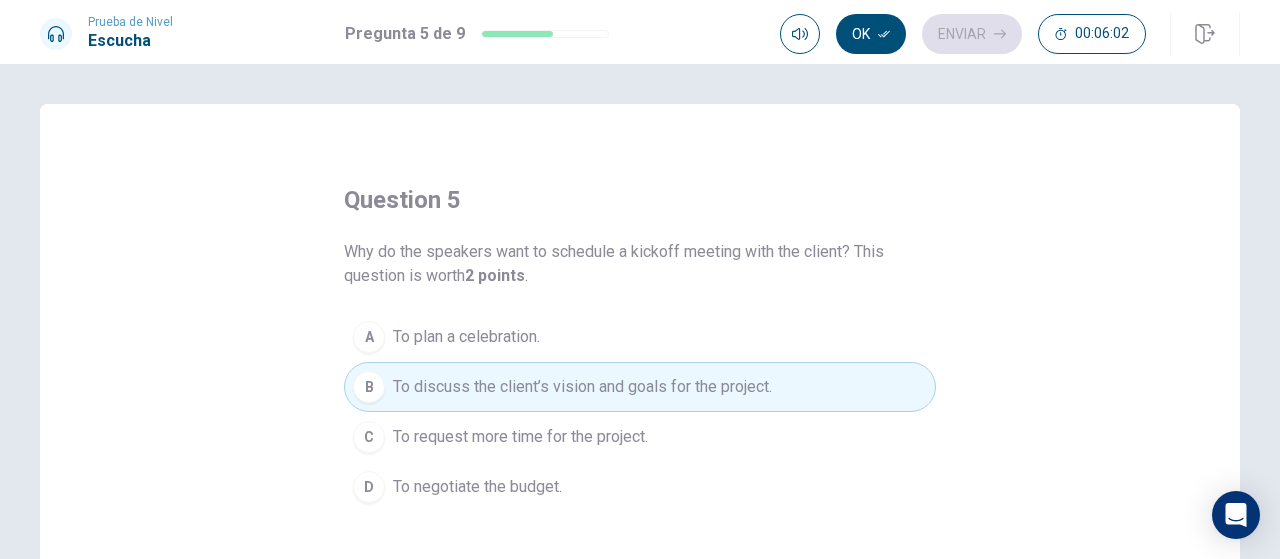 click on "Ok" at bounding box center (871, 34) 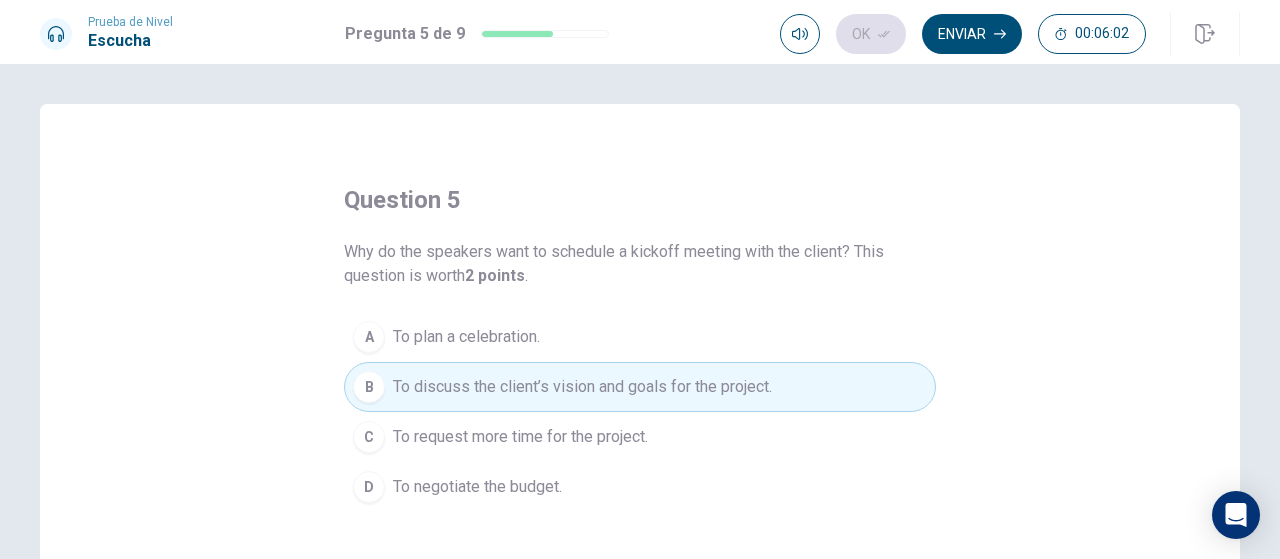 click on "Enviar" at bounding box center [972, 34] 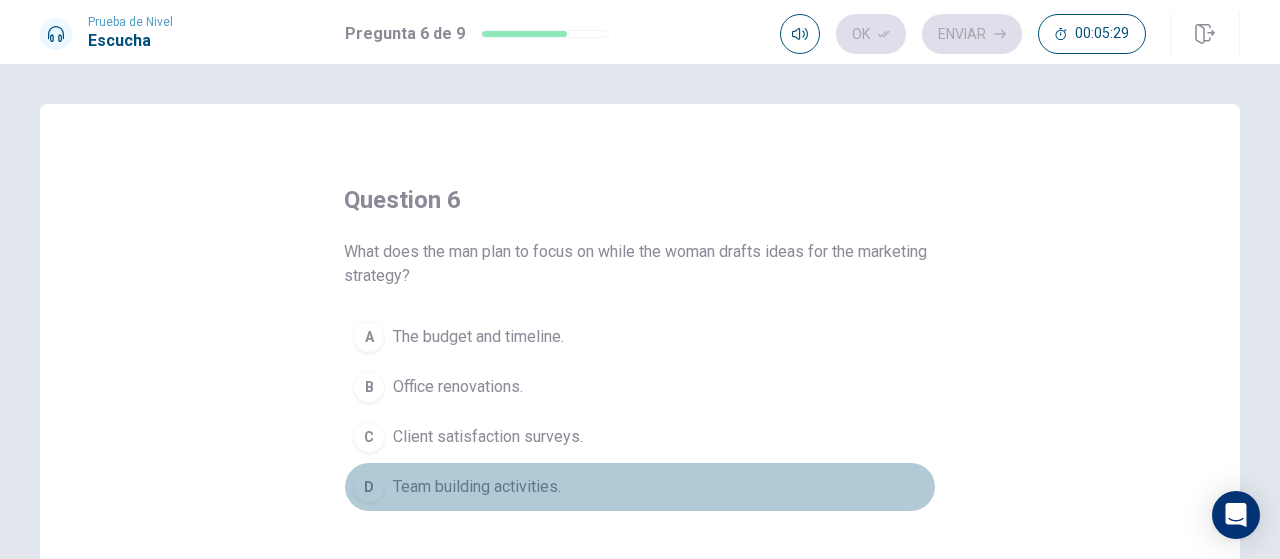 click on "Team building activities." at bounding box center [477, 487] 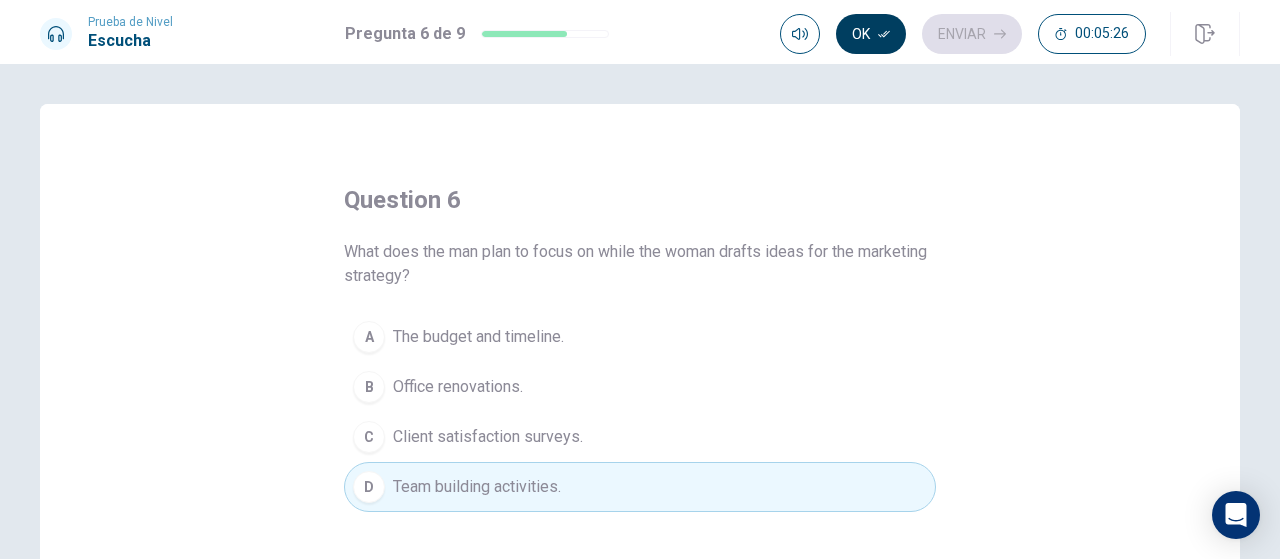 click on "Ok" at bounding box center (871, 34) 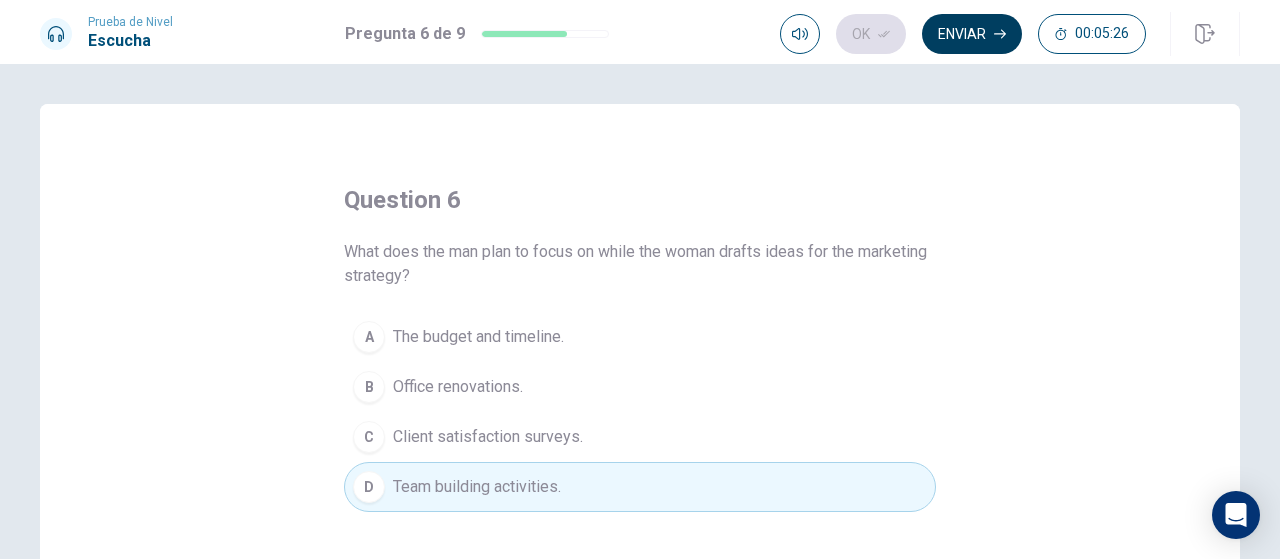 click on "Enviar" at bounding box center (972, 34) 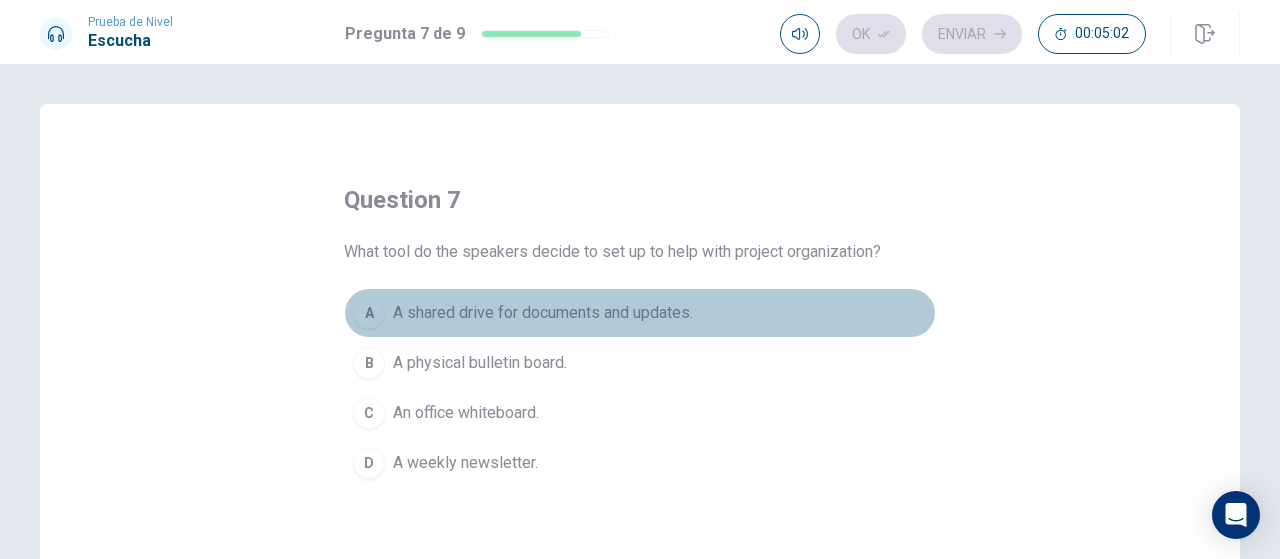 click on "A shared drive for documents and updates." at bounding box center (543, 313) 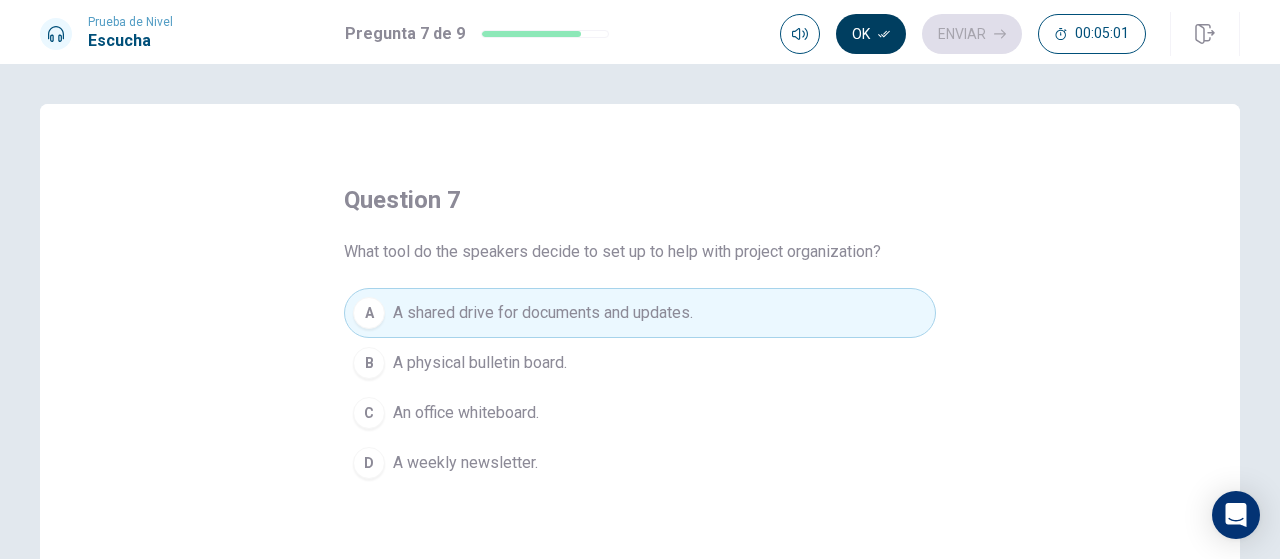 click on "Ok" at bounding box center [871, 34] 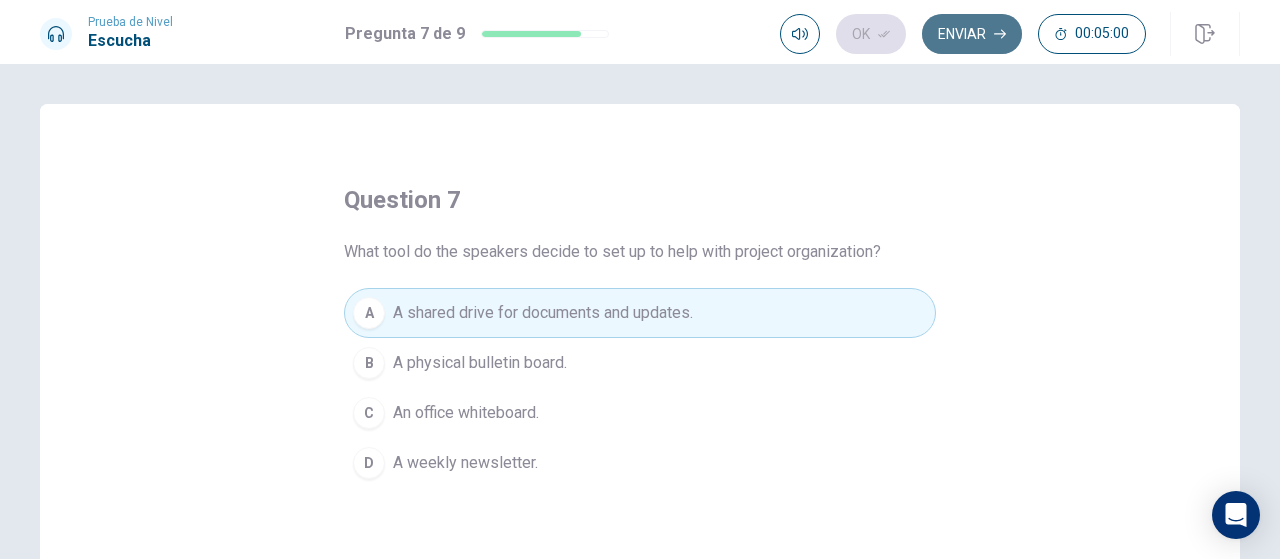 click on "Enviar" at bounding box center [972, 34] 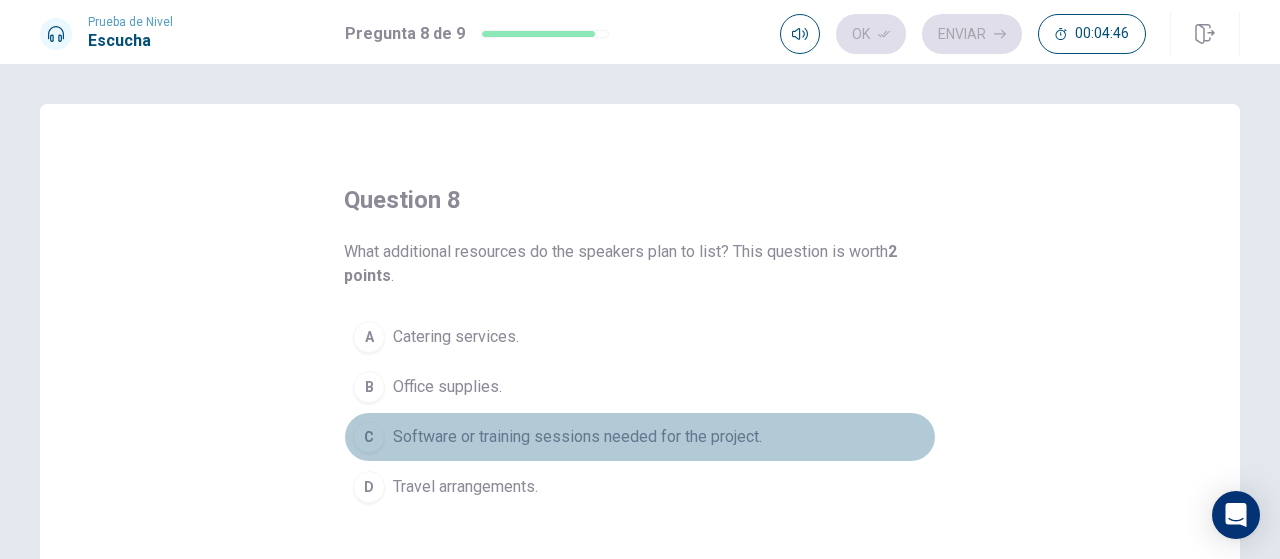 click on "Software or training sessions needed for the project." at bounding box center [577, 437] 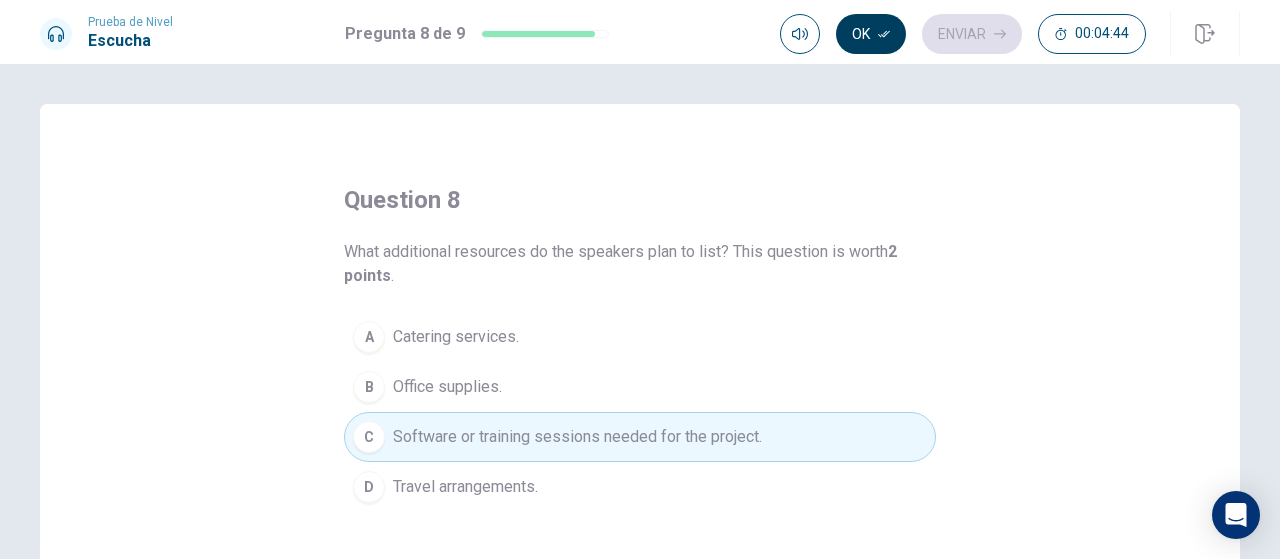 click on "Ok" at bounding box center (871, 34) 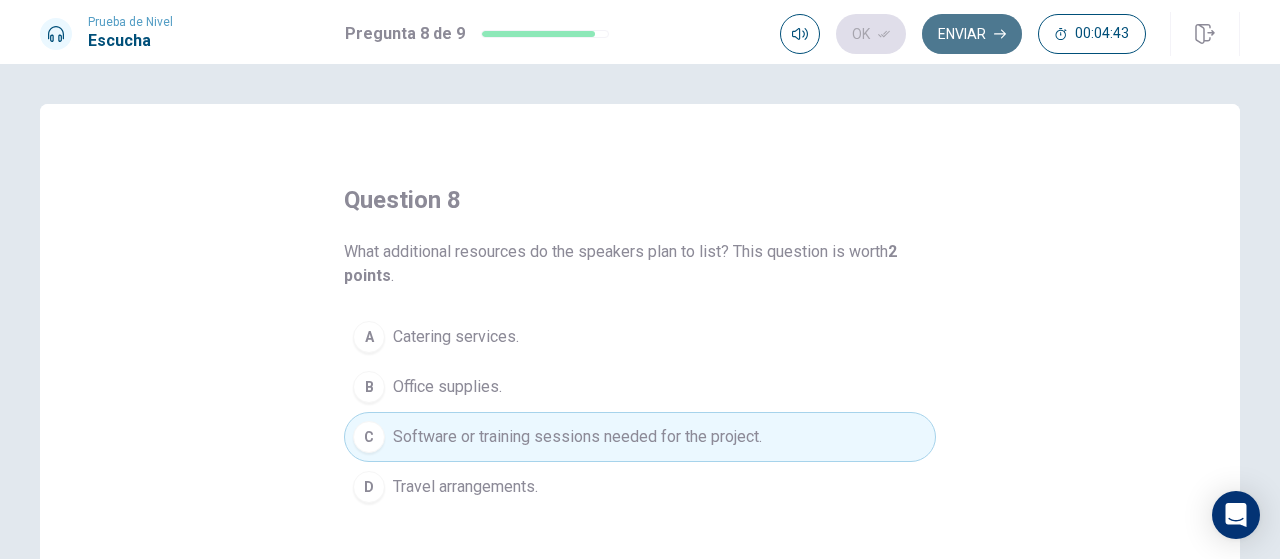 click on "Enviar" at bounding box center (972, 34) 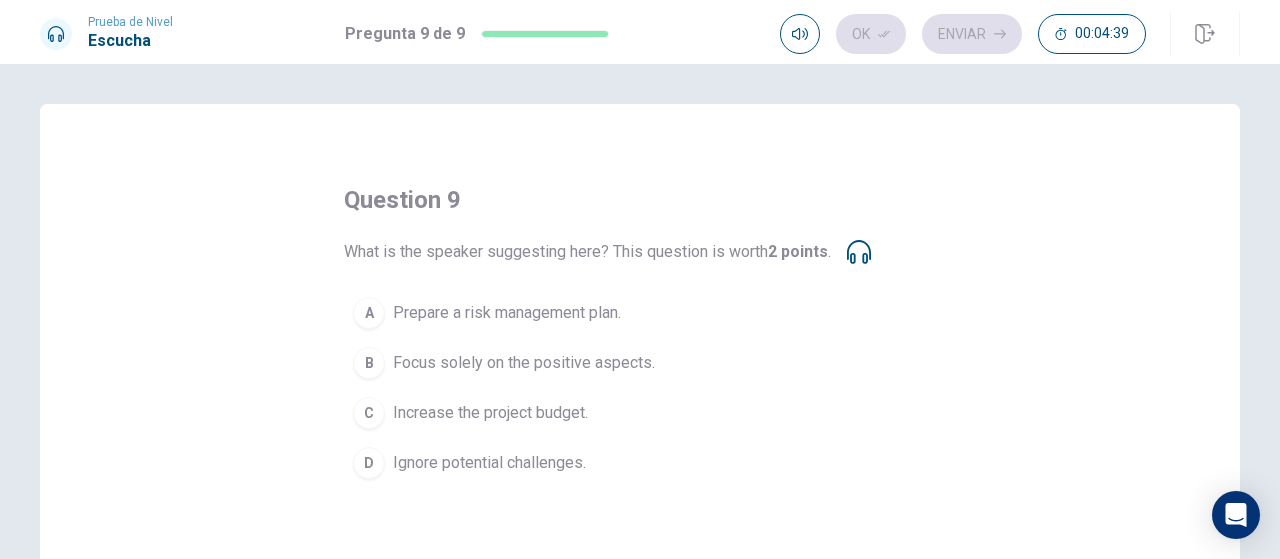click 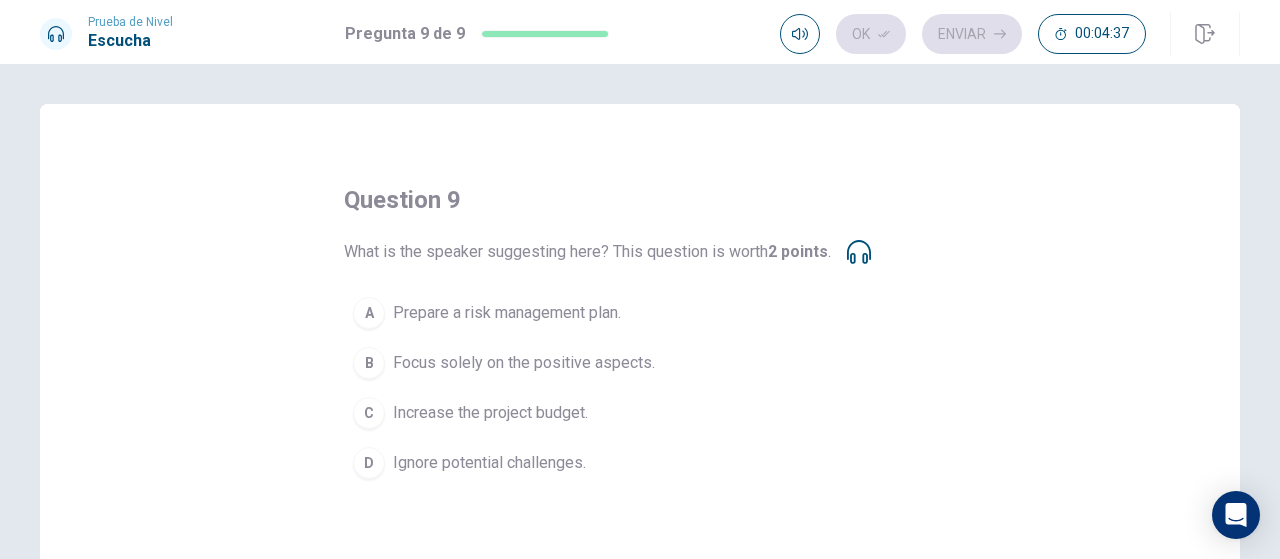 click 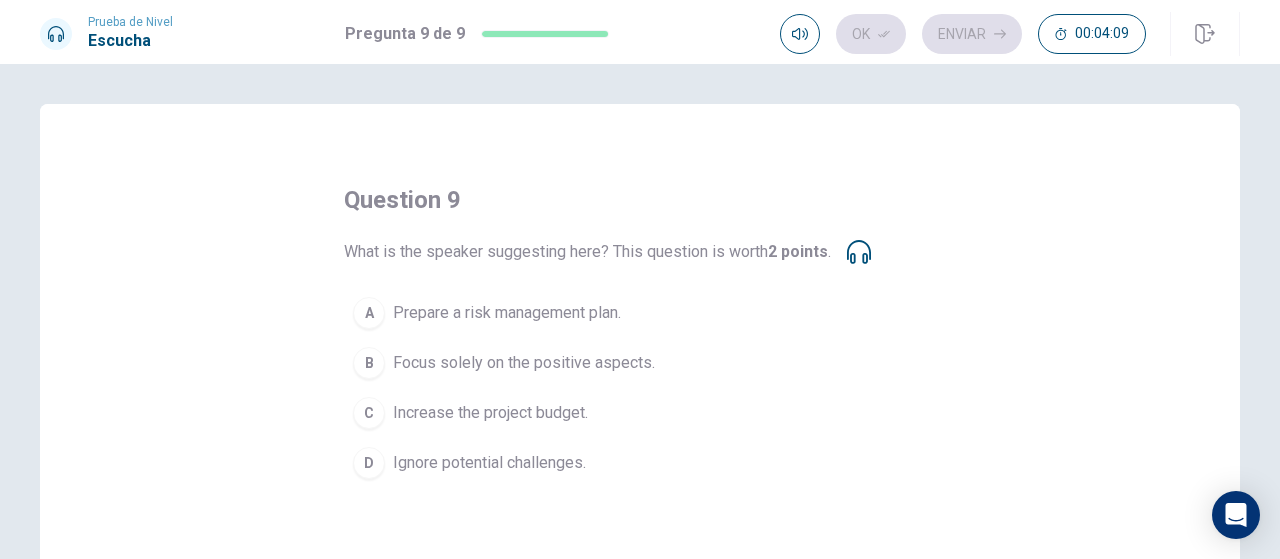 click on "Prepare a risk management plan." at bounding box center (507, 313) 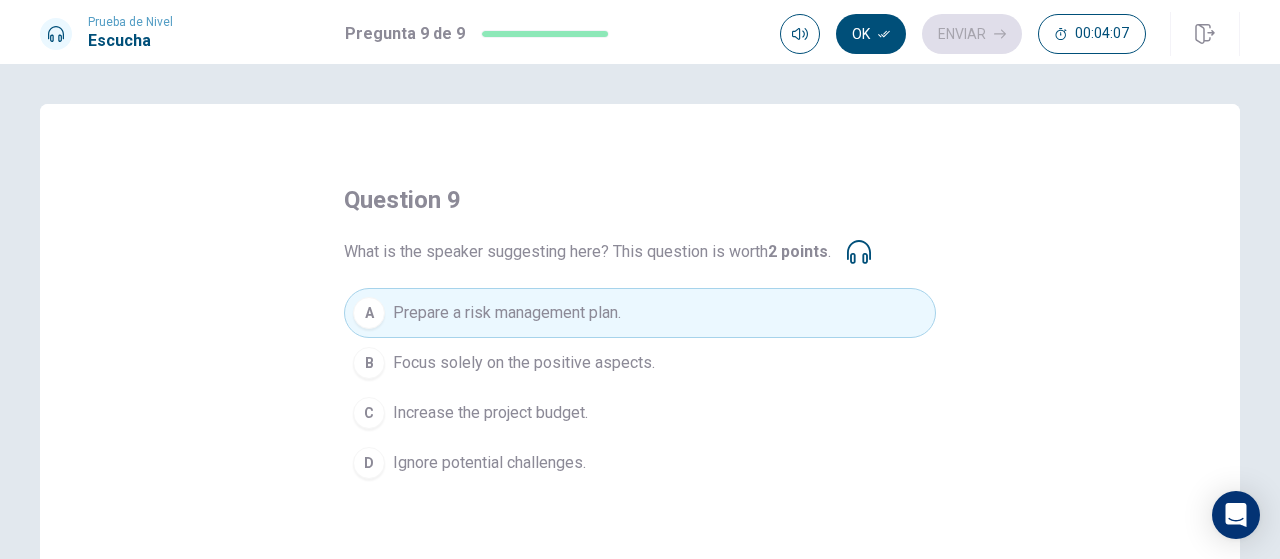 click on "Ok" at bounding box center (871, 34) 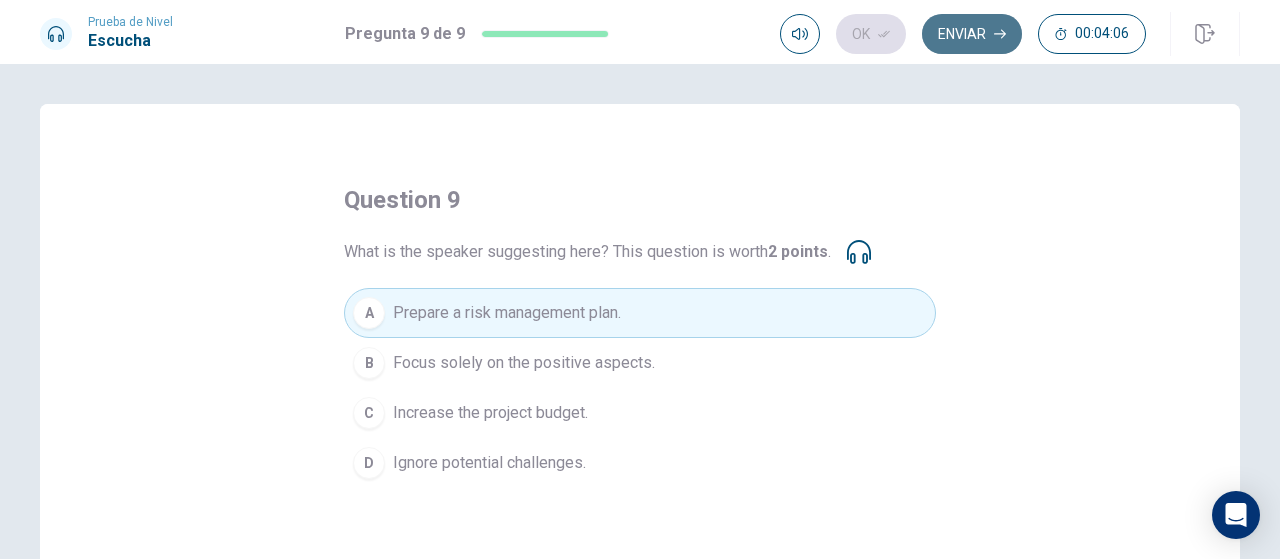 click on "Enviar" at bounding box center [972, 34] 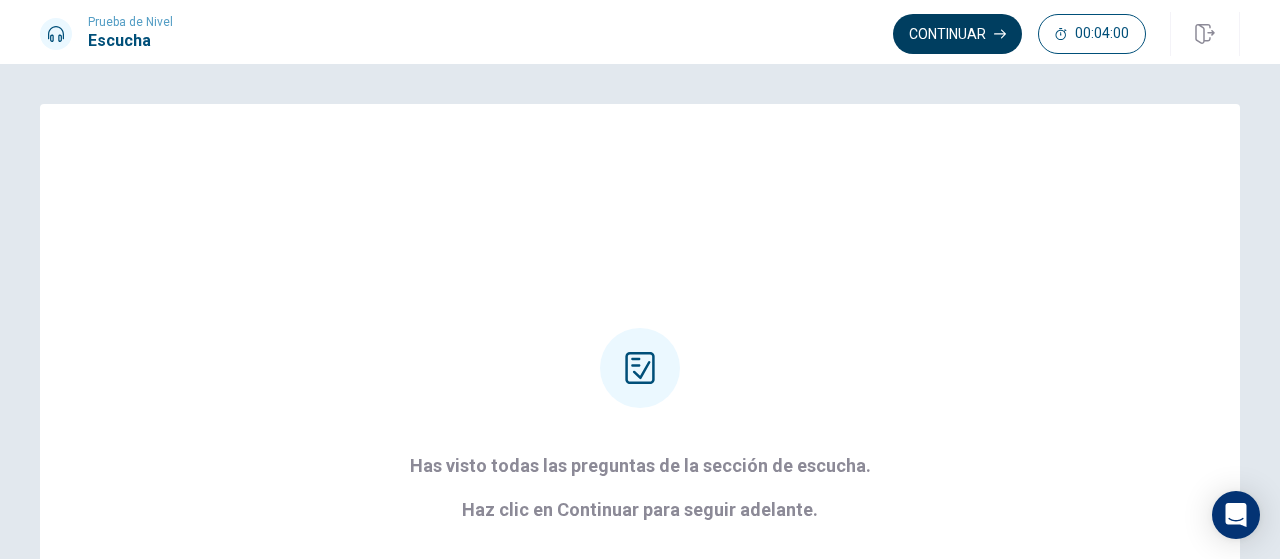 click on "Continuar" at bounding box center [957, 34] 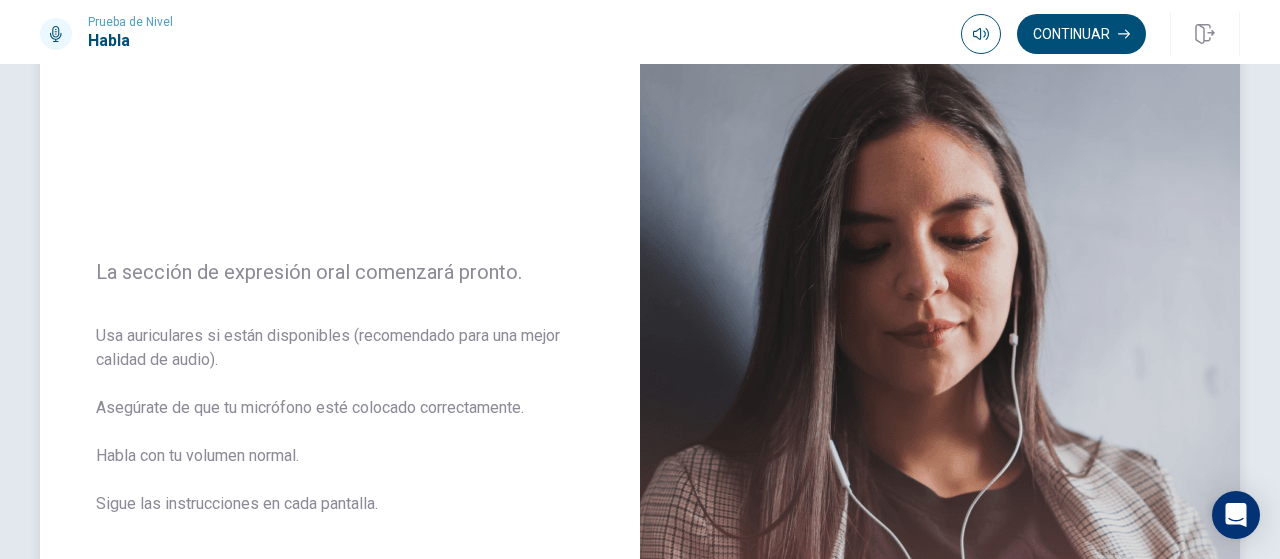 scroll, scrollTop: 100, scrollLeft: 0, axis: vertical 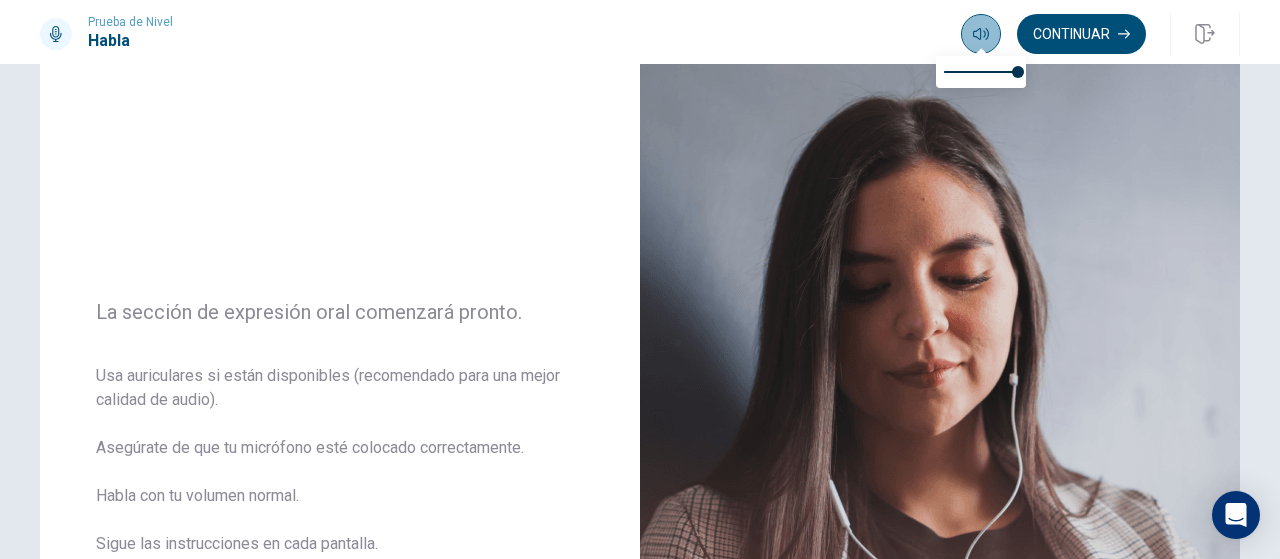 click at bounding box center [981, 34] 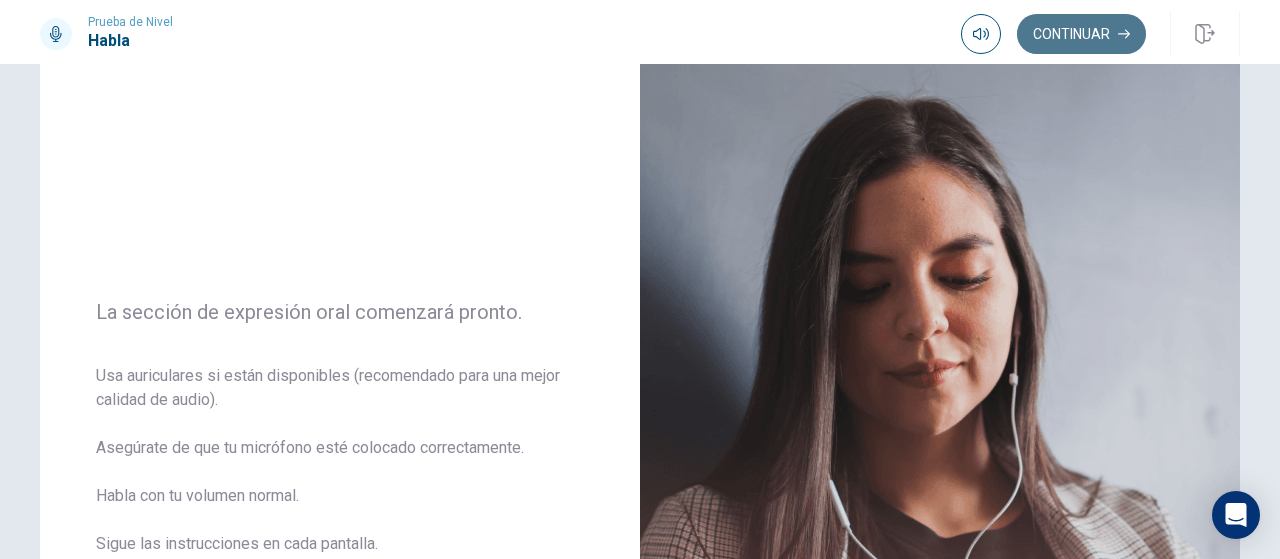 click on "Continuar" at bounding box center [1081, 34] 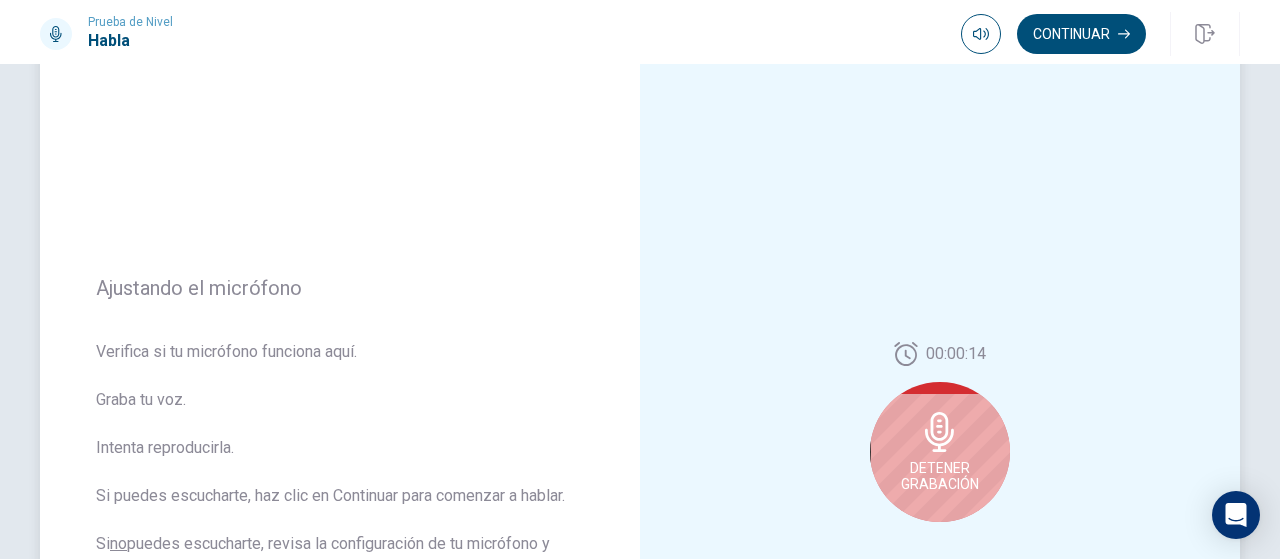 scroll, scrollTop: 200, scrollLeft: 0, axis: vertical 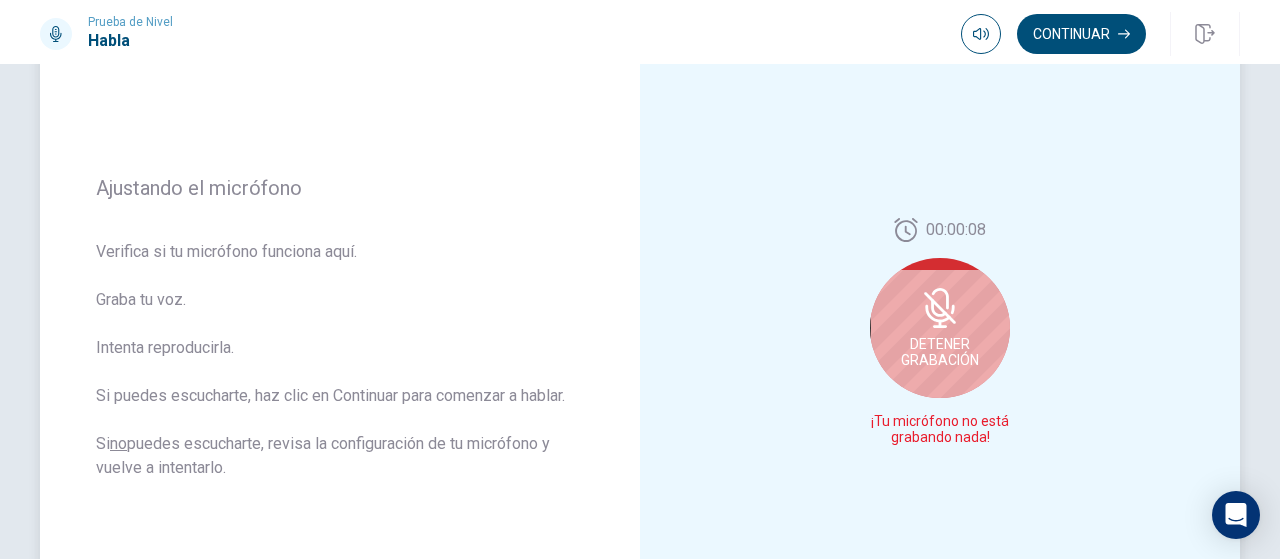 click 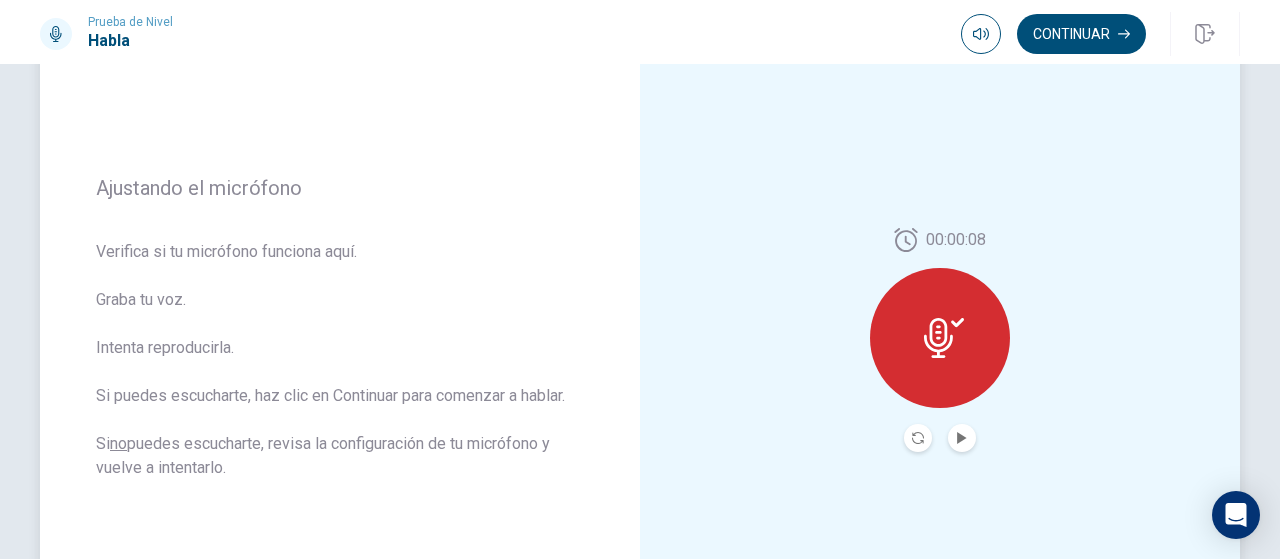 click 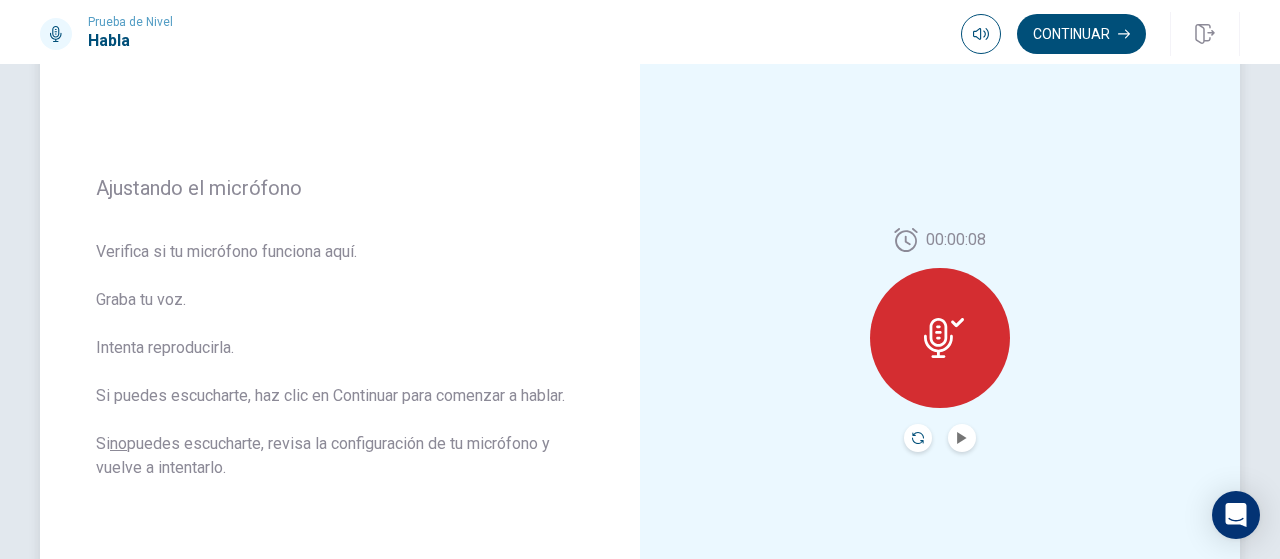 click 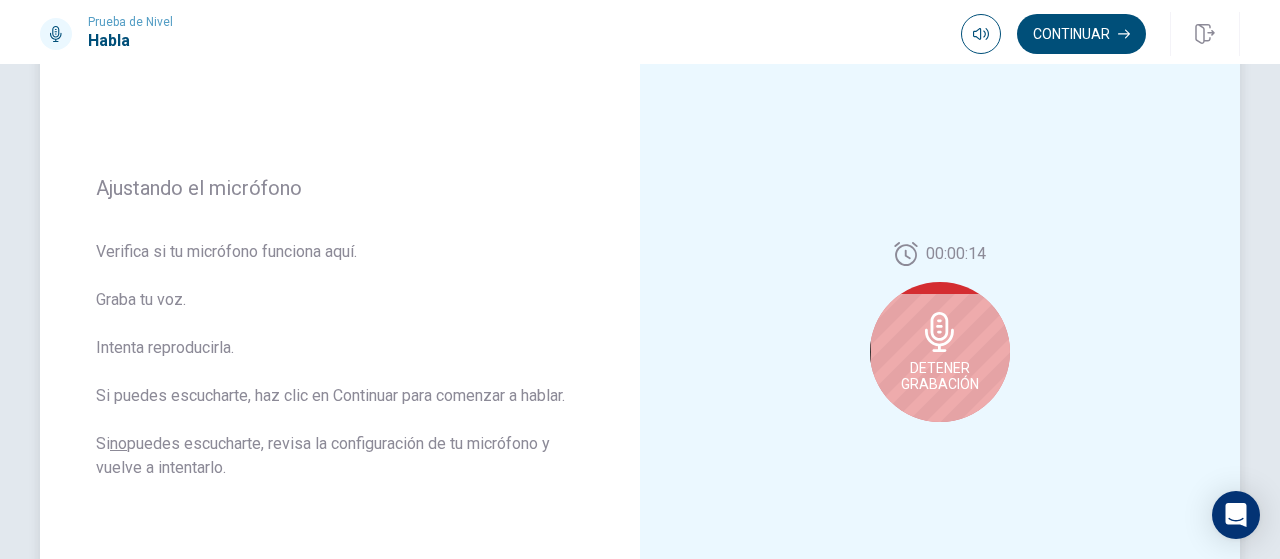 click on "Detener   Grabación" at bounding box center [940, 352] 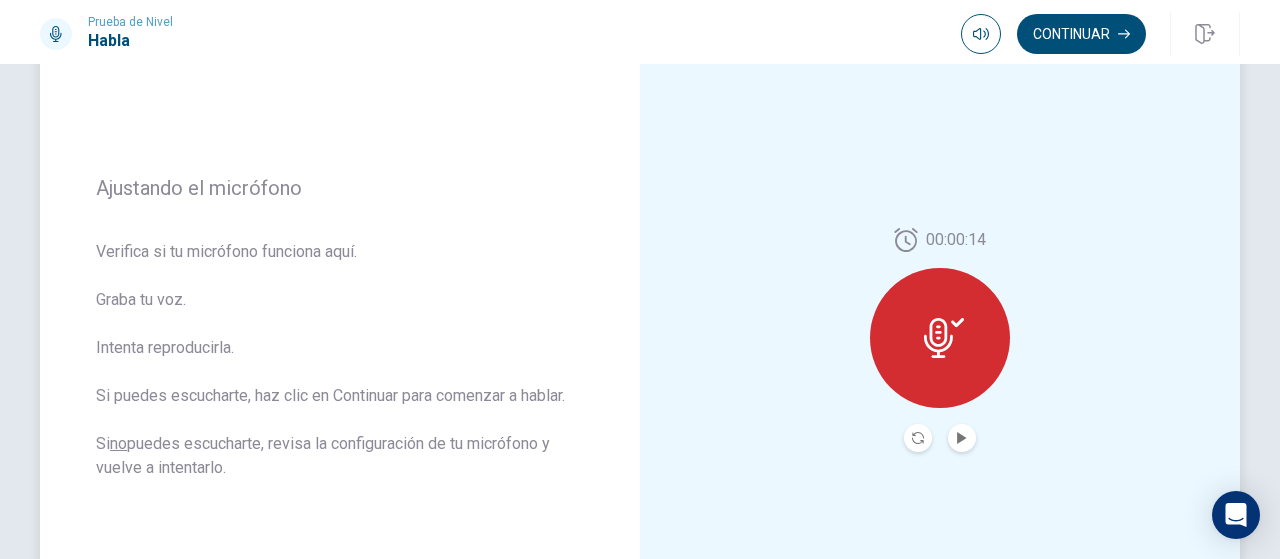 click at bounding box center (940, 338) 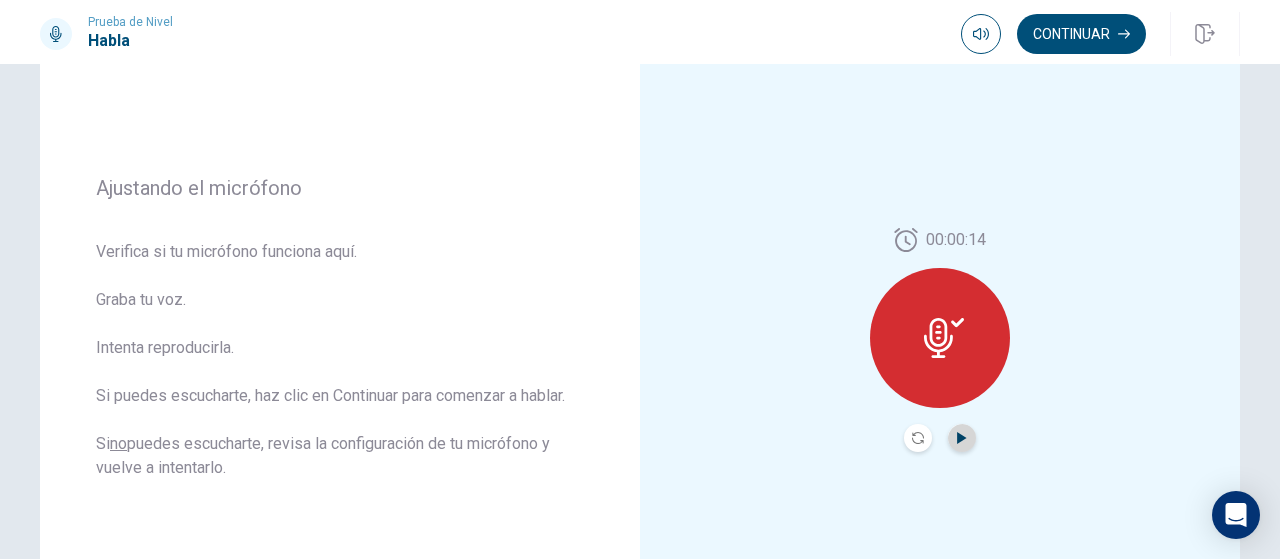 click 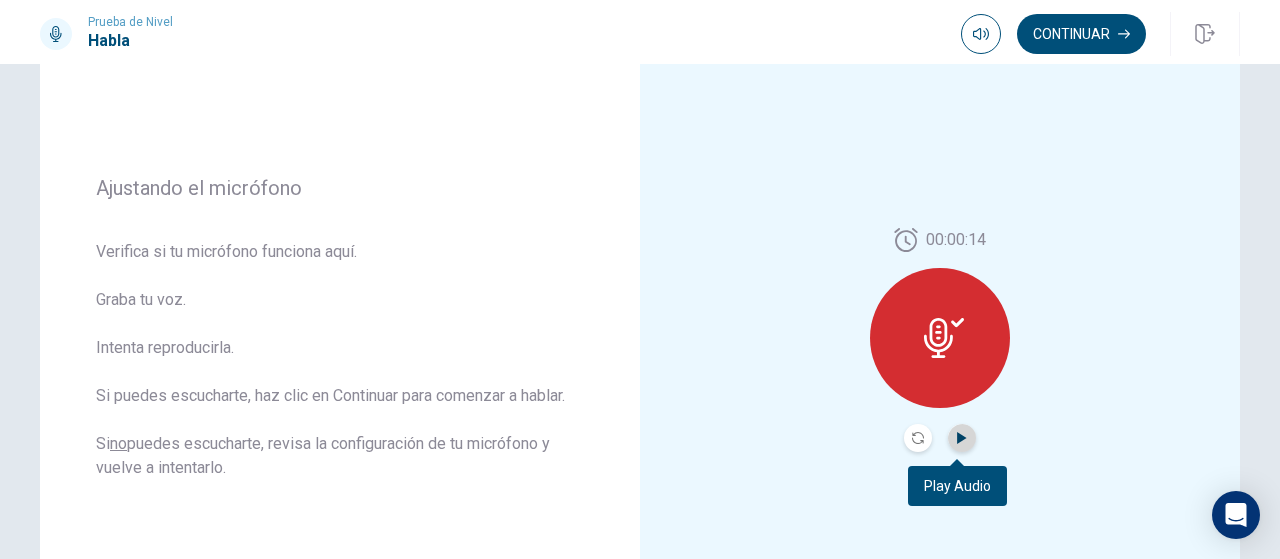 click 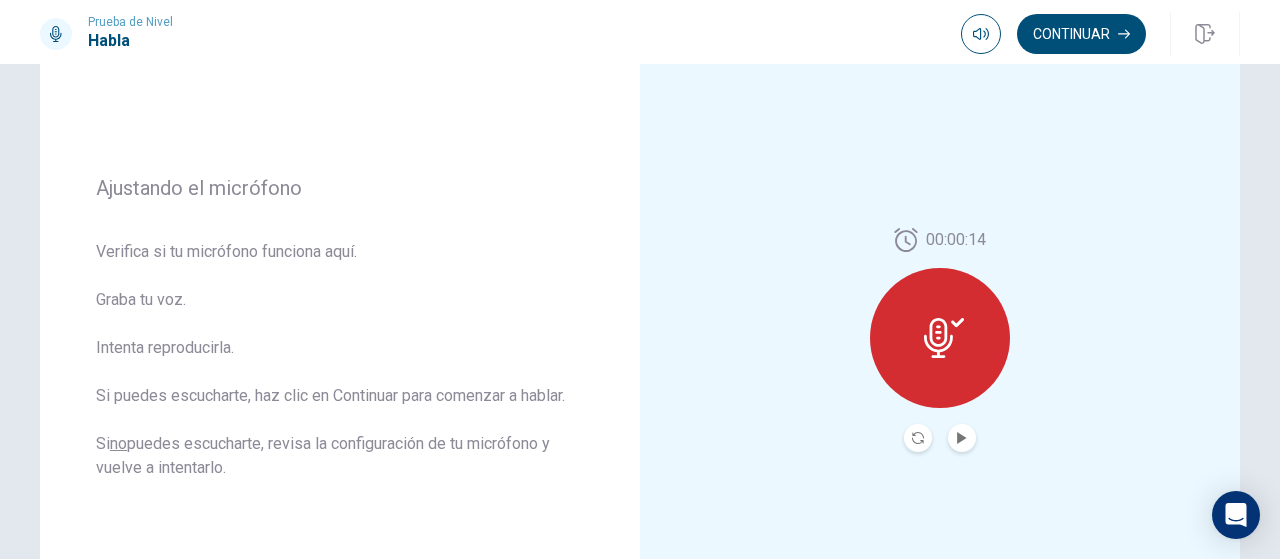 click 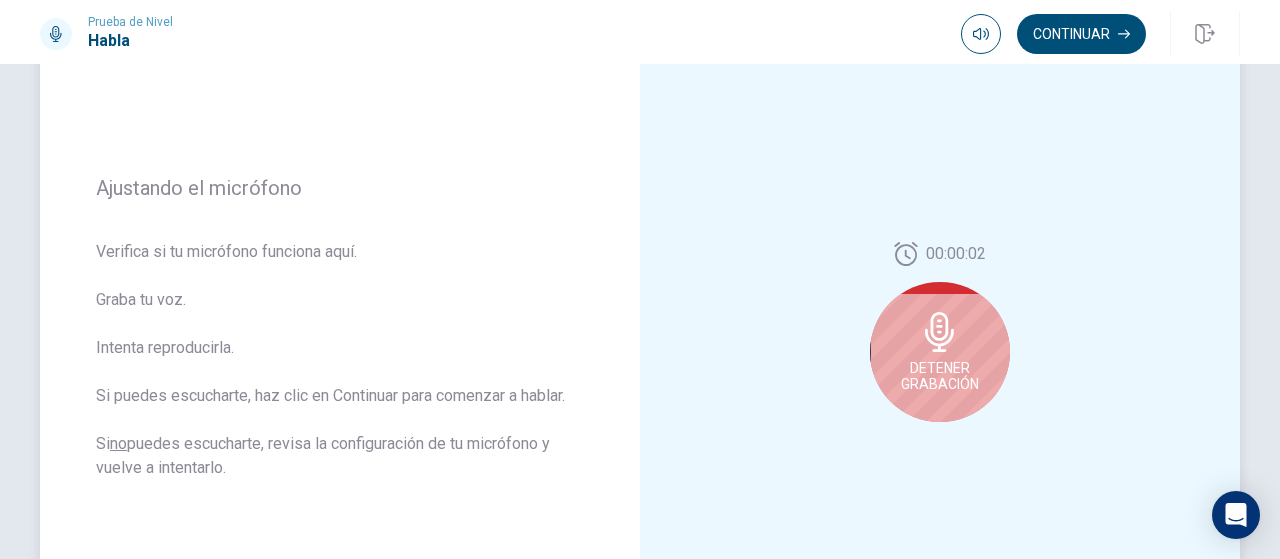 click on "Detener   Grabación" at bounding box center (940, 352) 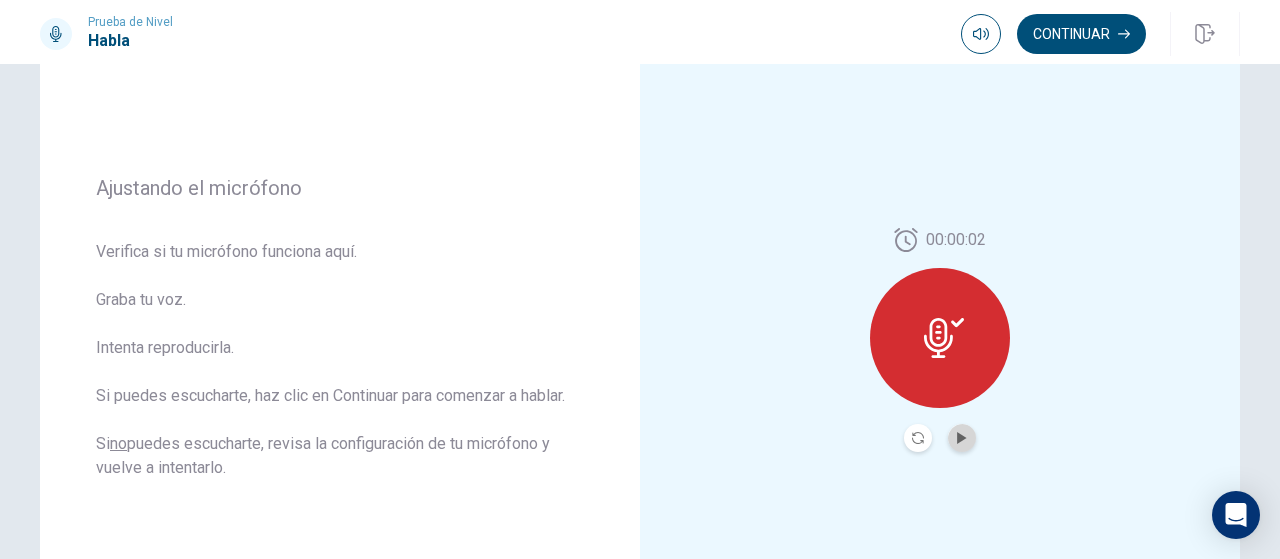 click at bounding box center (962, 438) 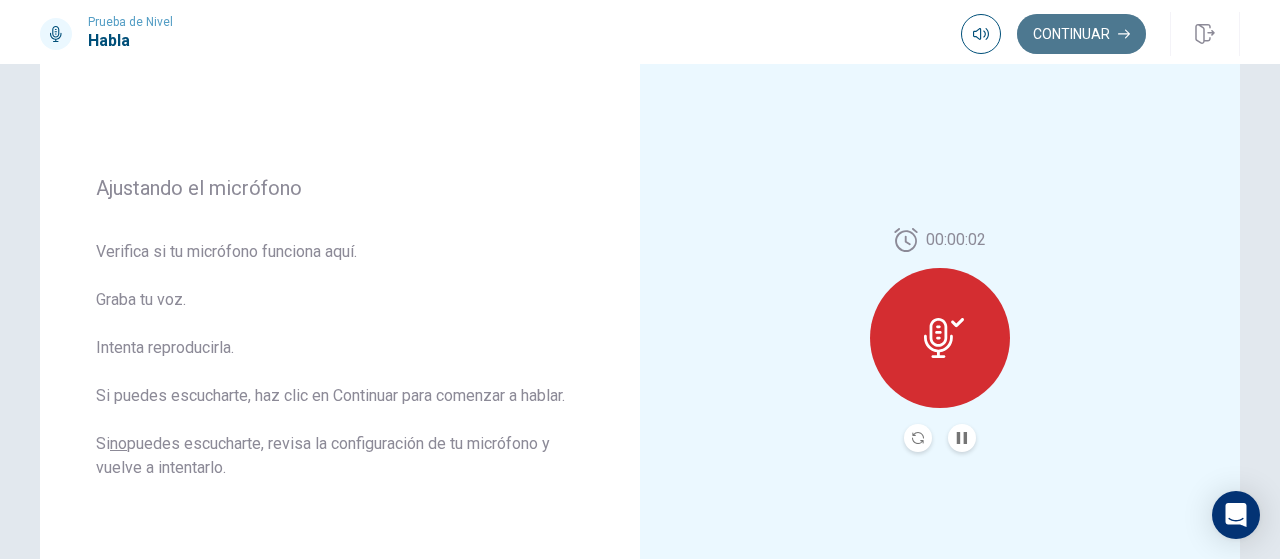 click on "Continuar" at bounding box center (1081, 34) 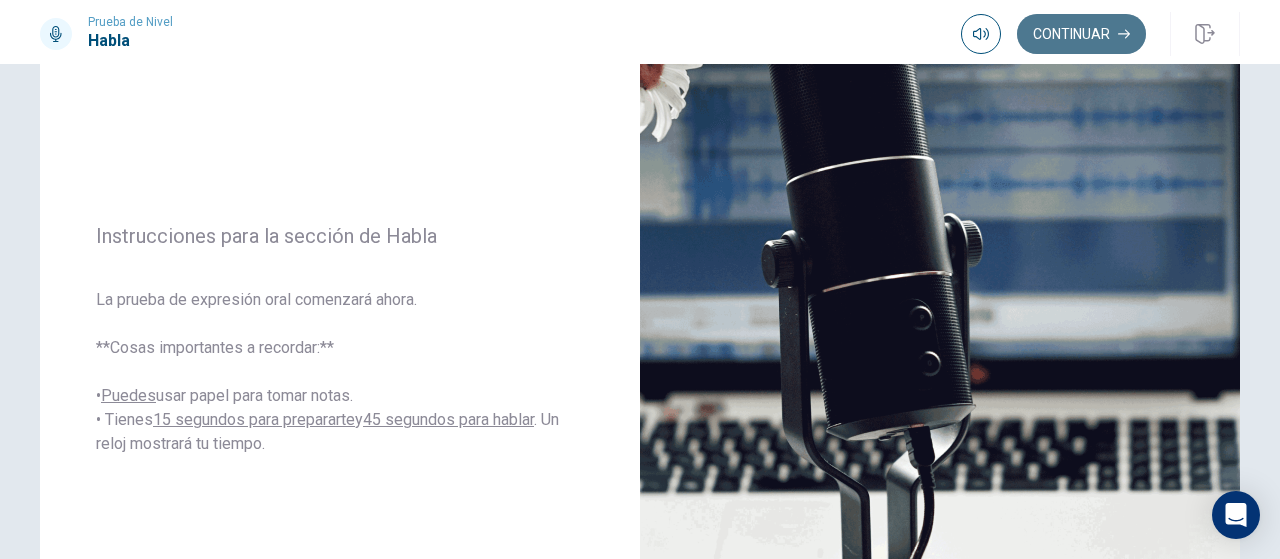 click on "Continuar" at bounding box center [1081, 34] 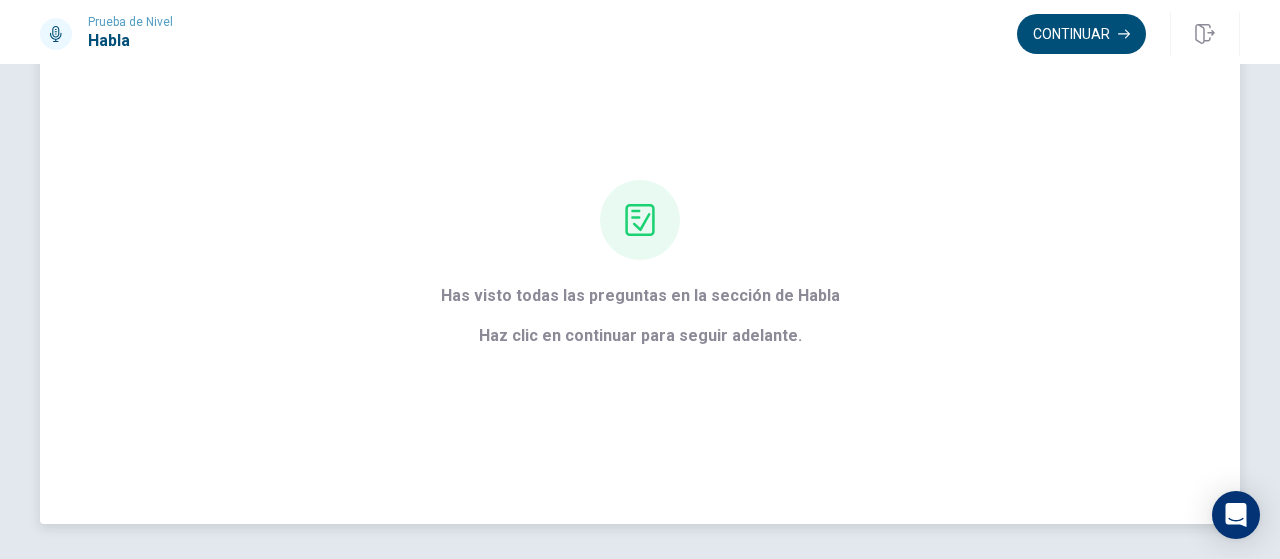 scroll, scrollTop: 68, scrollLeft: 0, axis: vertical 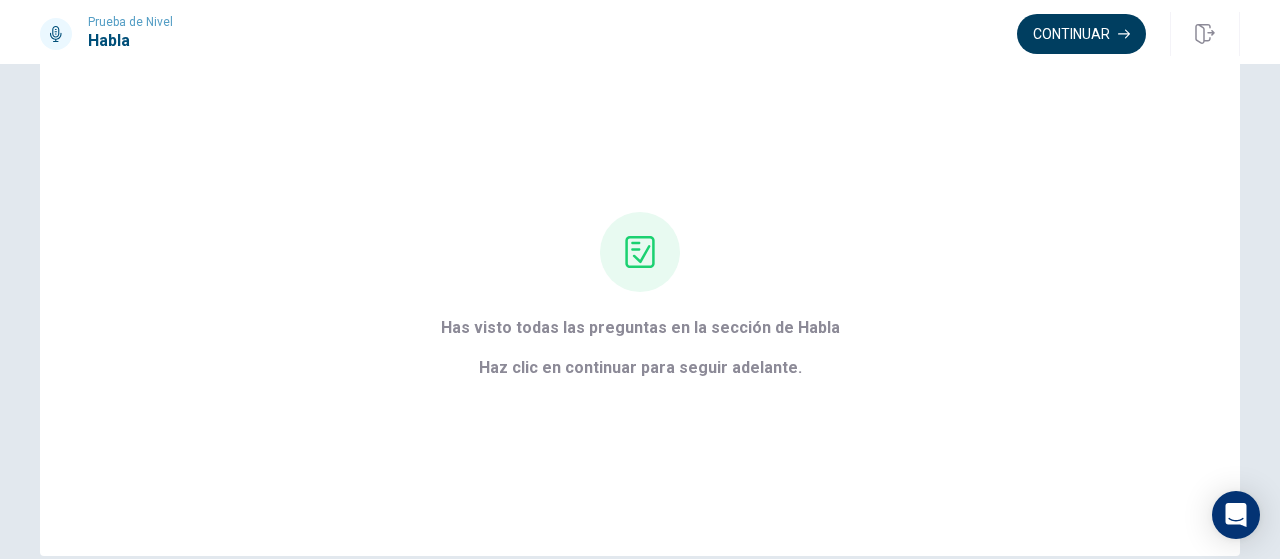 click on "Continuar" at bounding box center (1081, 34) 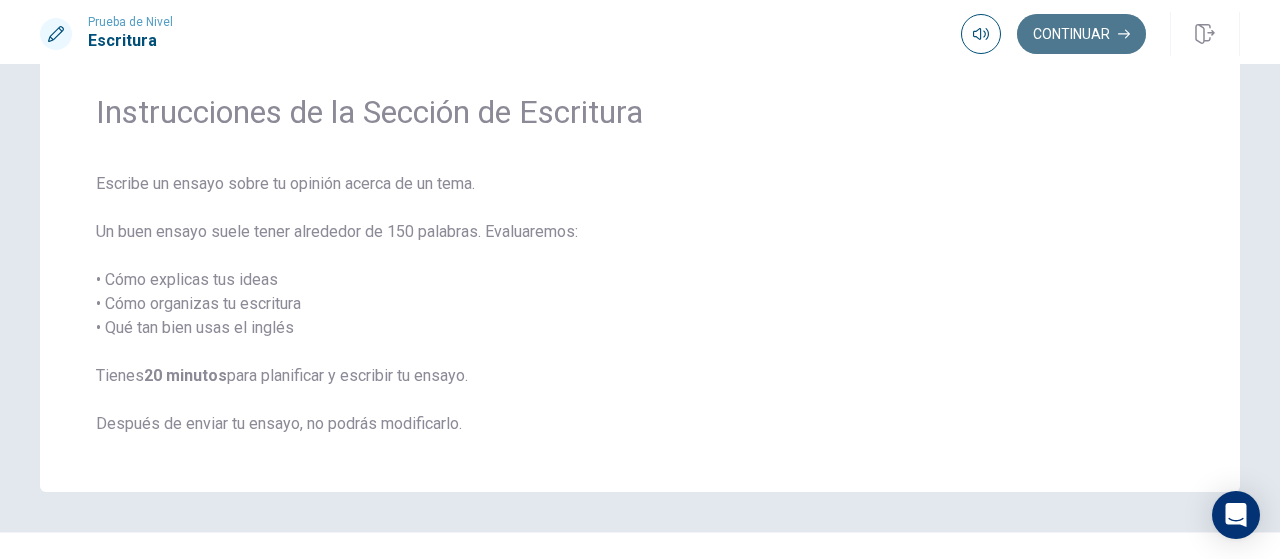 click on "Continuar" at bounding box center [1081, 34] 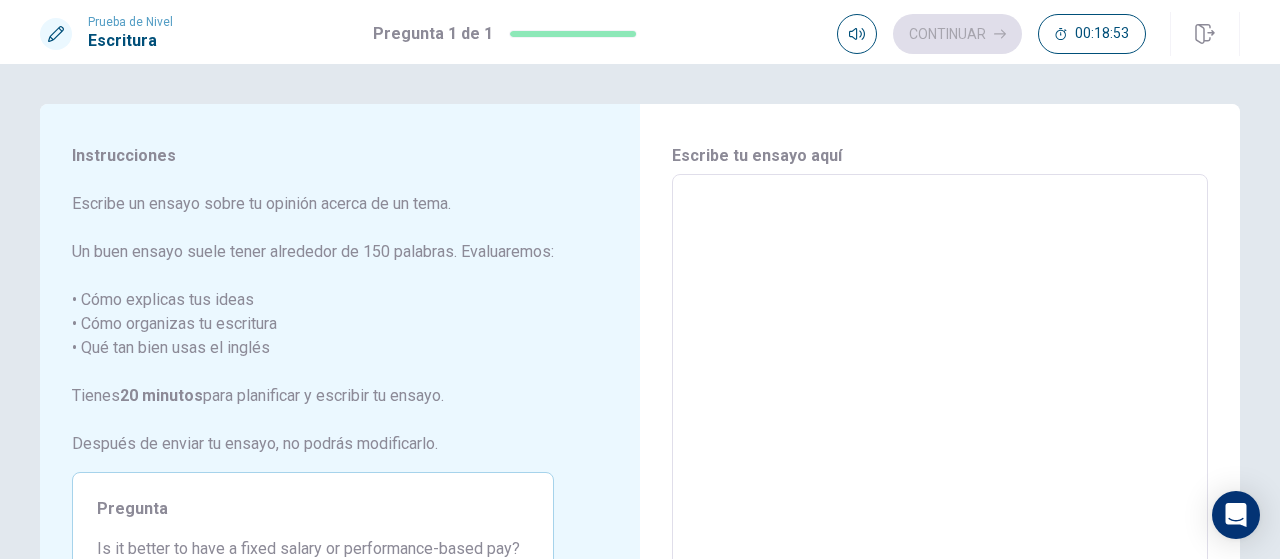 scroll, scrollTop: 100, scrollLeft: 0, axis: vertical 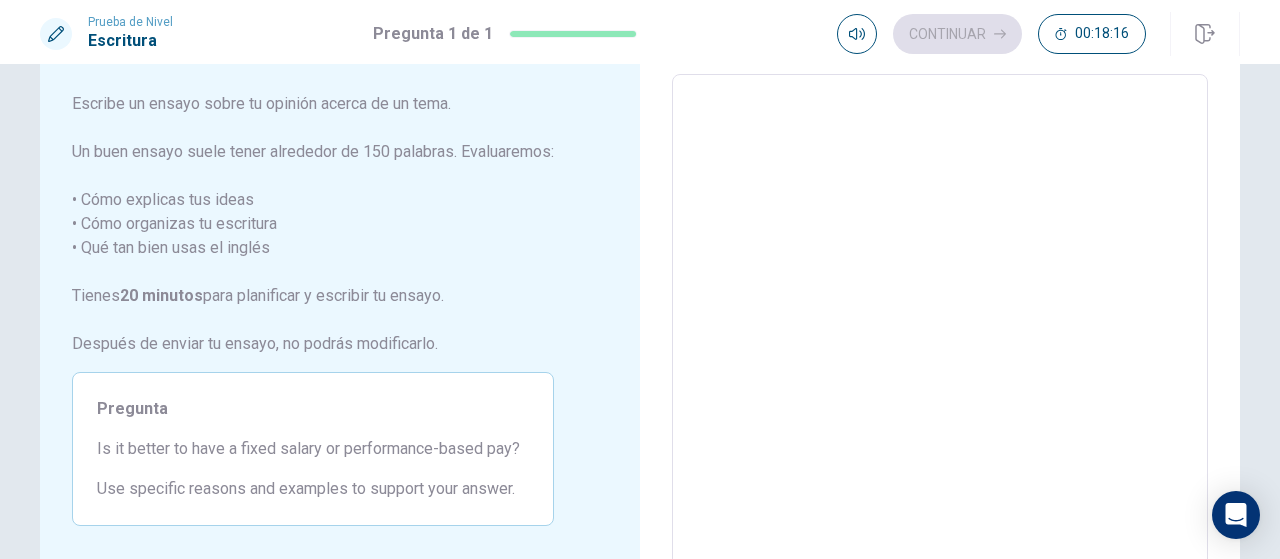 click at bounding box center (940, 351) 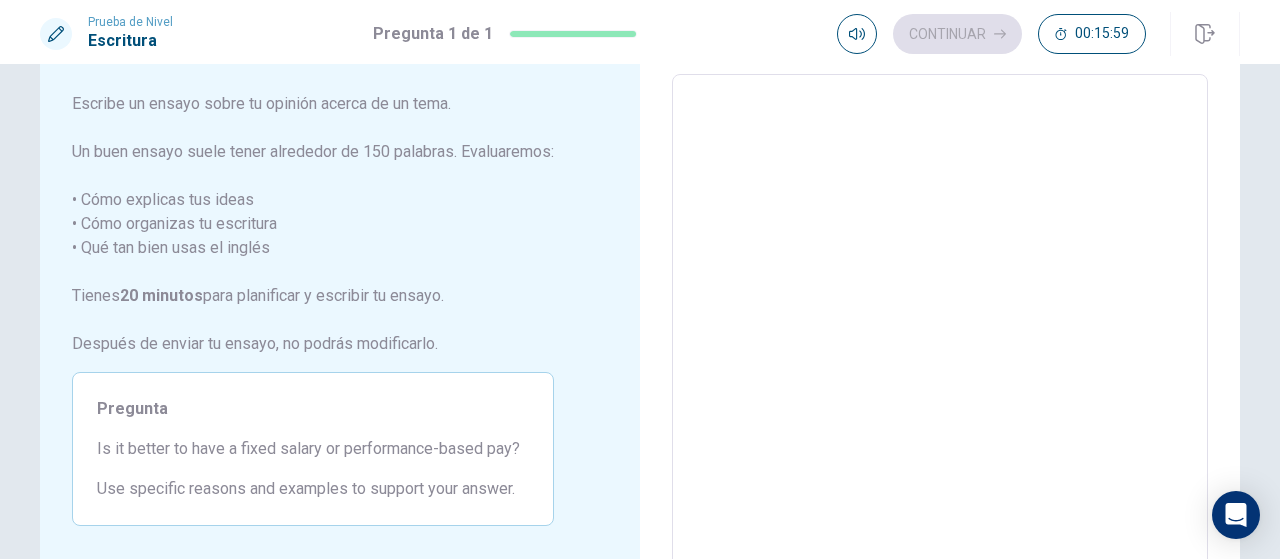 type on "t" 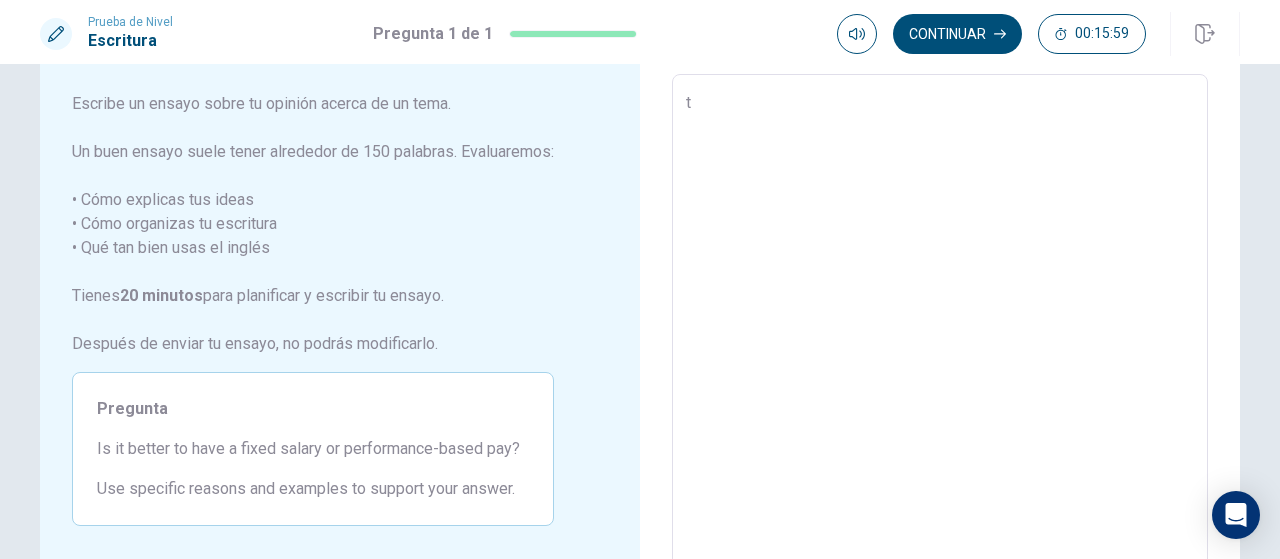 type on "x" 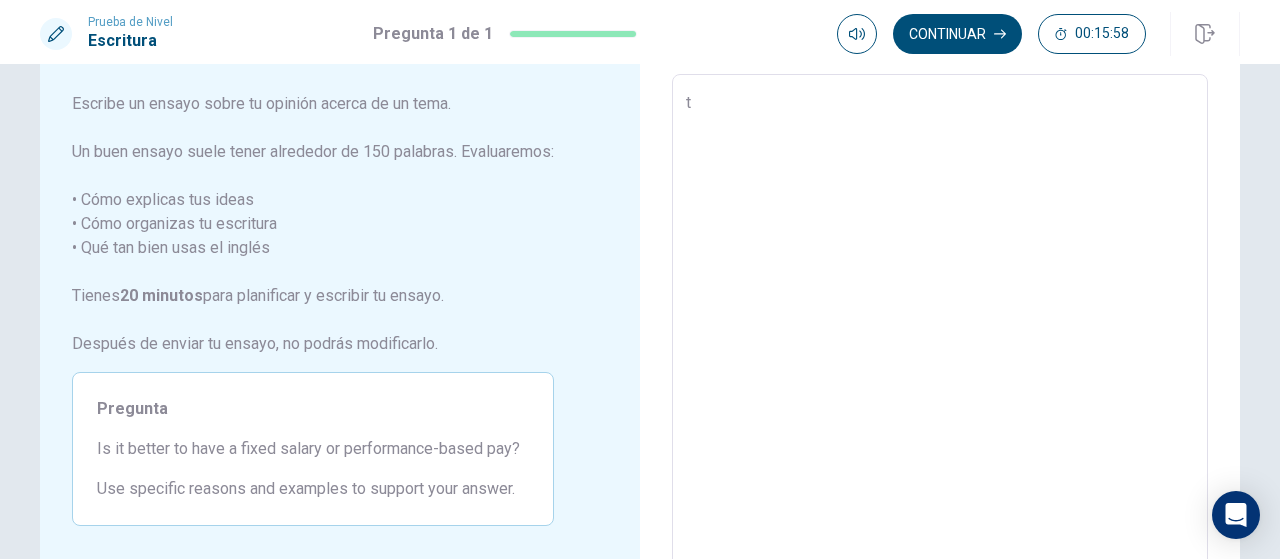 type on "th" 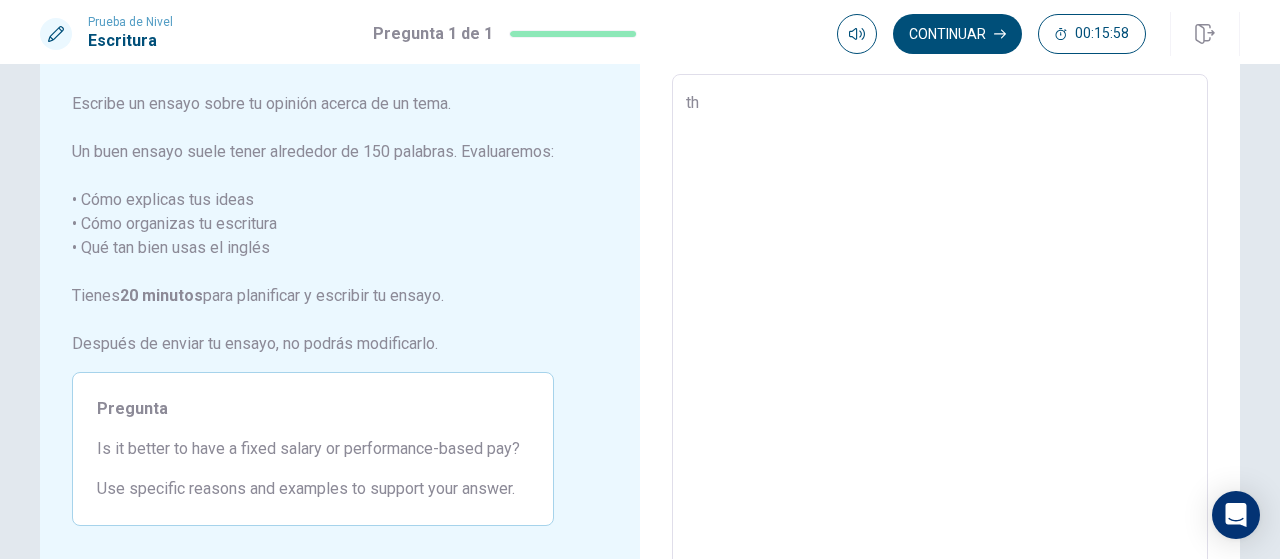 type on "x" 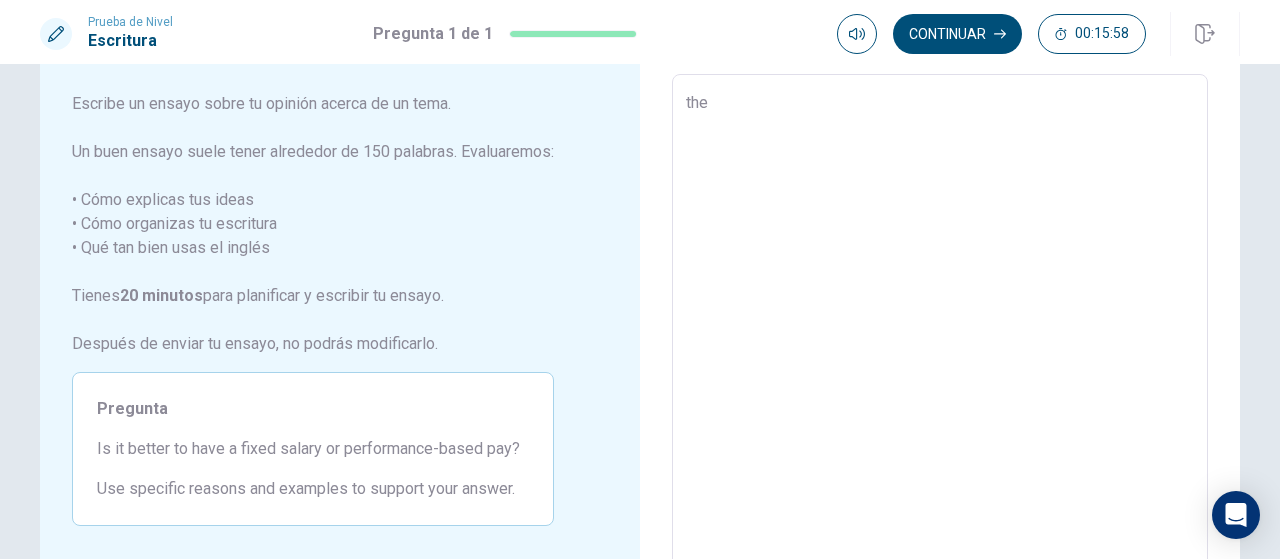 type on "x" 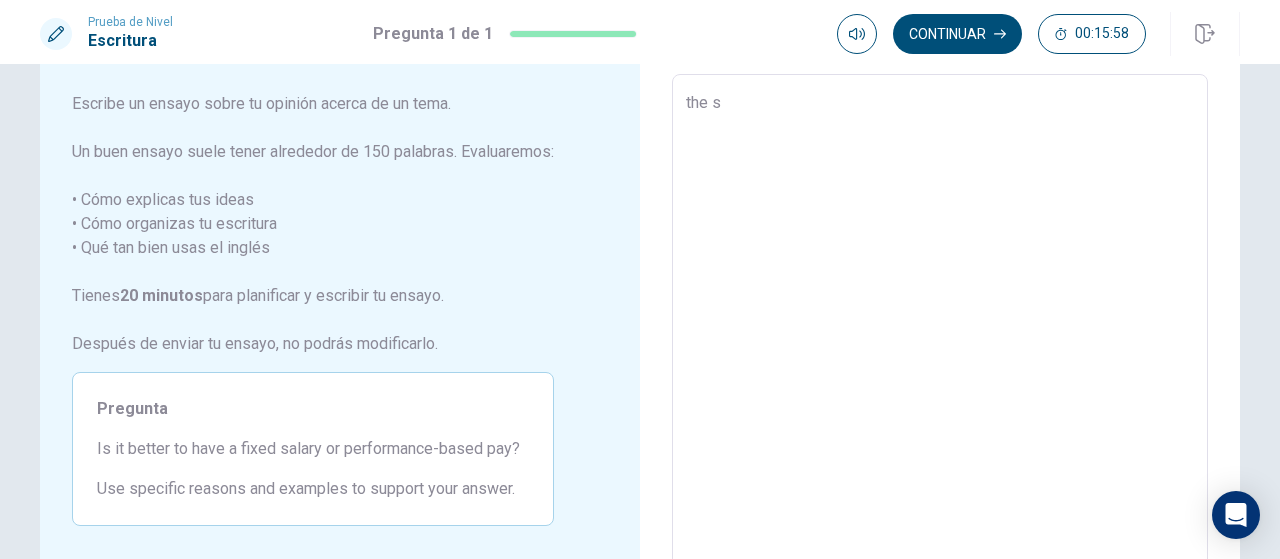 type on "x" 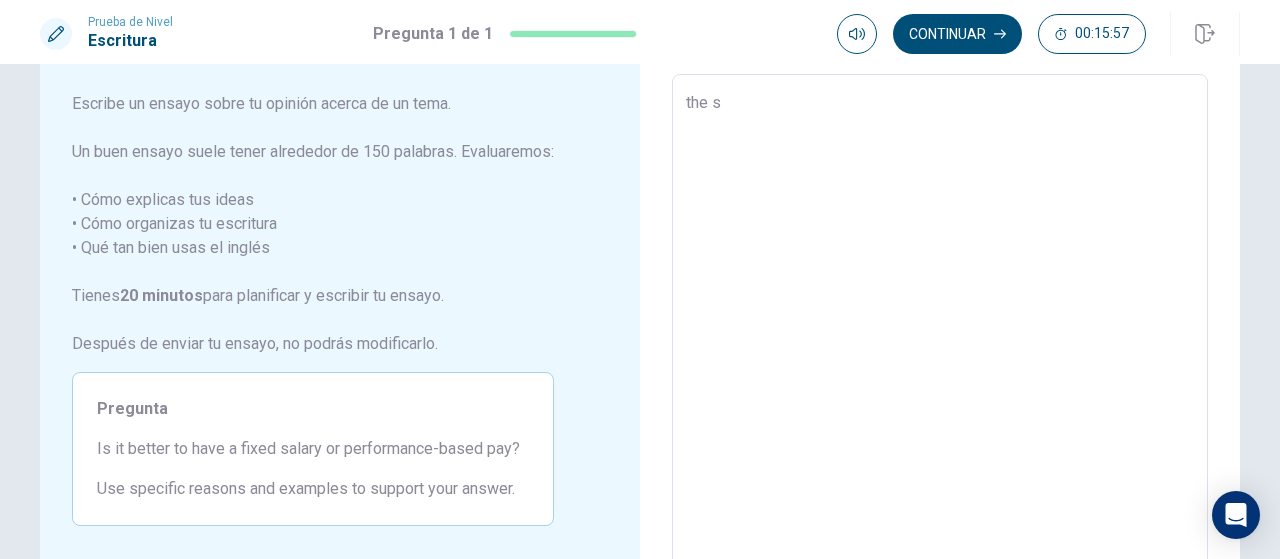 type on "the s" 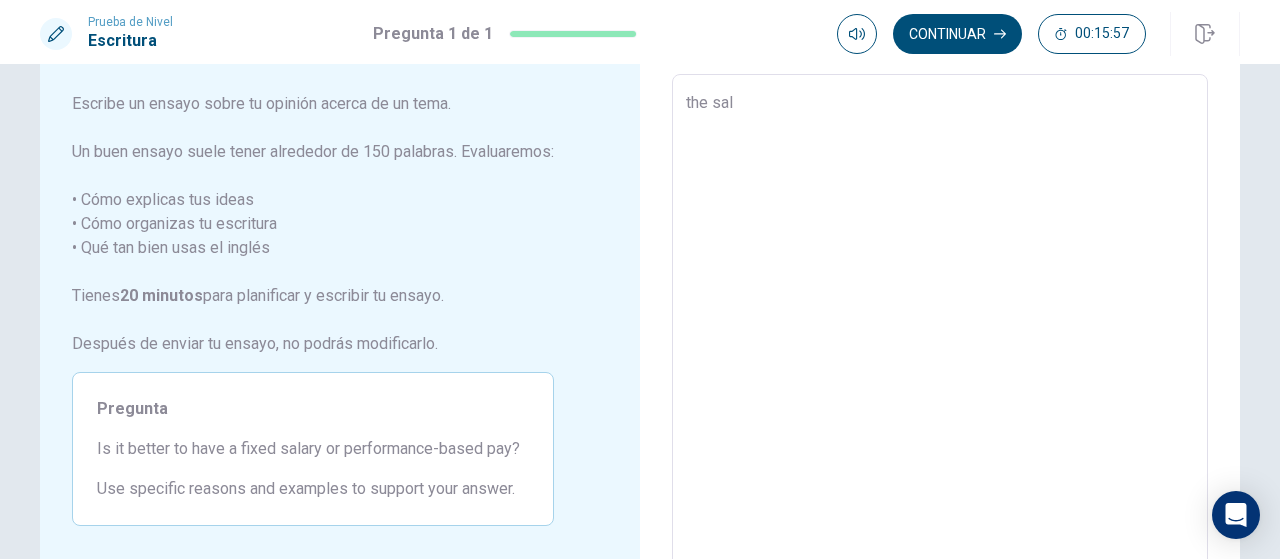 type on "x" 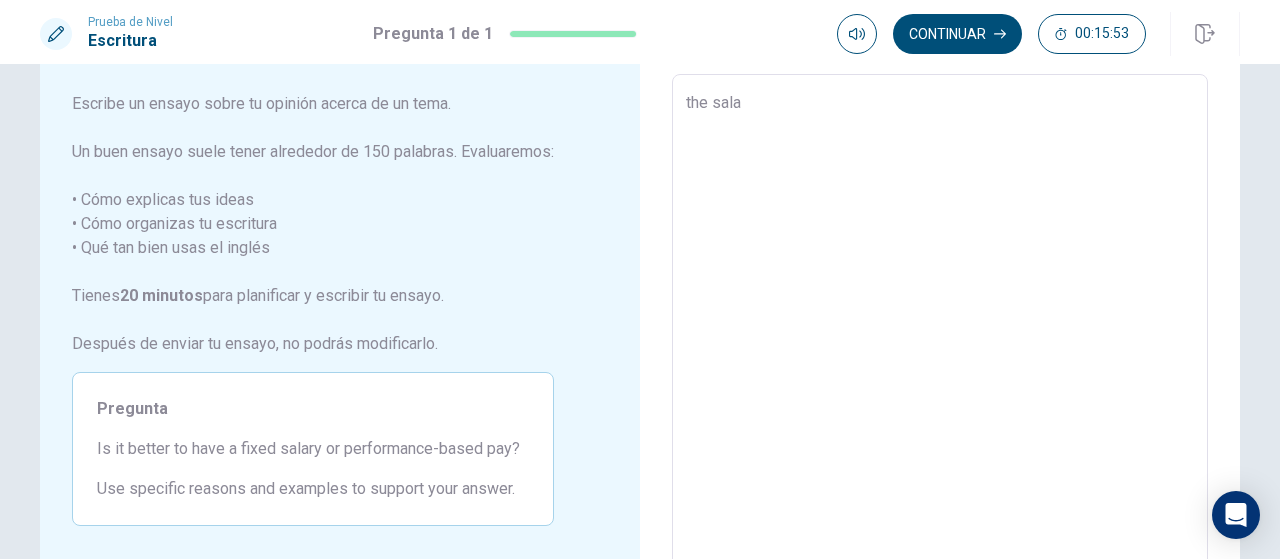 type on "x" 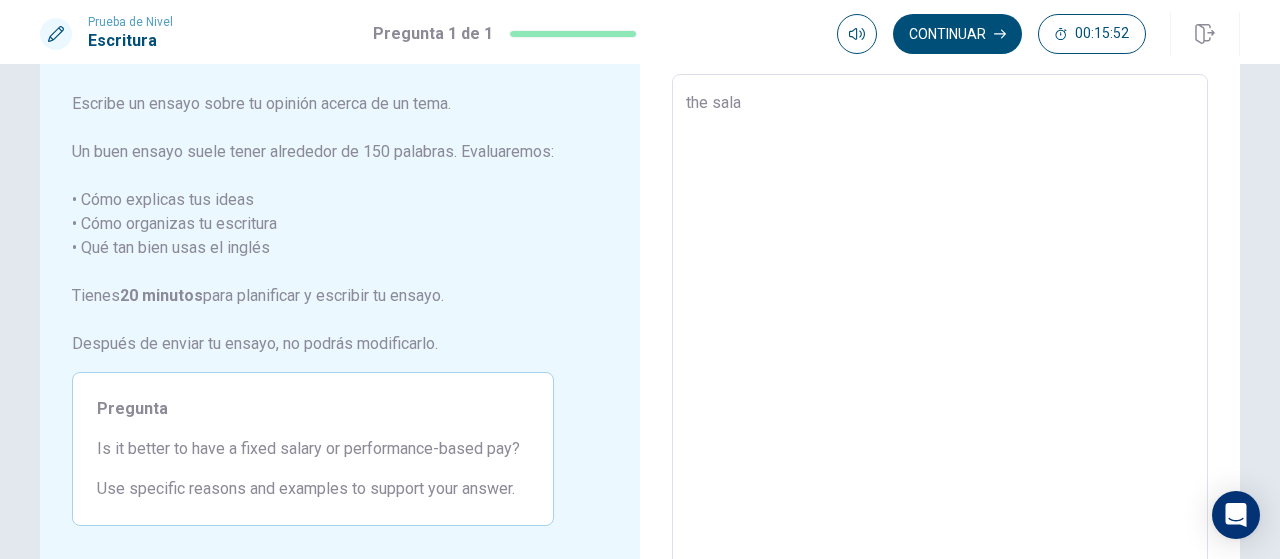 type on "the salaa" 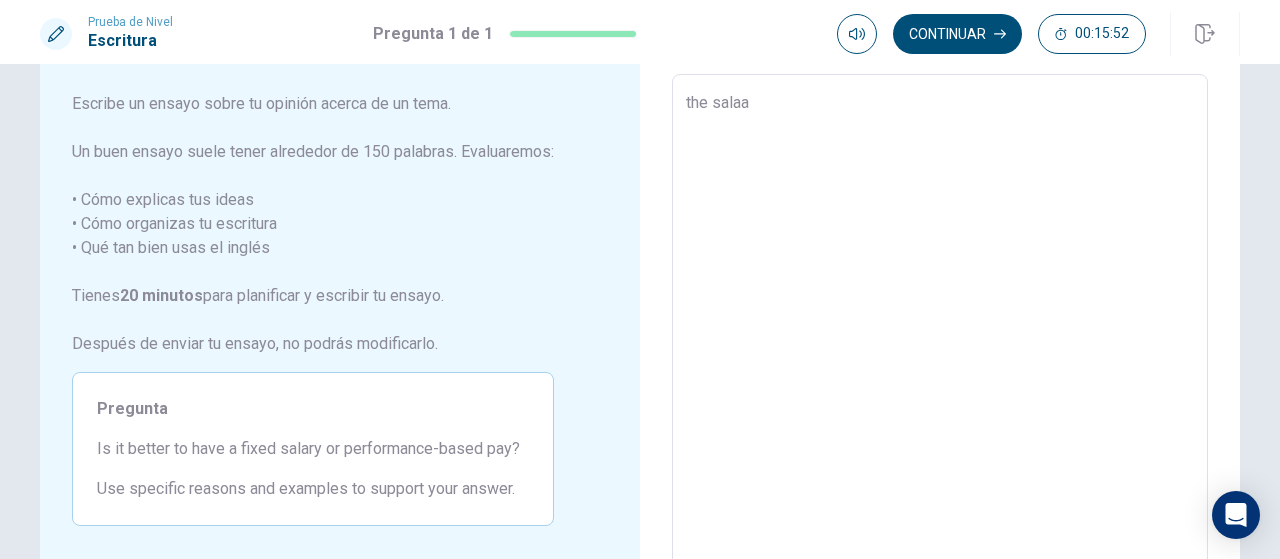 type on "x" 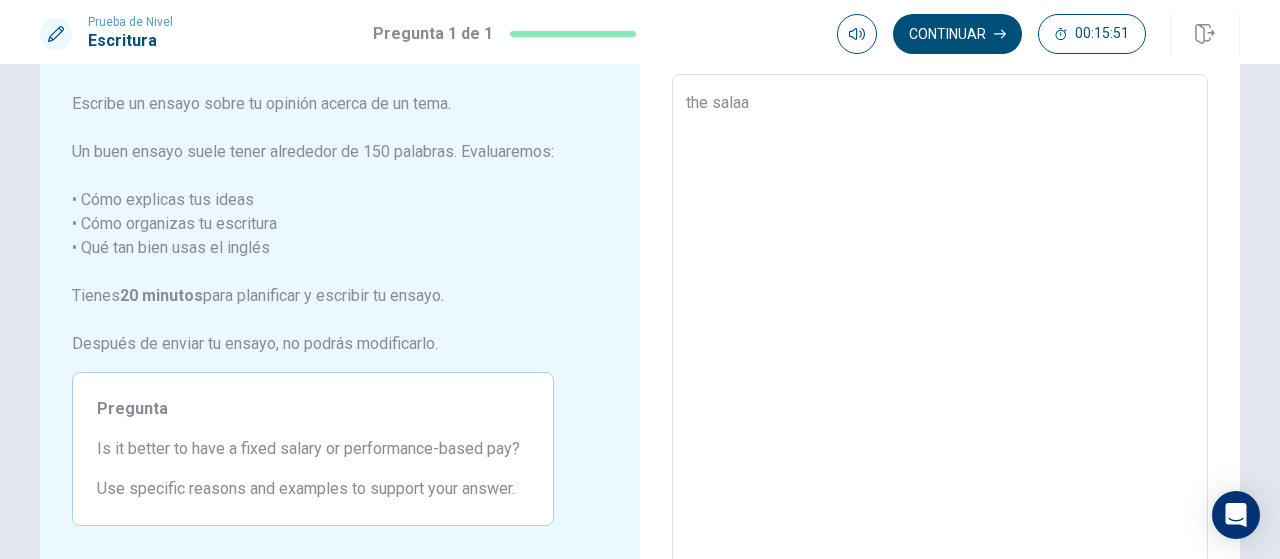 type on "the salaar" 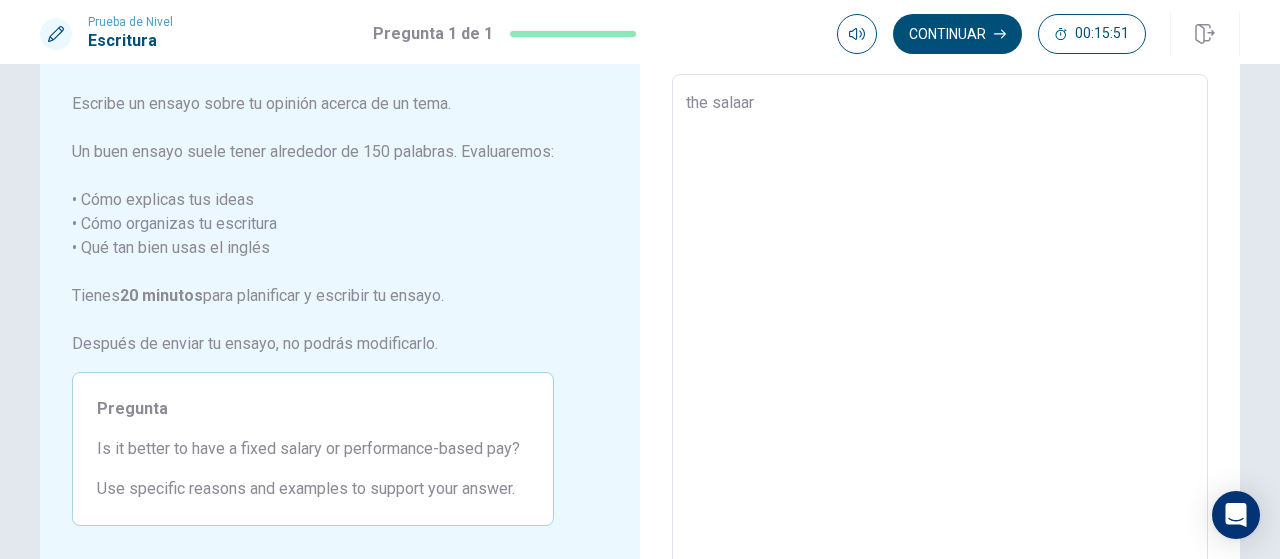 type on "x" 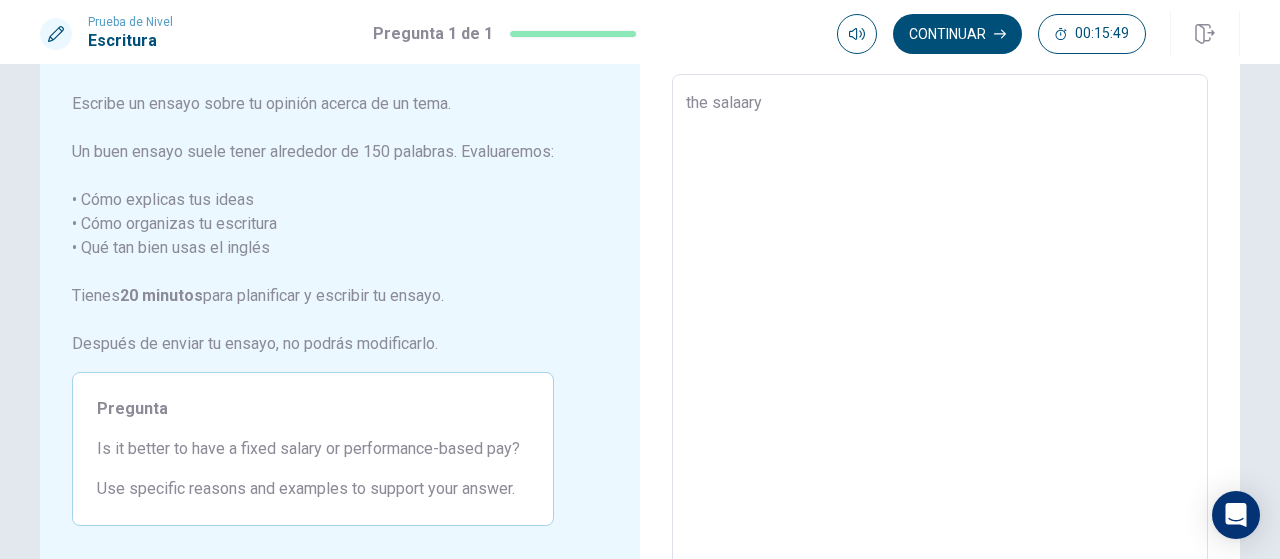 type on "x" 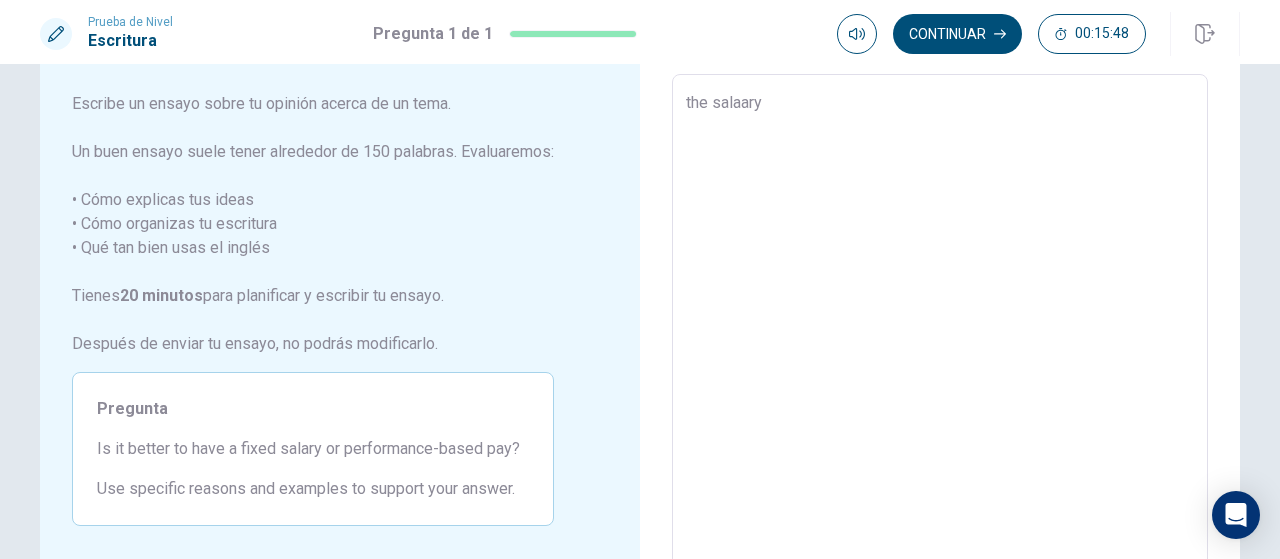 type on "the salaar" 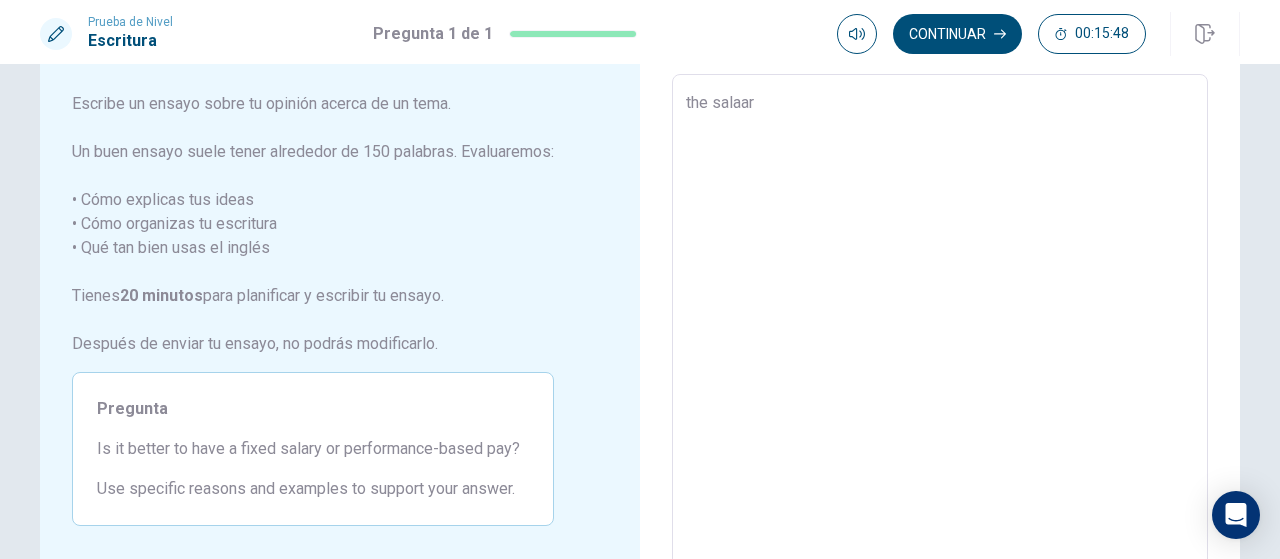 type on "x" 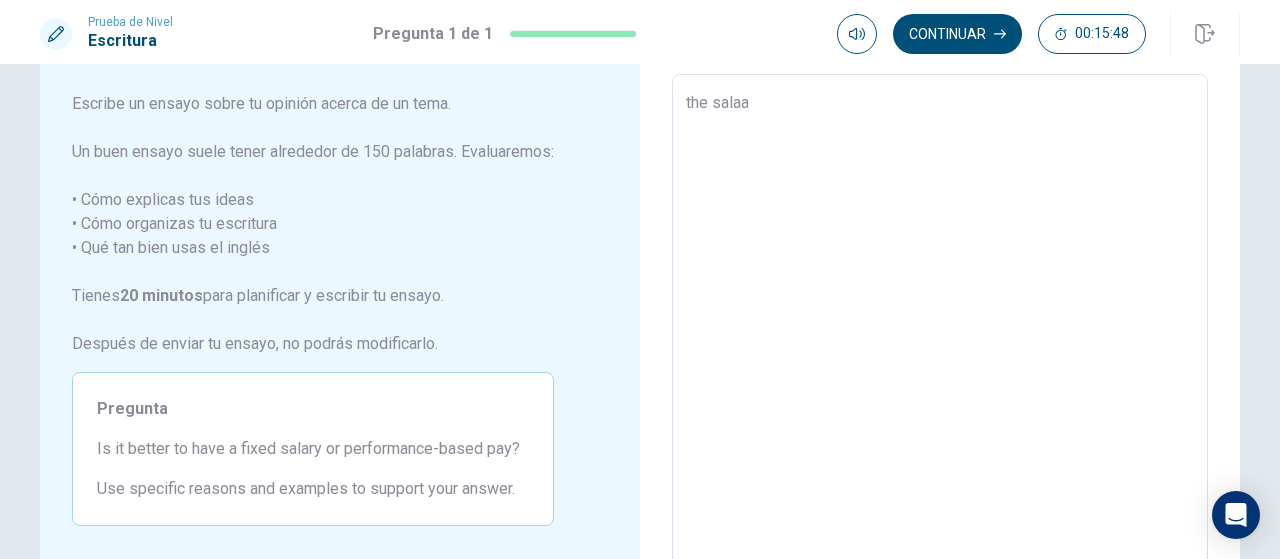 type on "x" 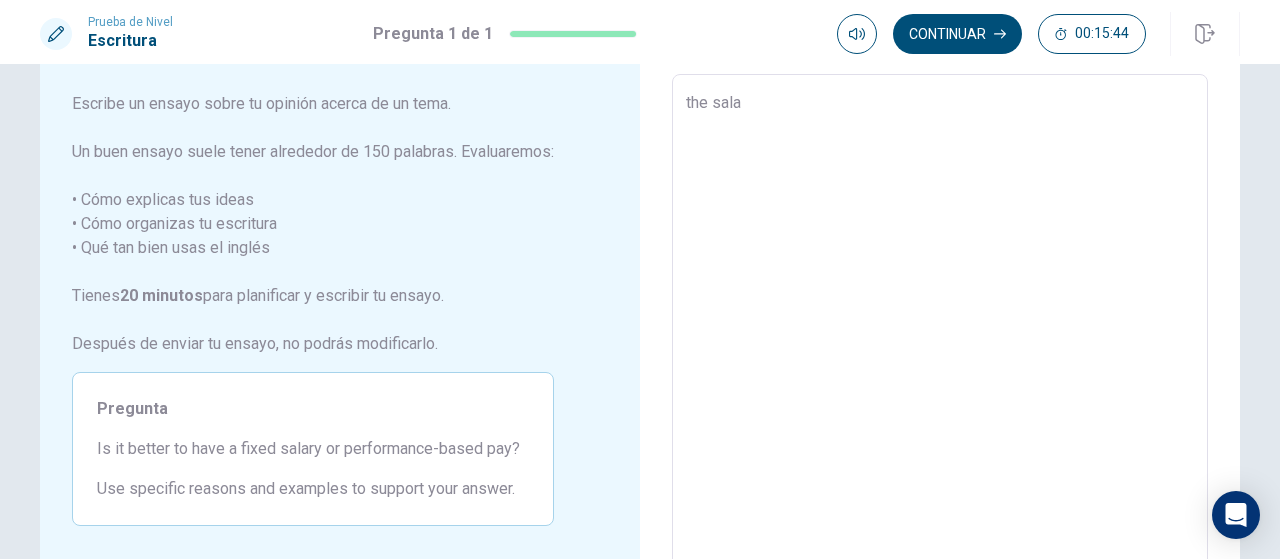 type on "x" 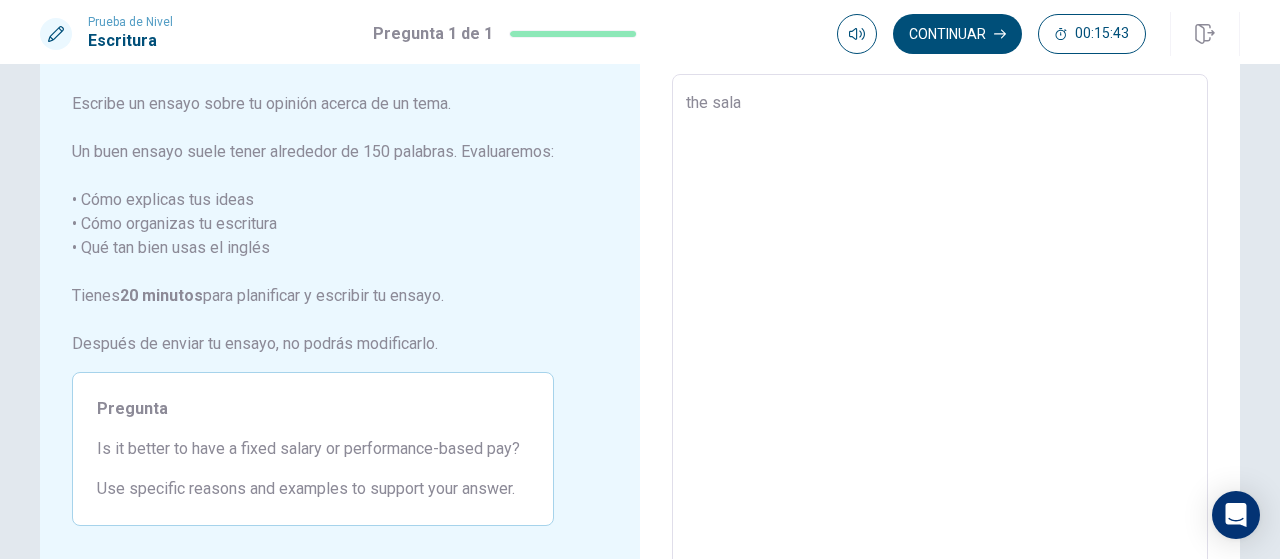 type on "the salar" 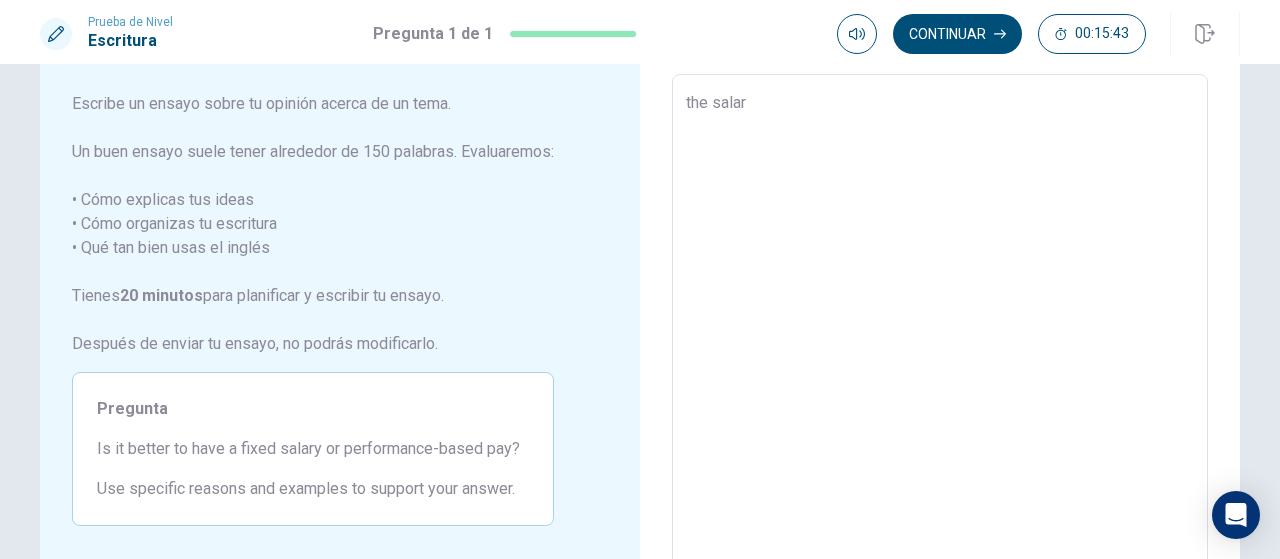 type on "x" 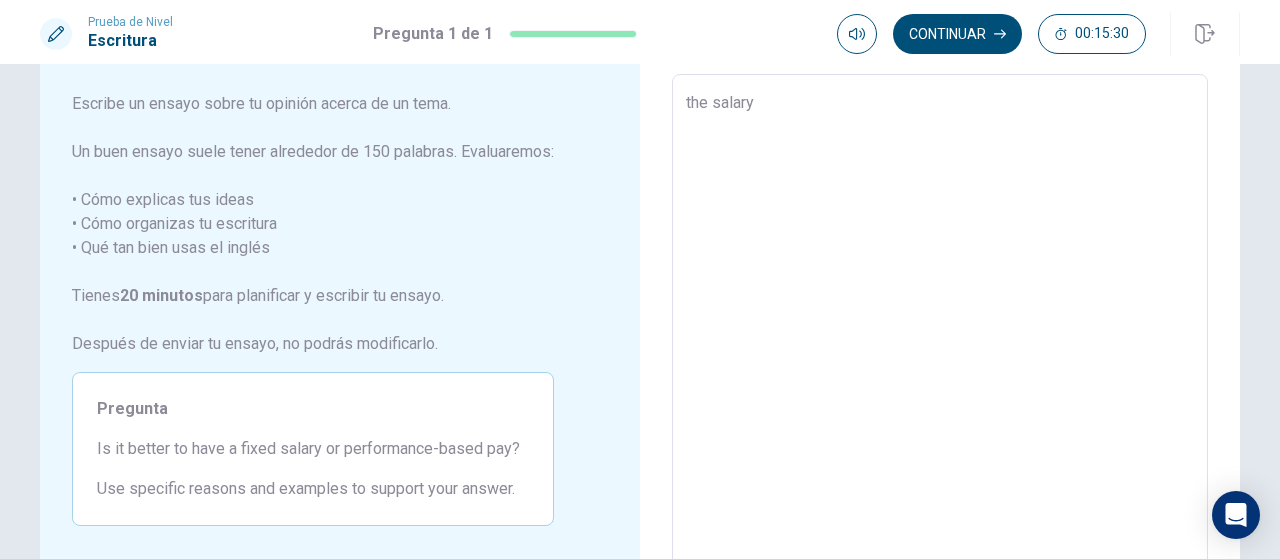 type on "x" 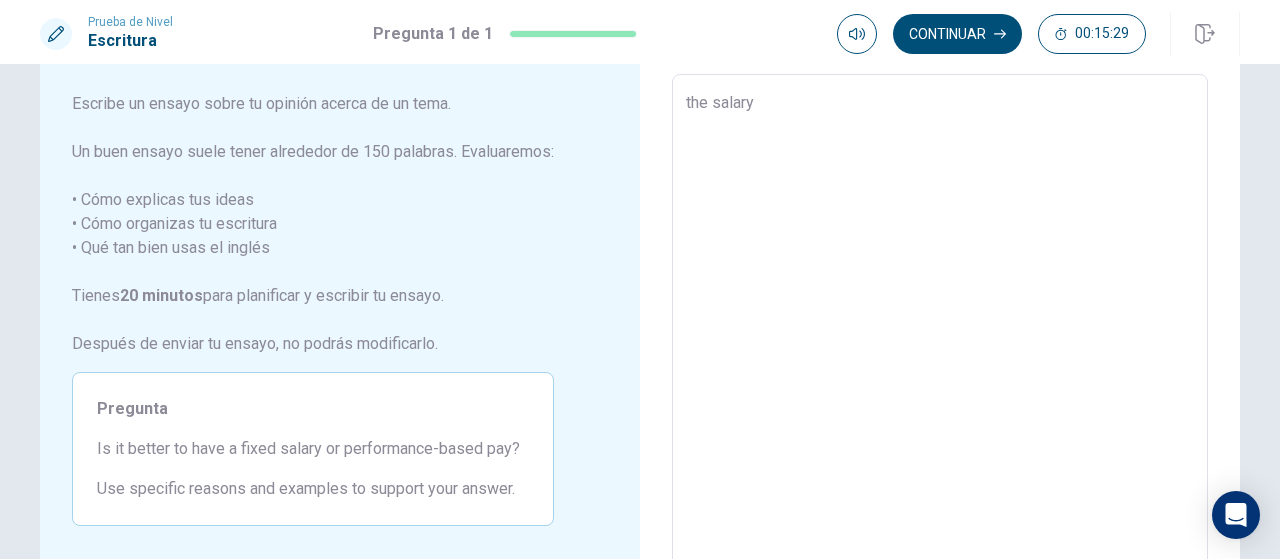 type on "the salary" 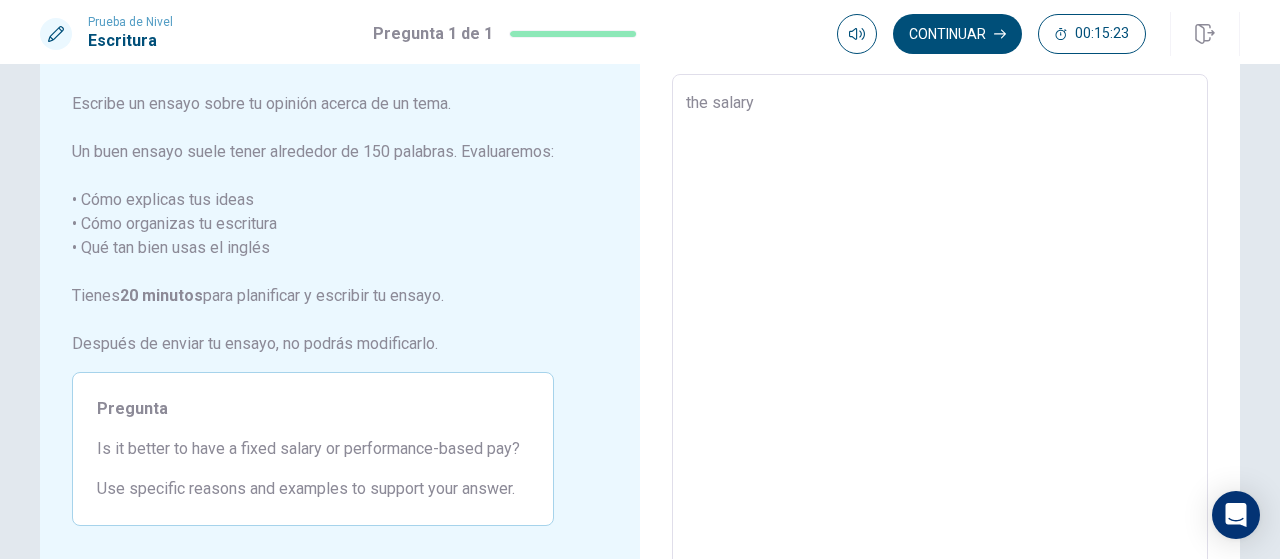 type on "x" 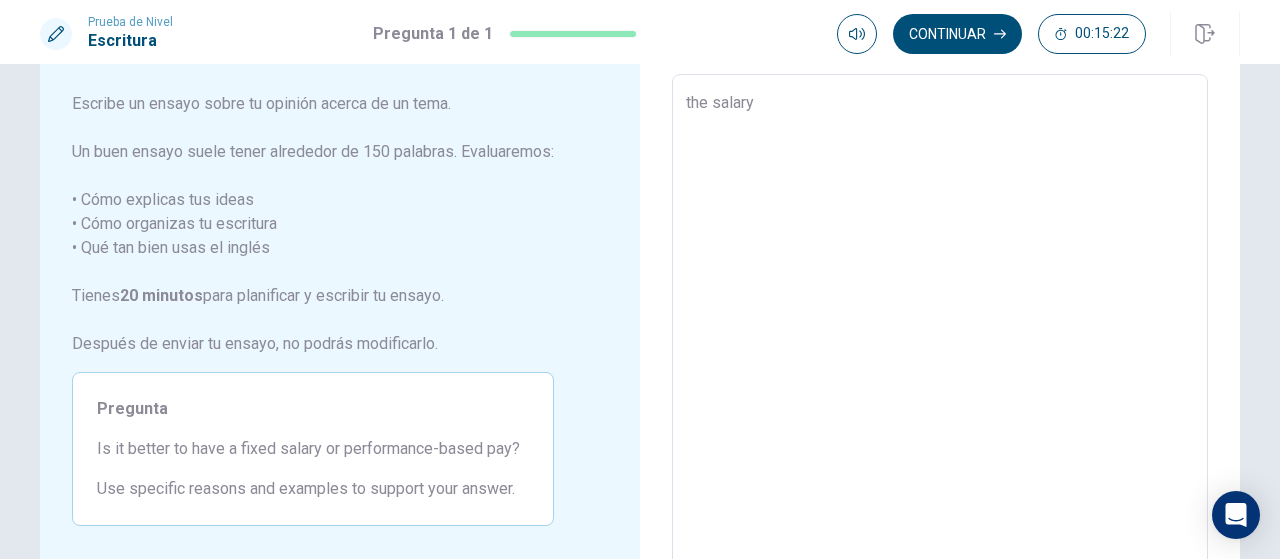 type on "the salary f" 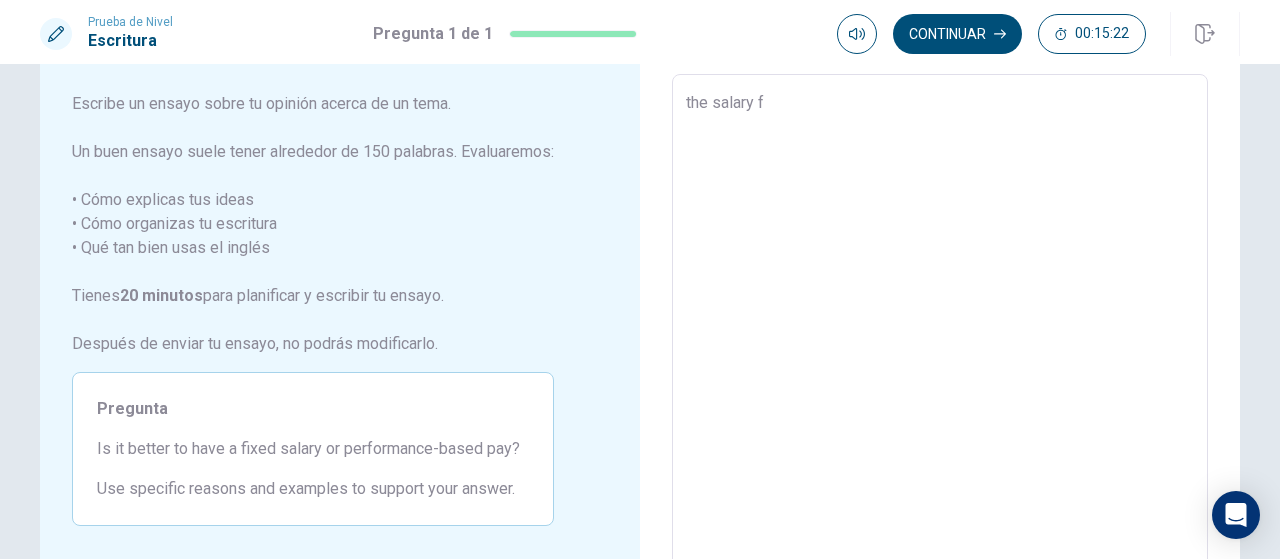 type on "x" 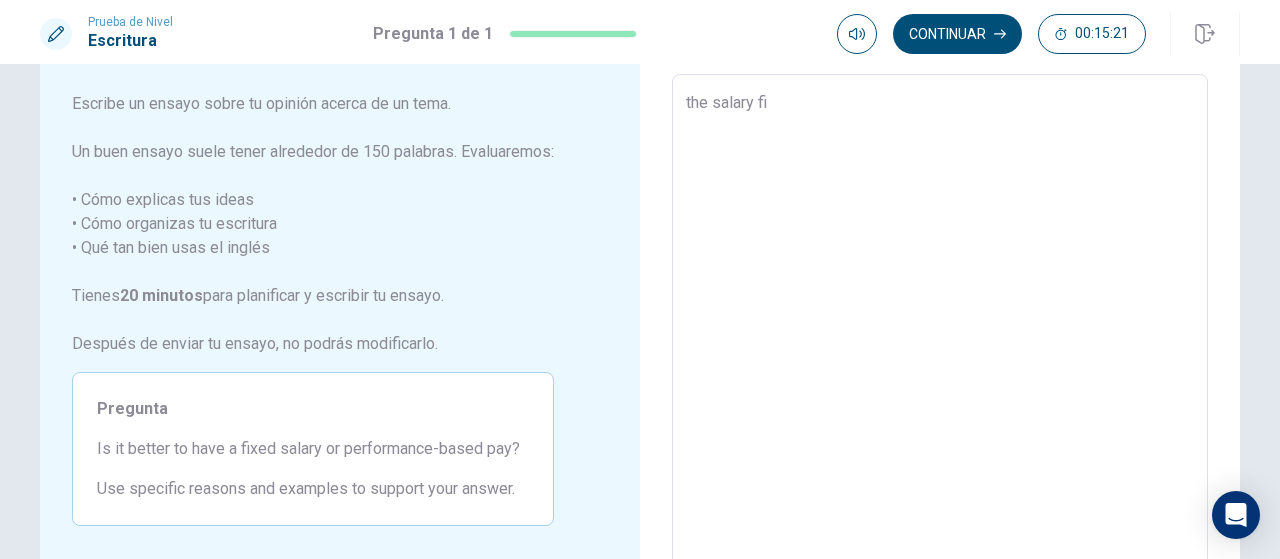 type on "x" 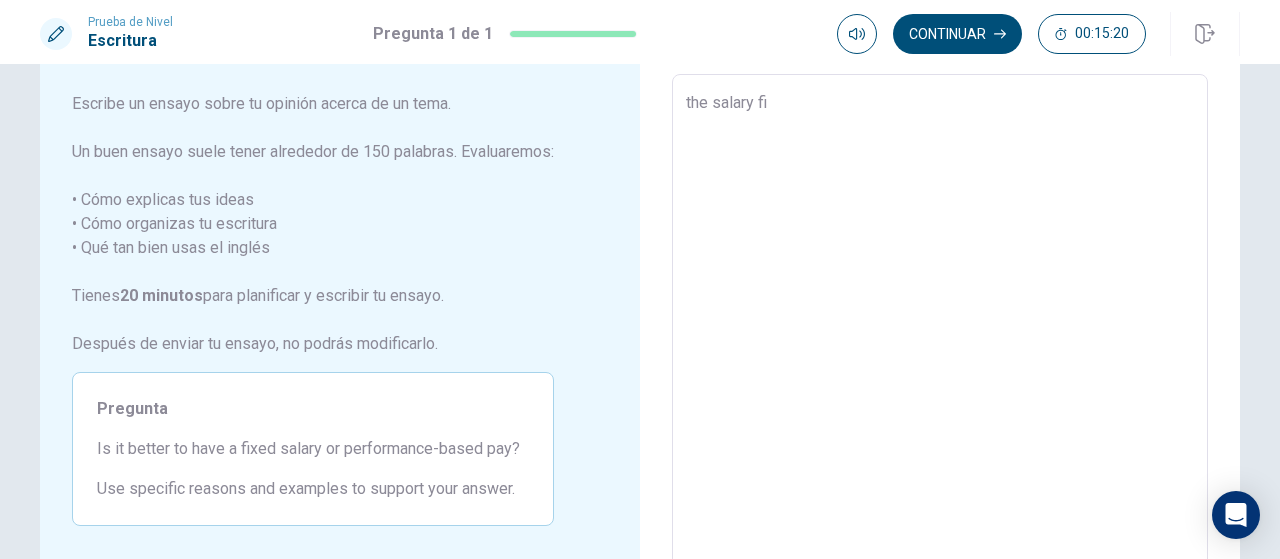 type on "the salary fix" 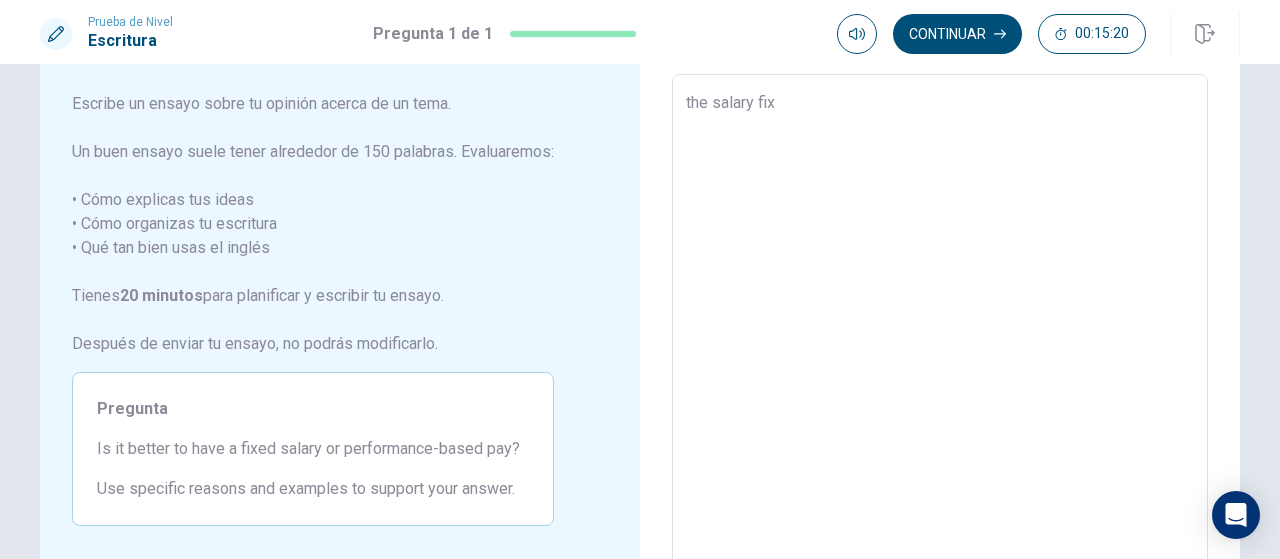 type on "x" 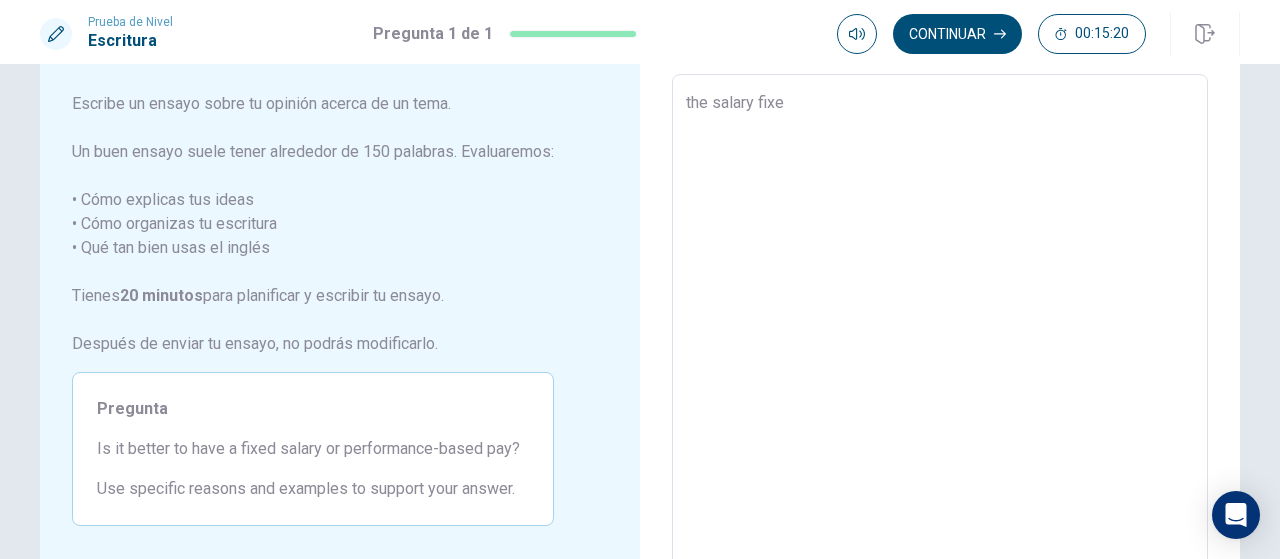 type on "x" 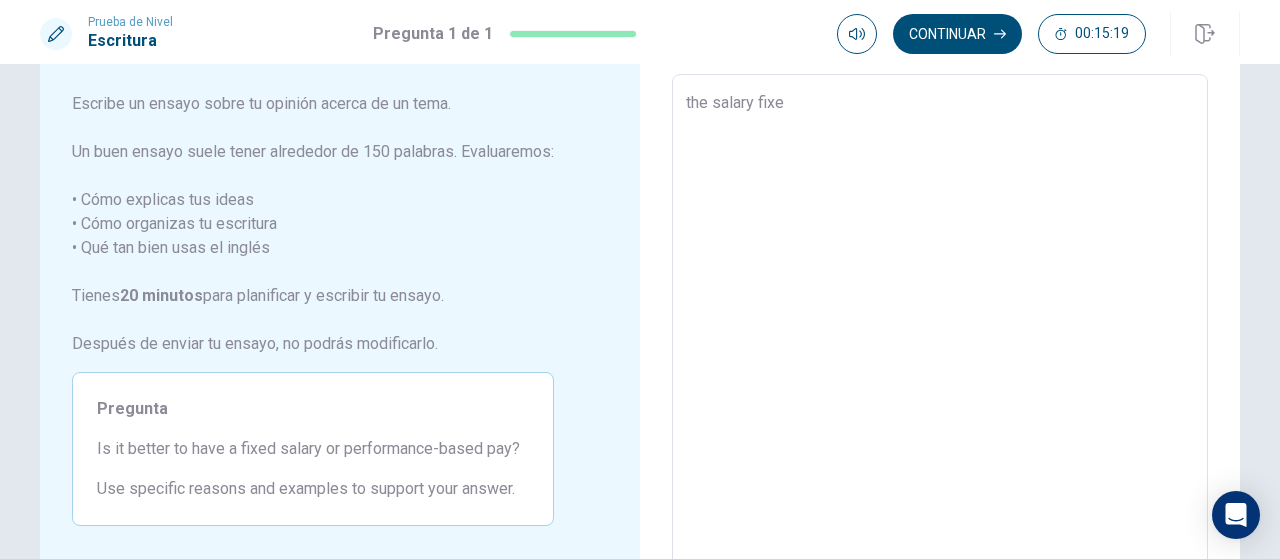 type on "the salary fixed" 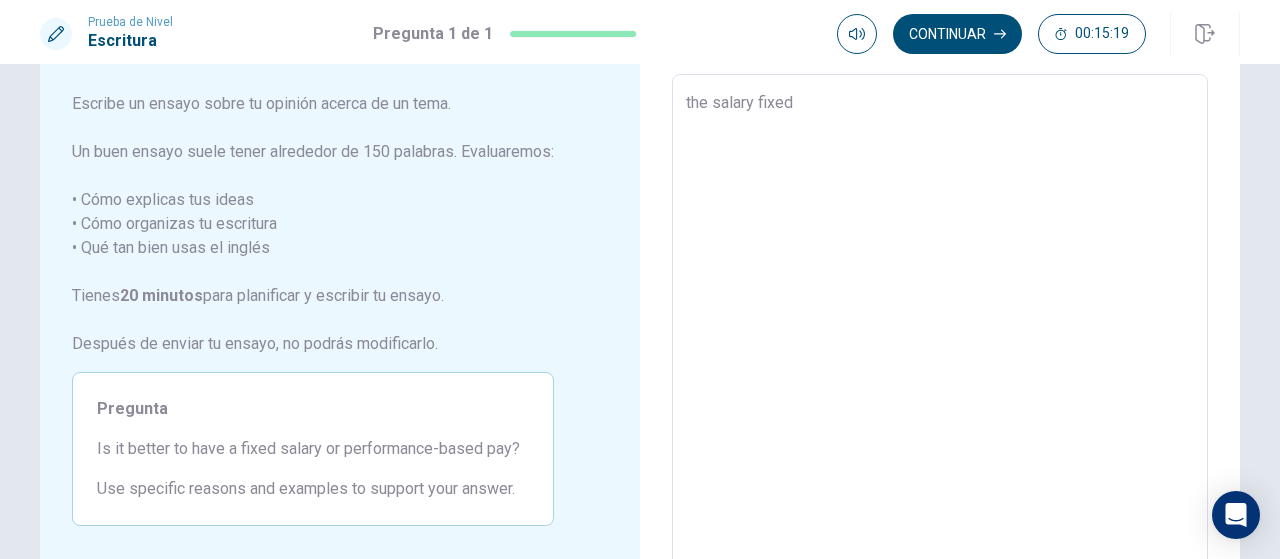 type on "x" 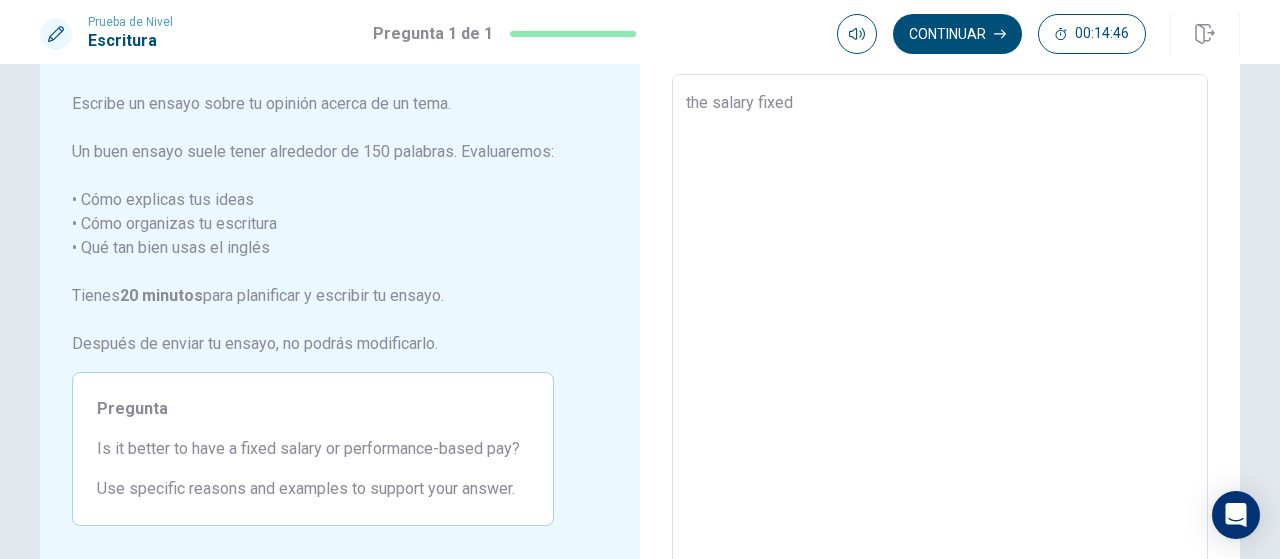 type on "x" 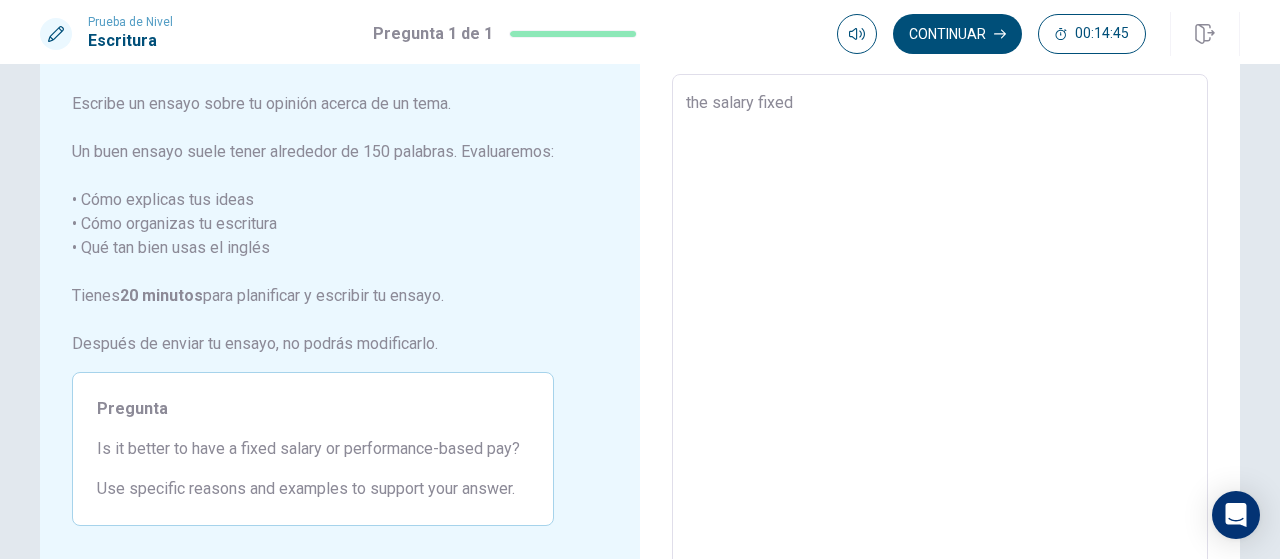 type on "the salary fixed" 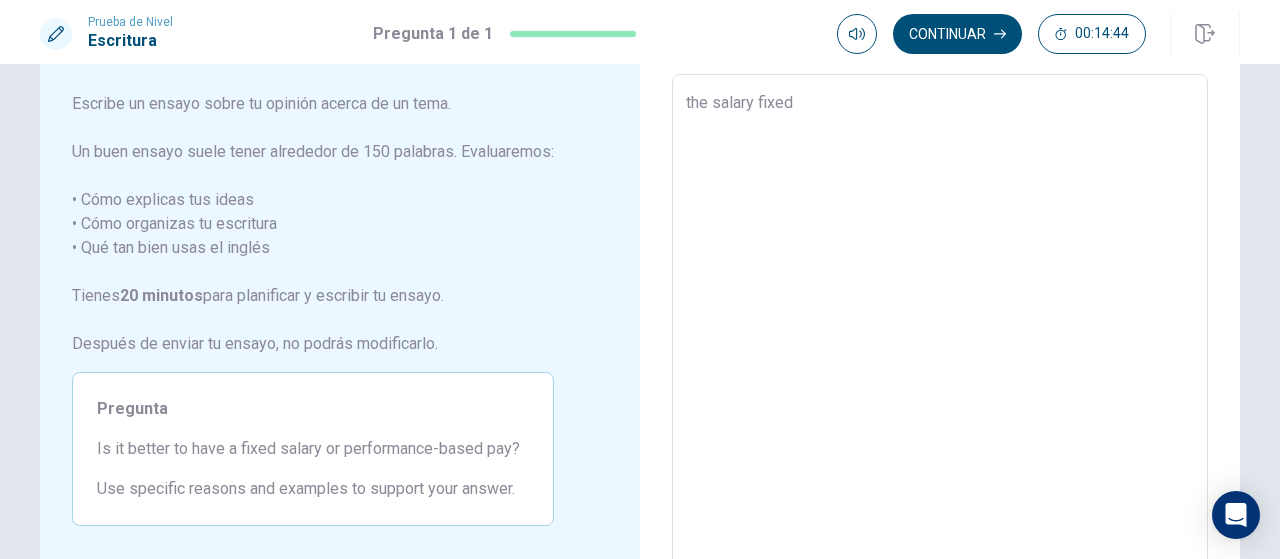 type on "the salary fixe" 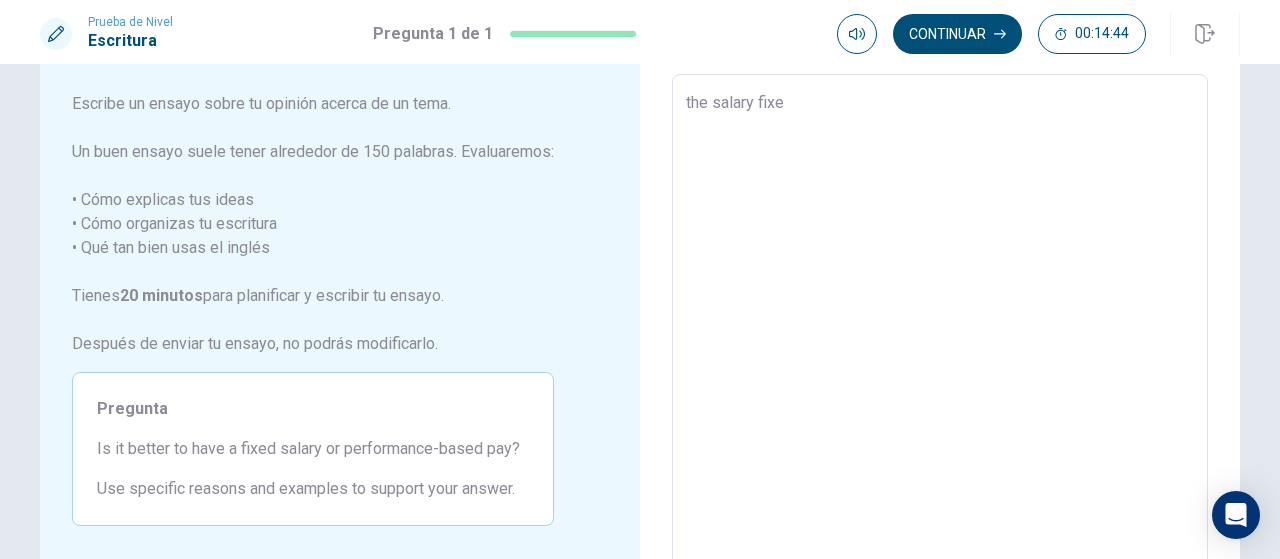 type on "x" 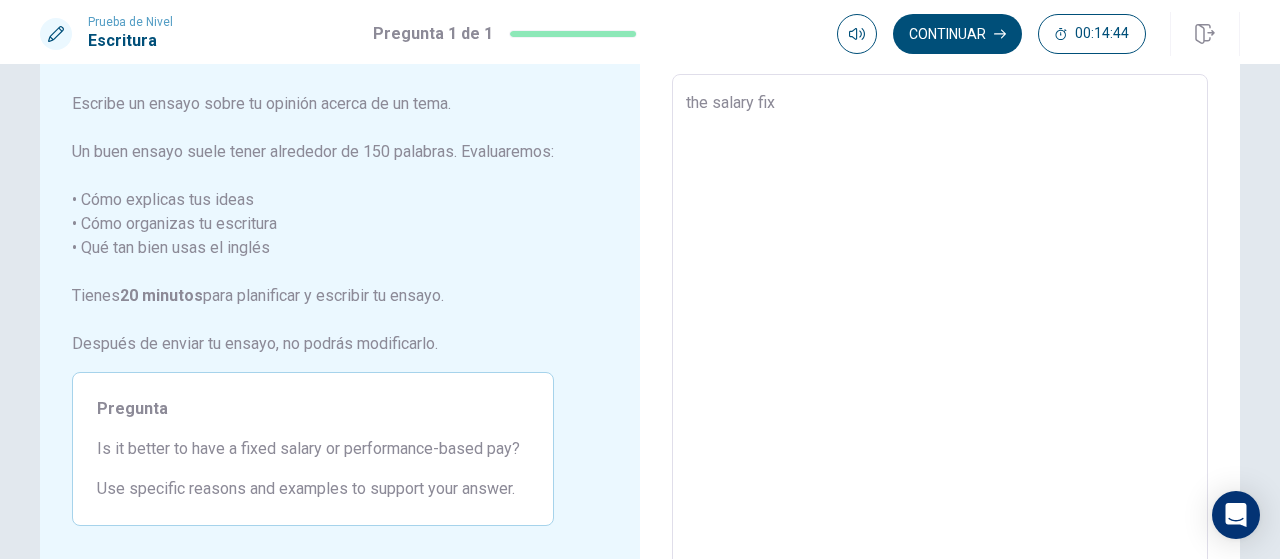 type on "x" 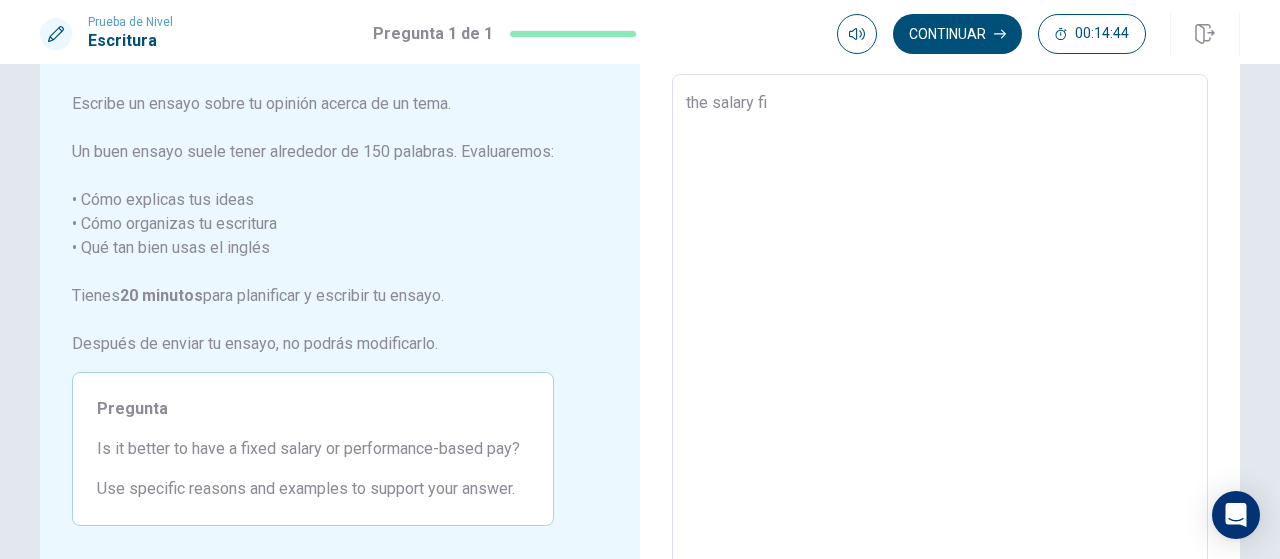 type on "x" 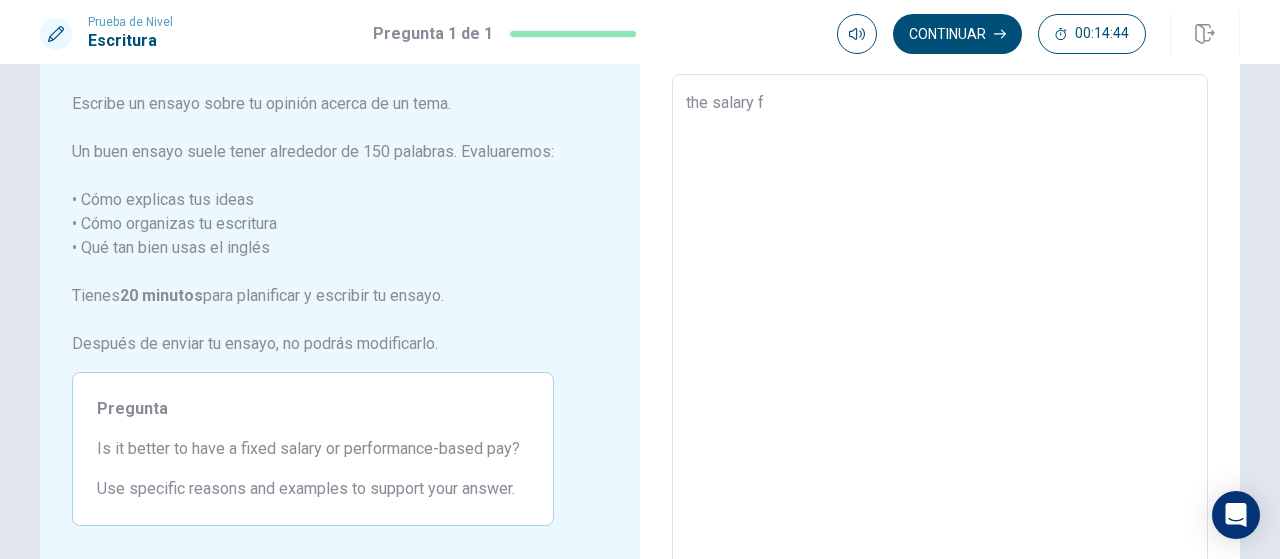 type on "x" 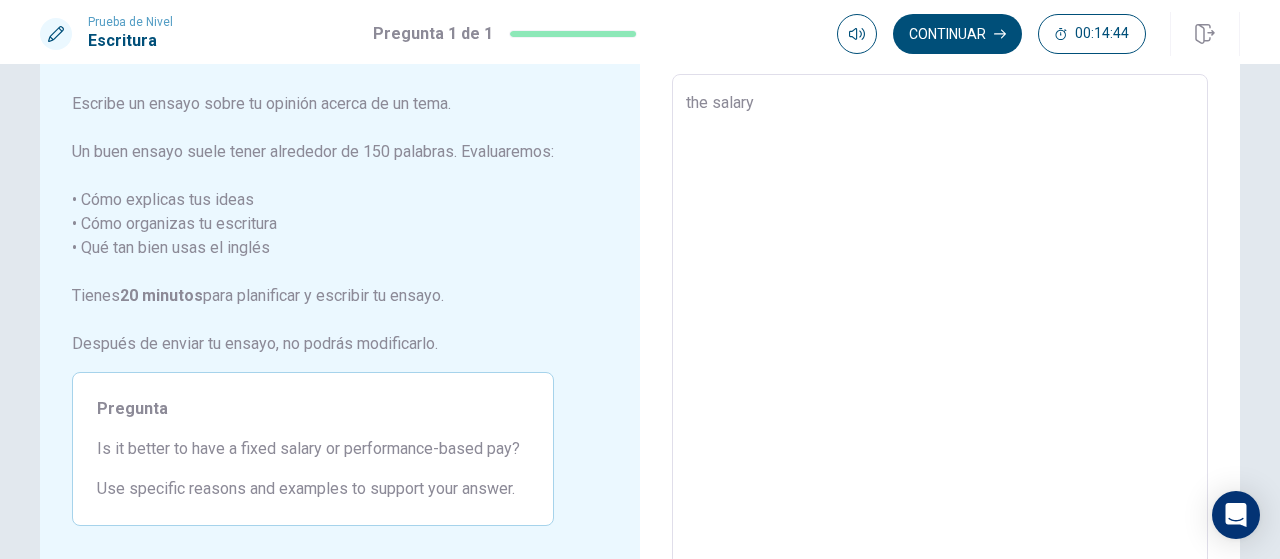 type on "x" 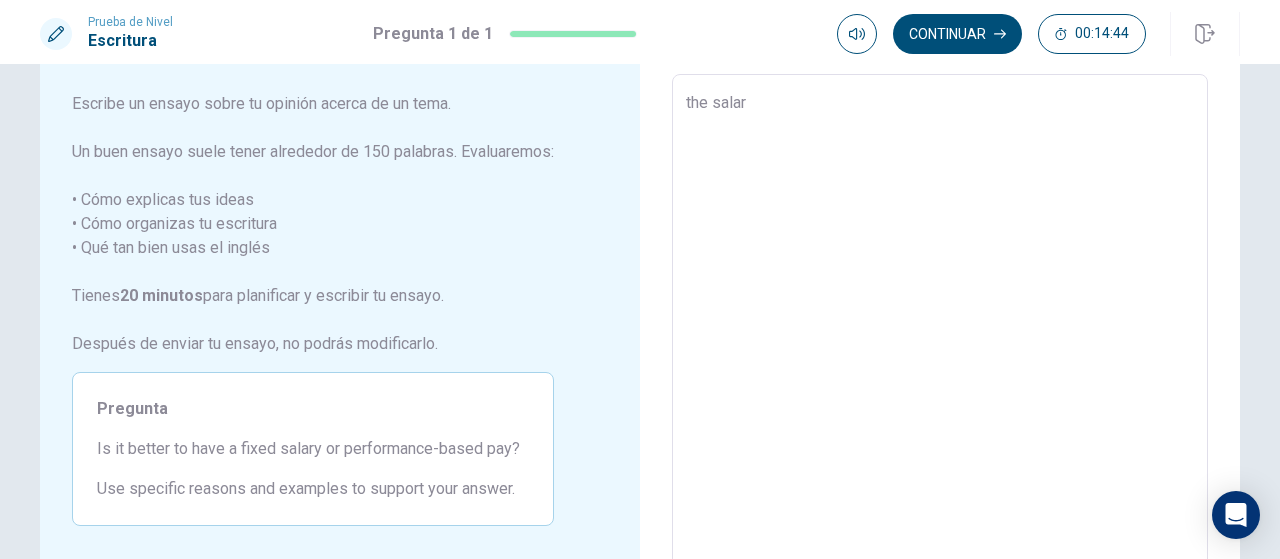 type on "x" 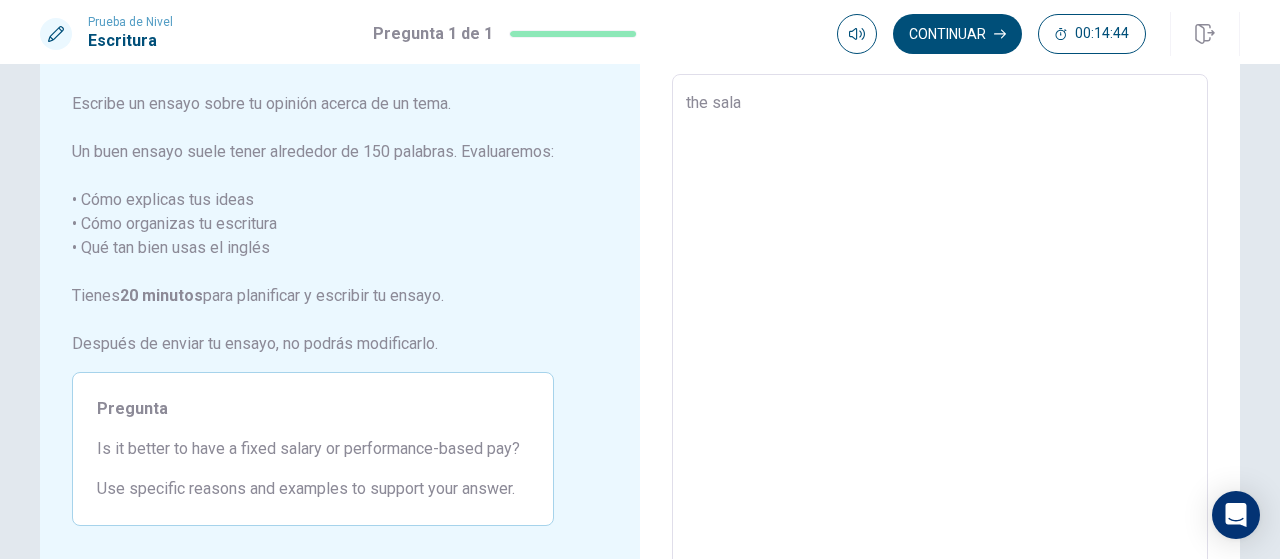 type on "x" 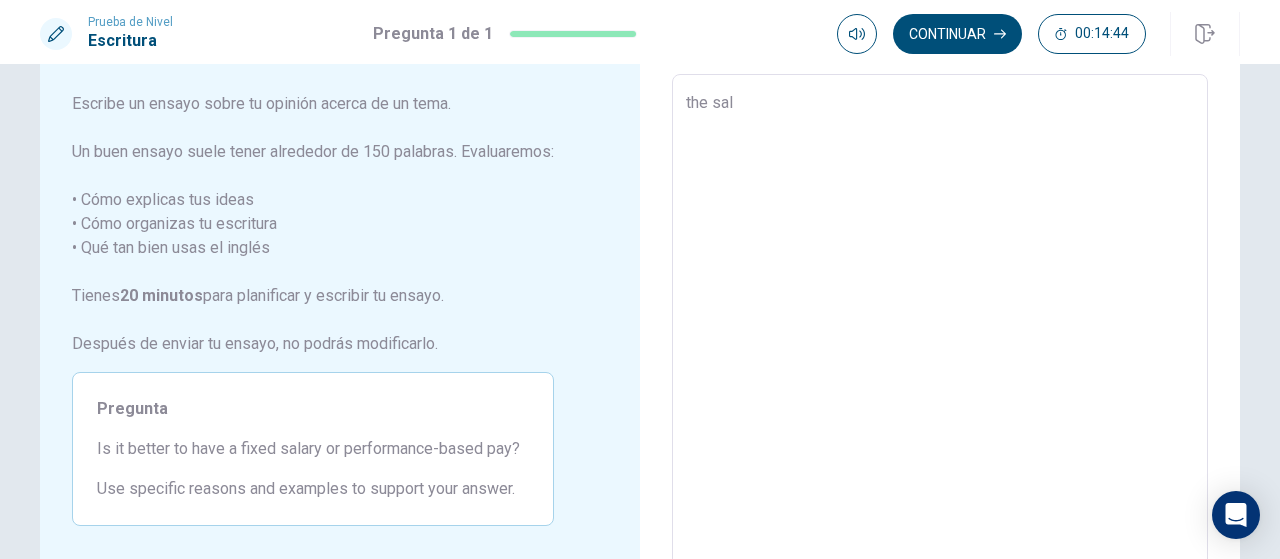 type on "x" 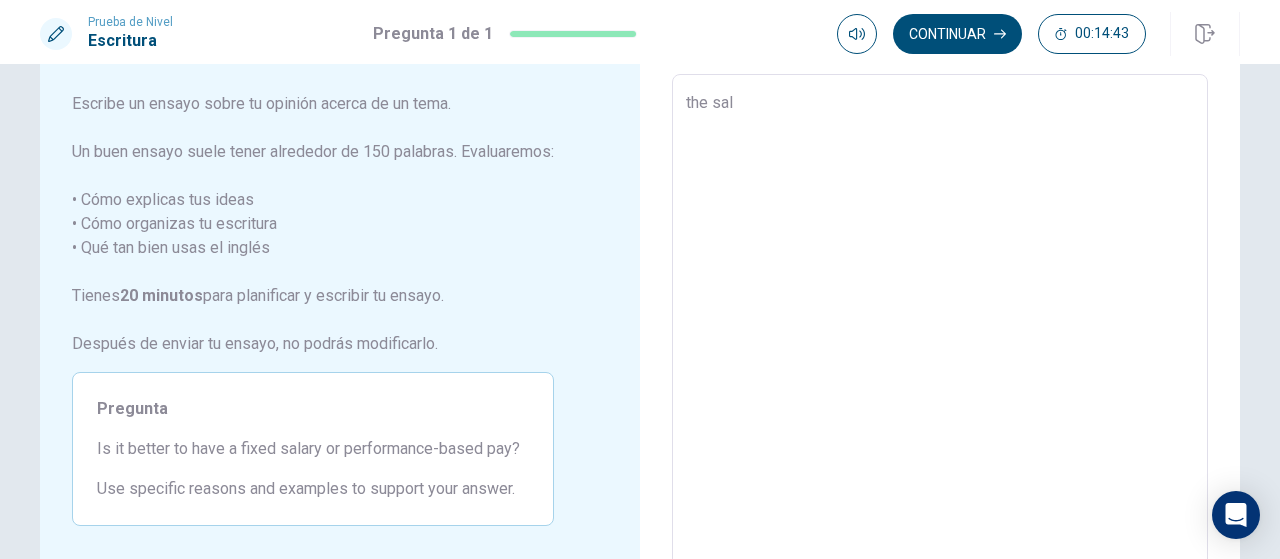 type on "the s" 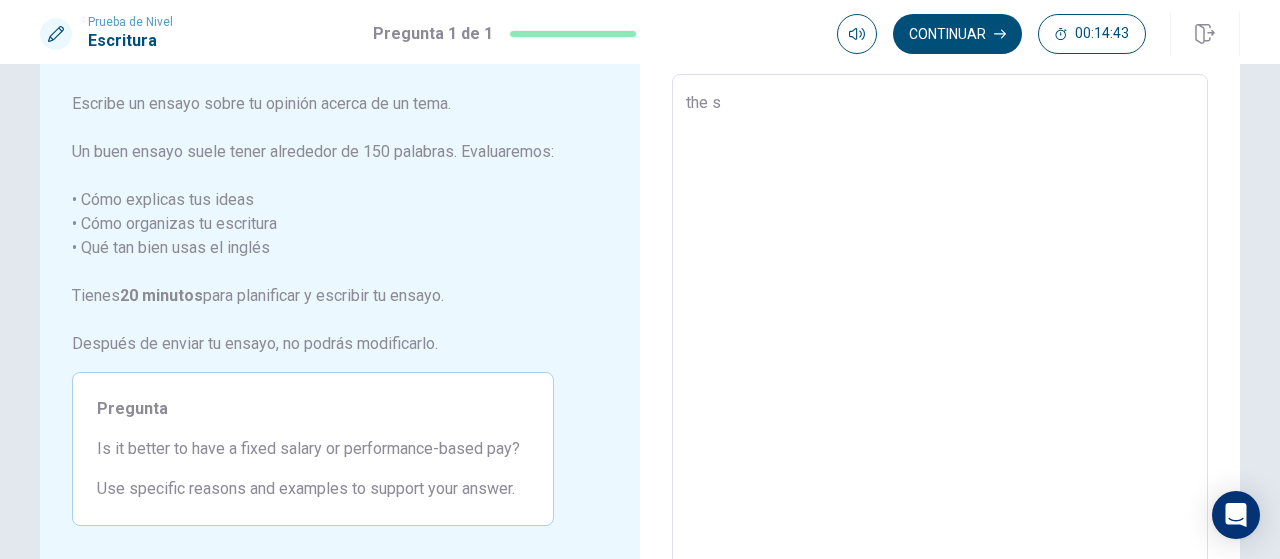 type on "x" 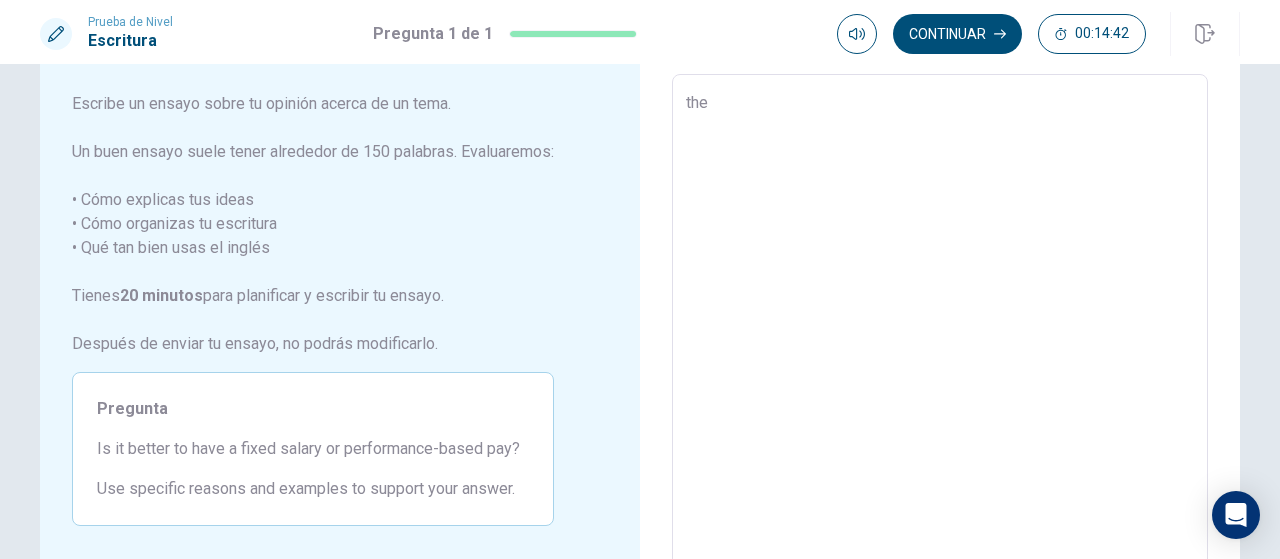 type on "x" 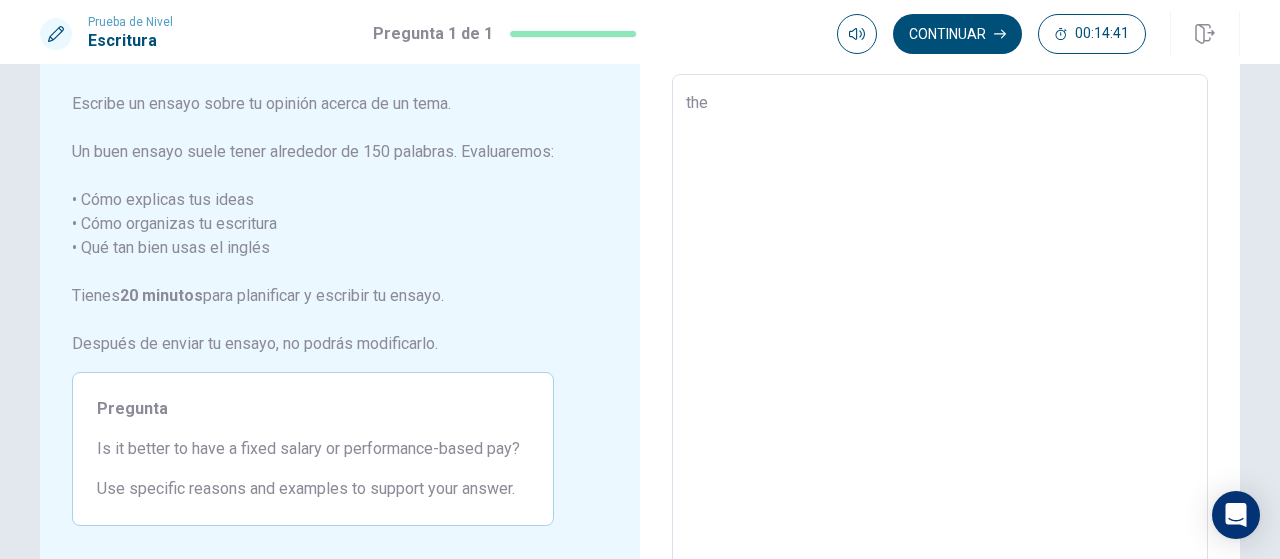 type on "the f" 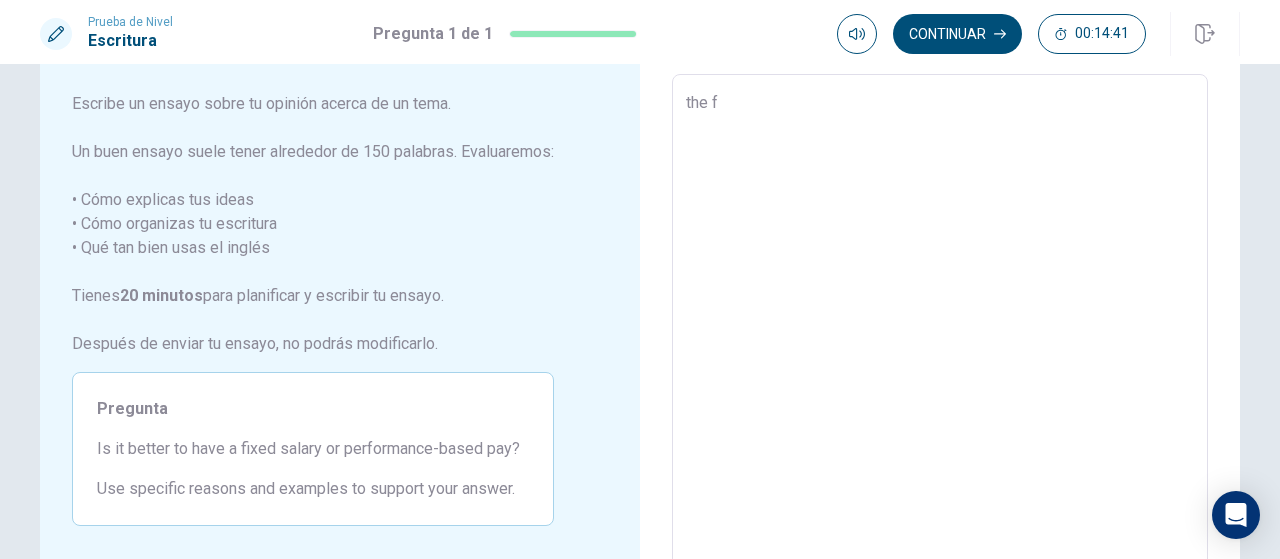 type on "x" 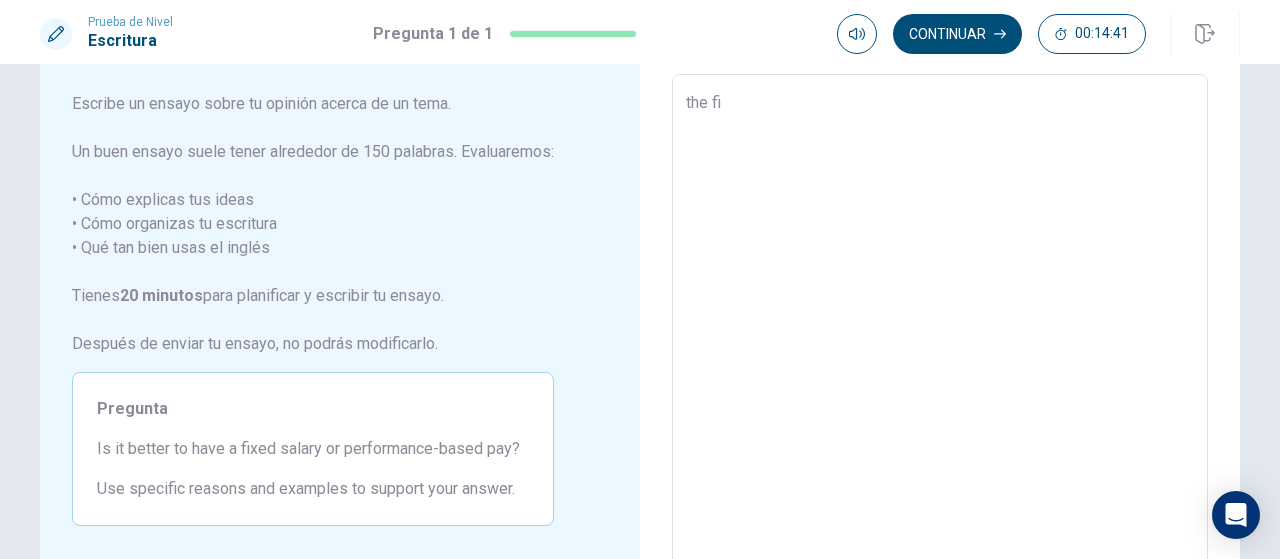 type on "x" 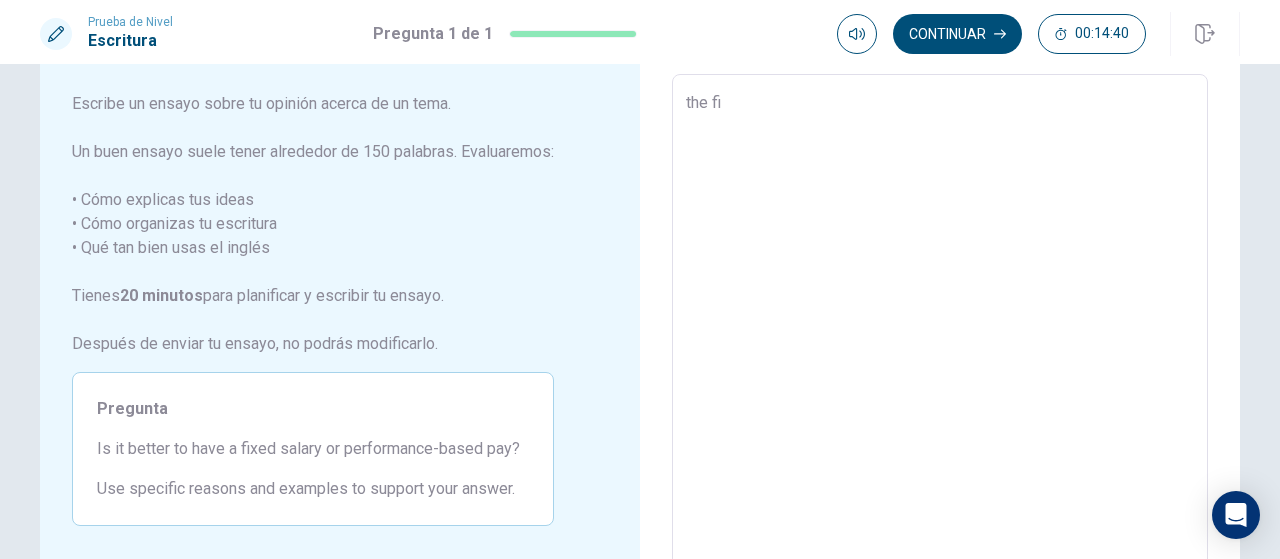 type on "the fix" 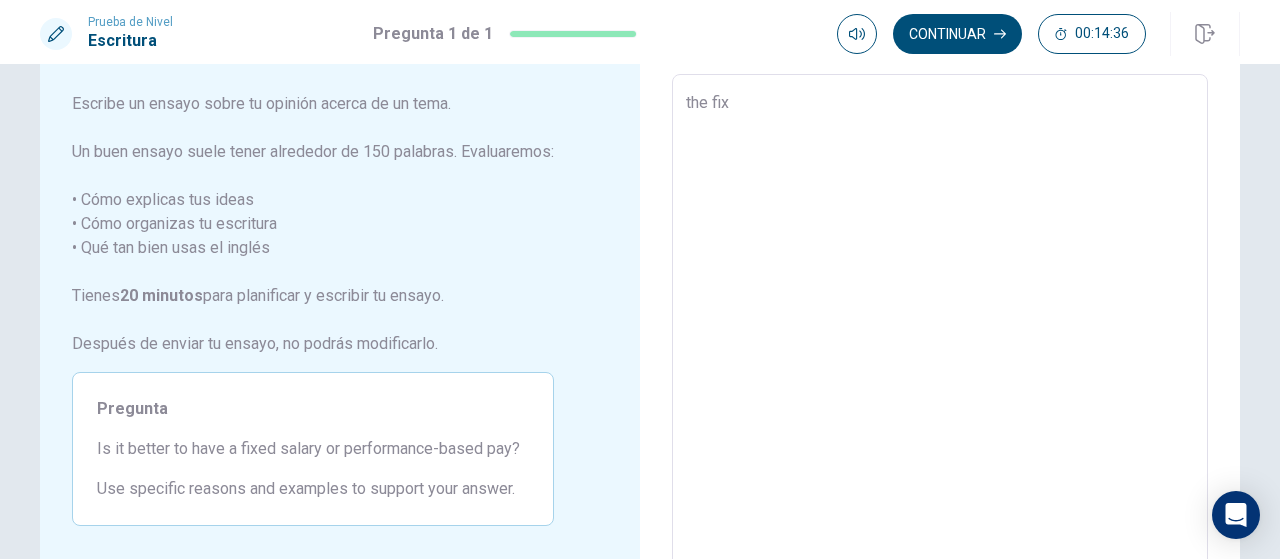 type on "x" 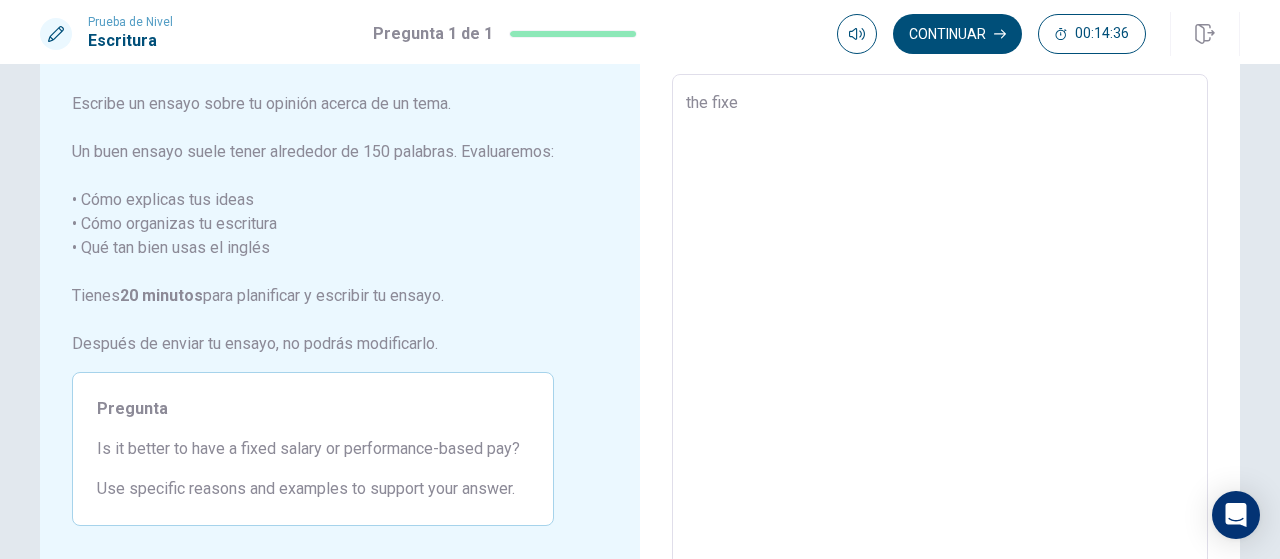 type on "x" 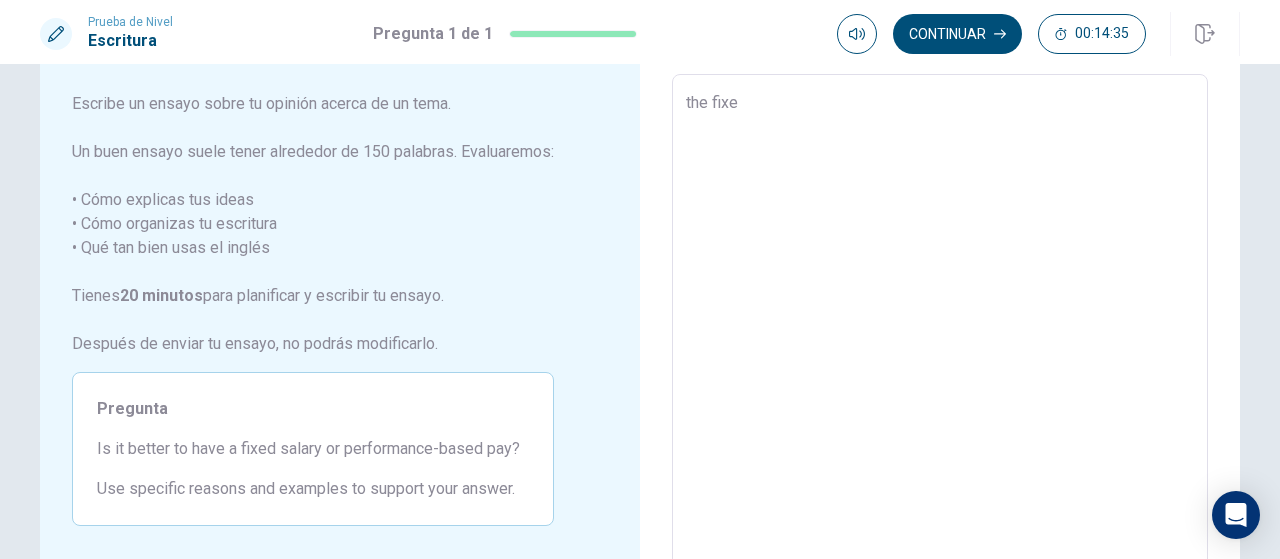 type on "the fixed" 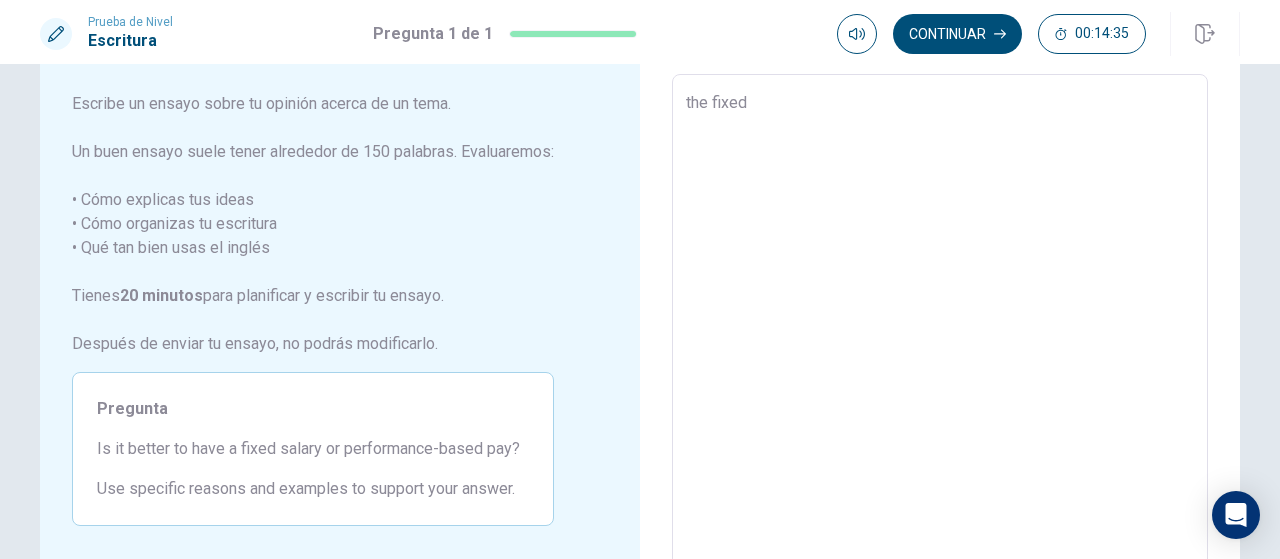 type on "x" 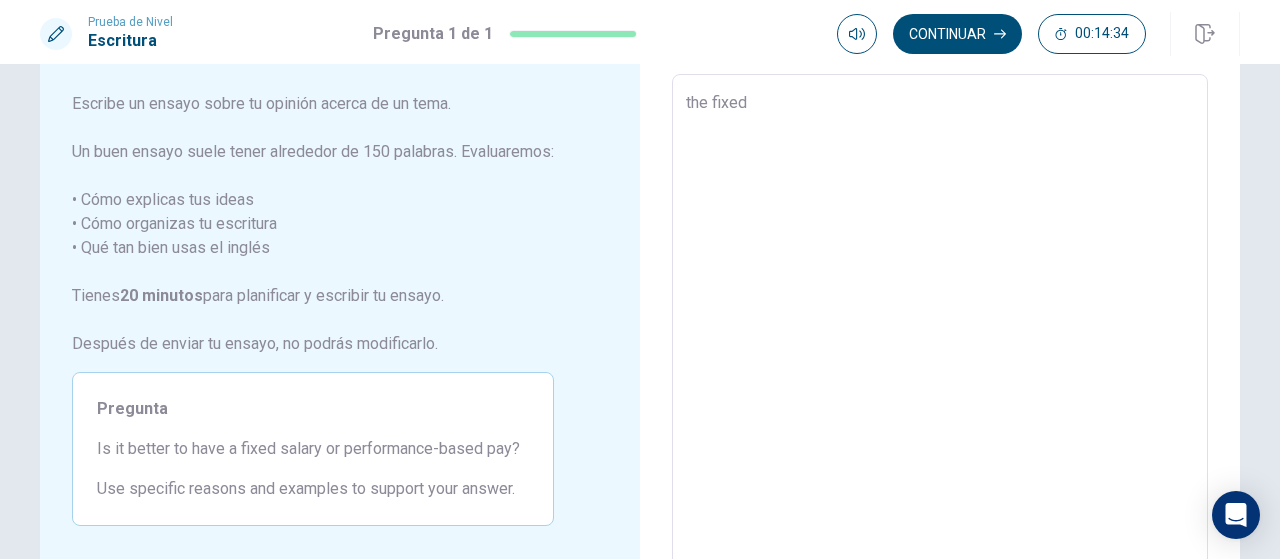 type on "the fixed s" 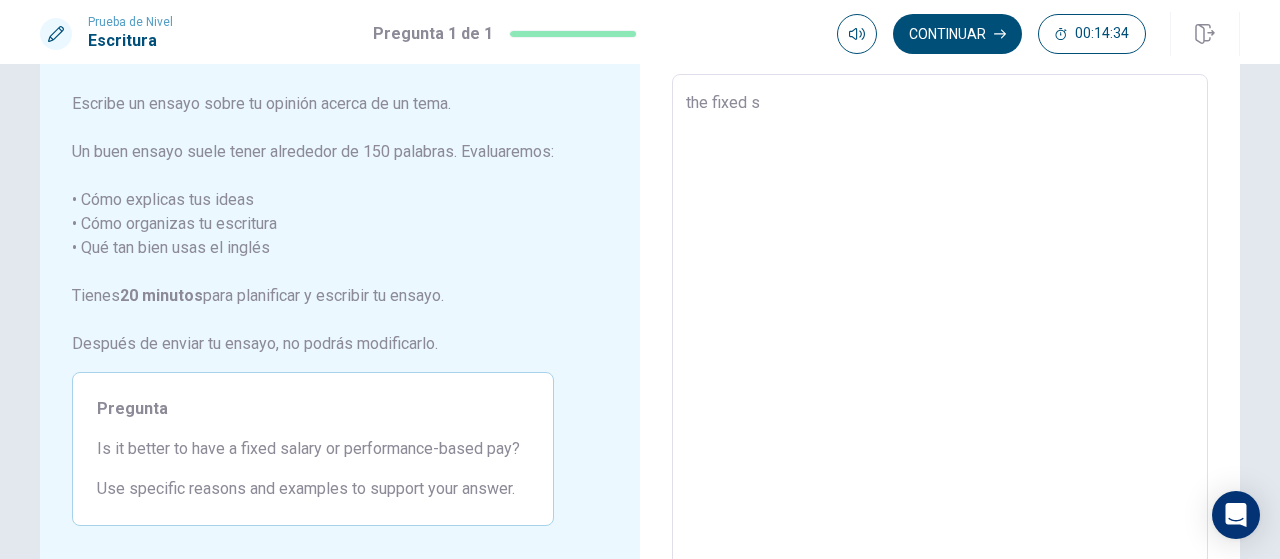 type on "x" 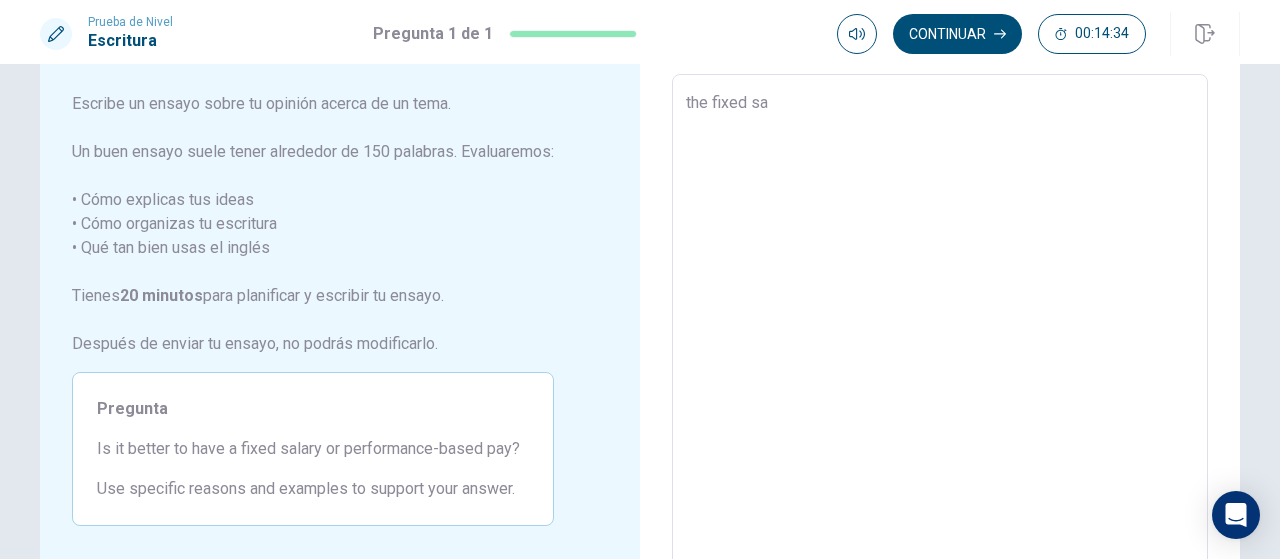 type on "x" 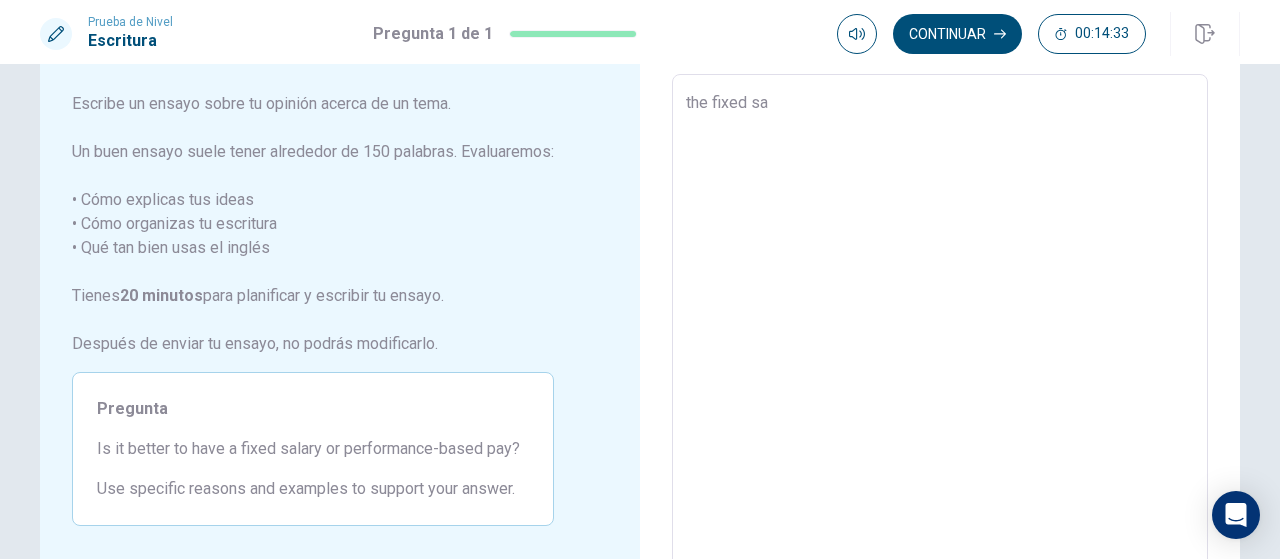 type on "the fixed sal" 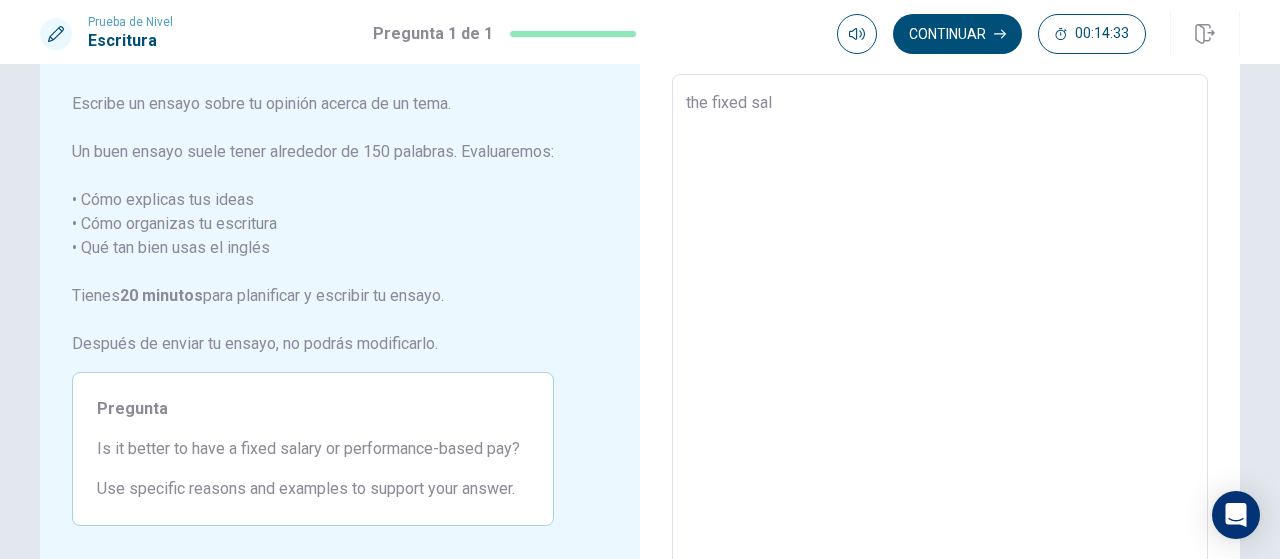 type on "x" 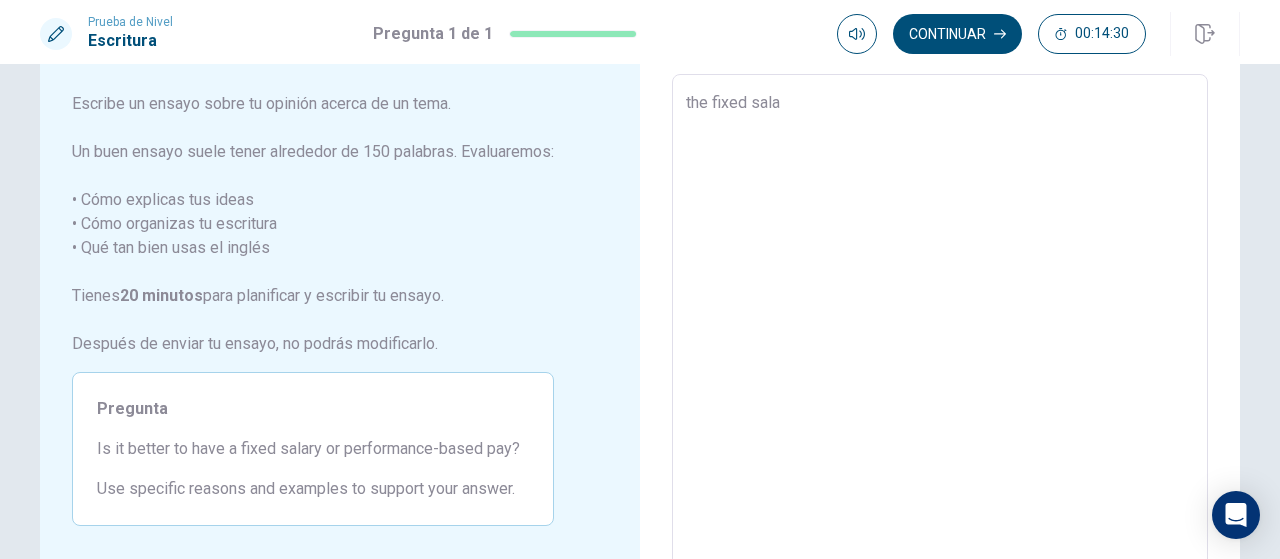 type on "x" 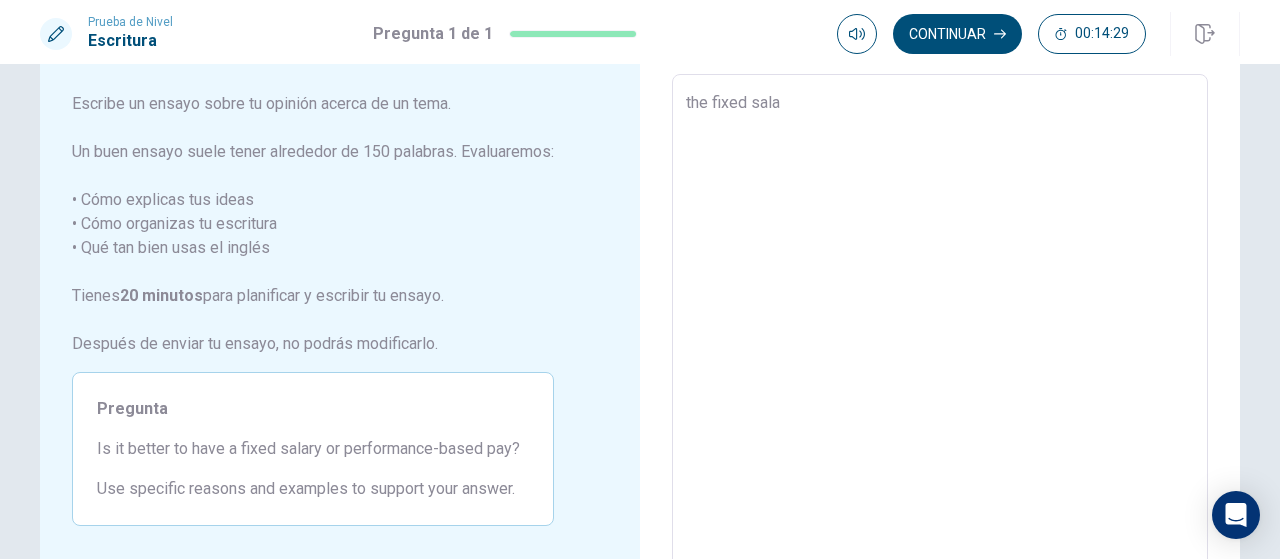 type on "the fixed salar" 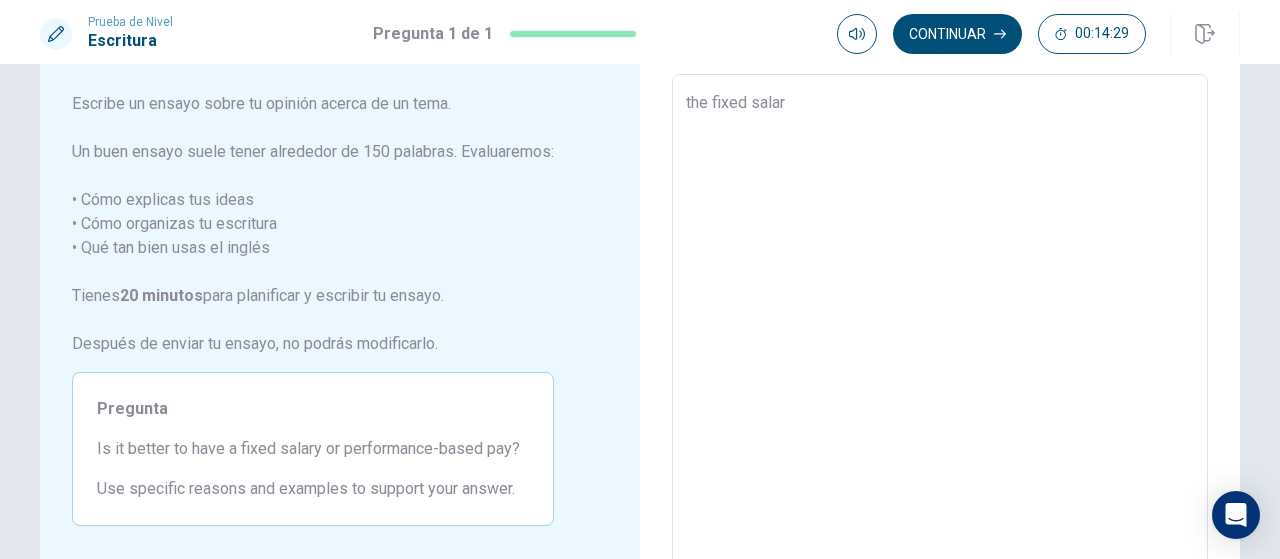 type on "x" 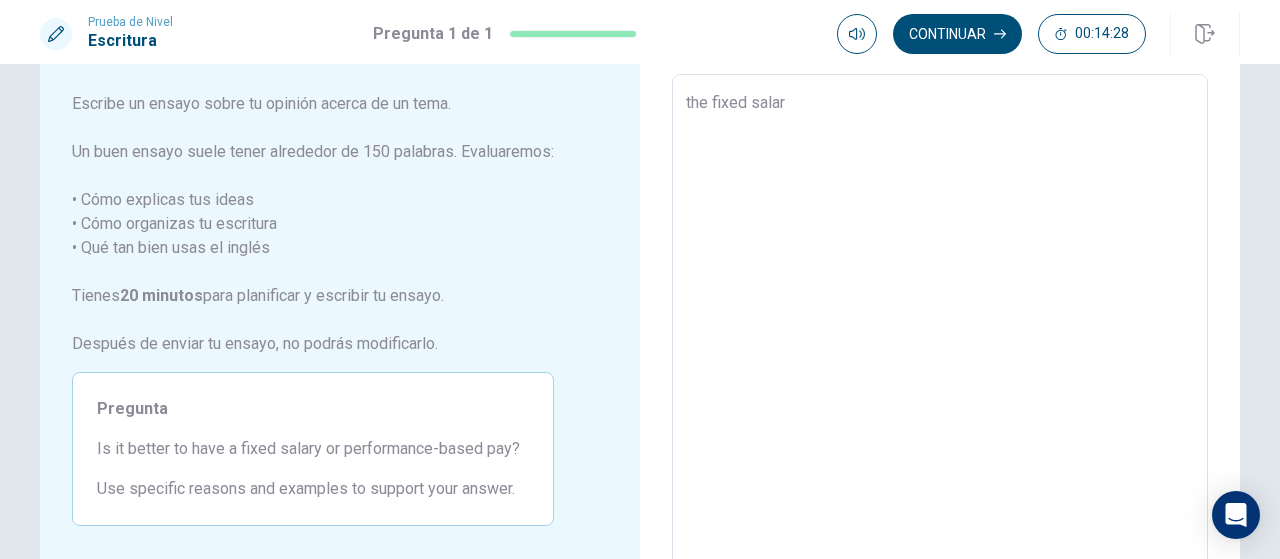type on "the fixed salary" 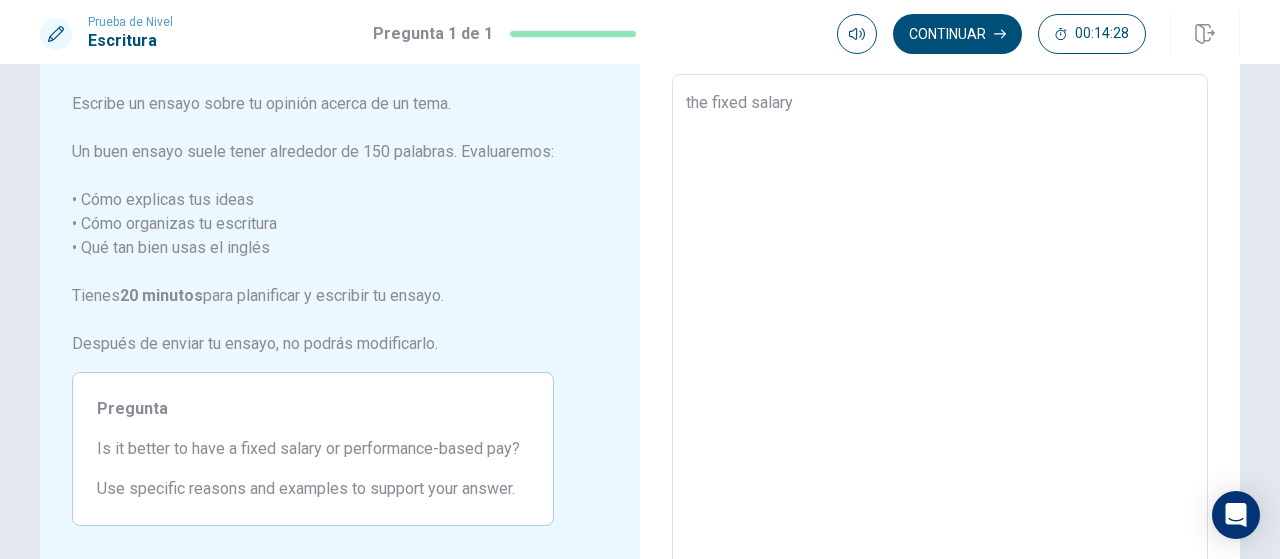 type on "x" 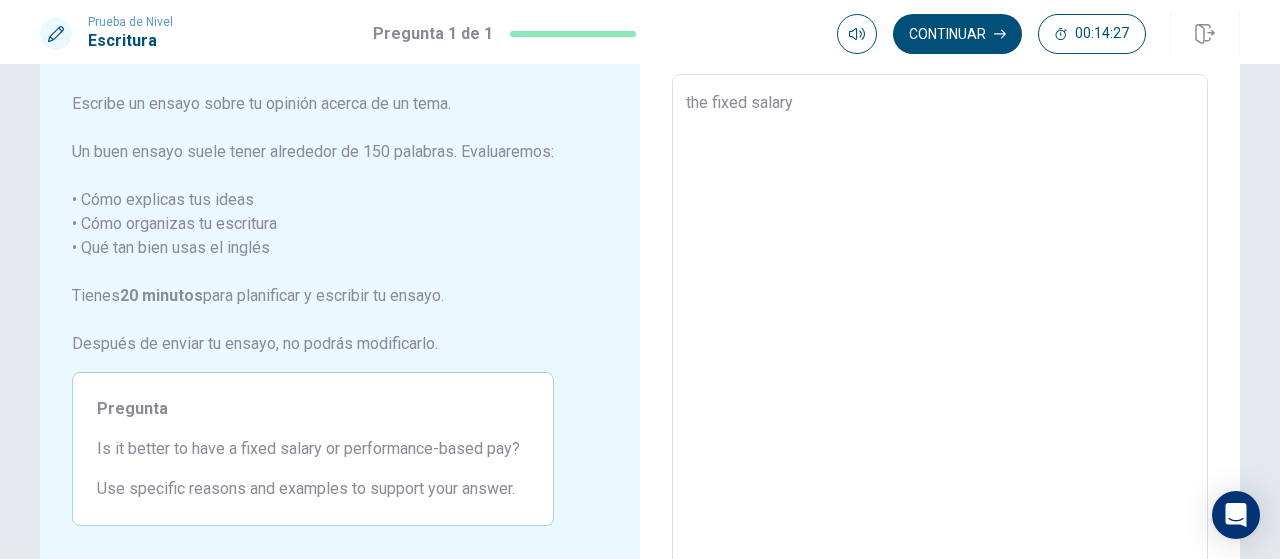 type on "the fixed salary" 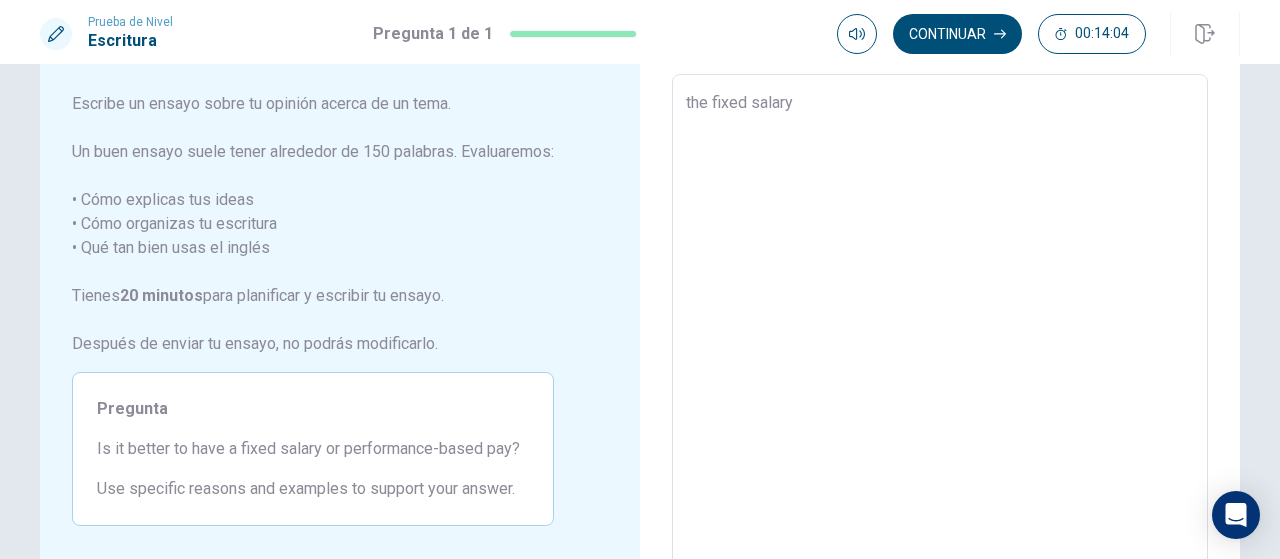 type on "x" 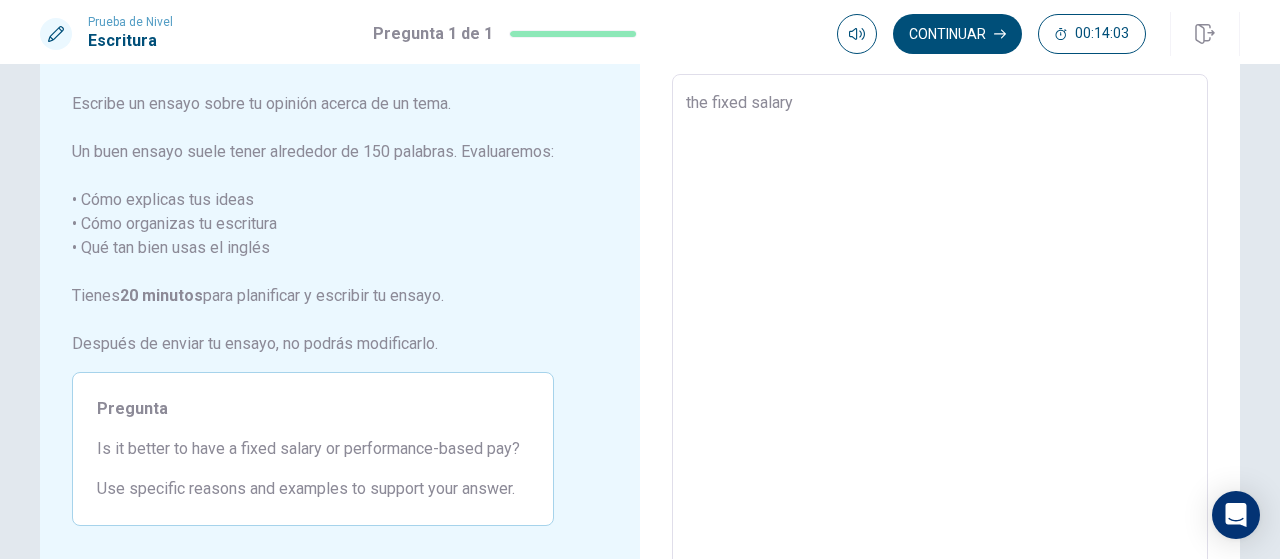 type on "the fixed salary p" 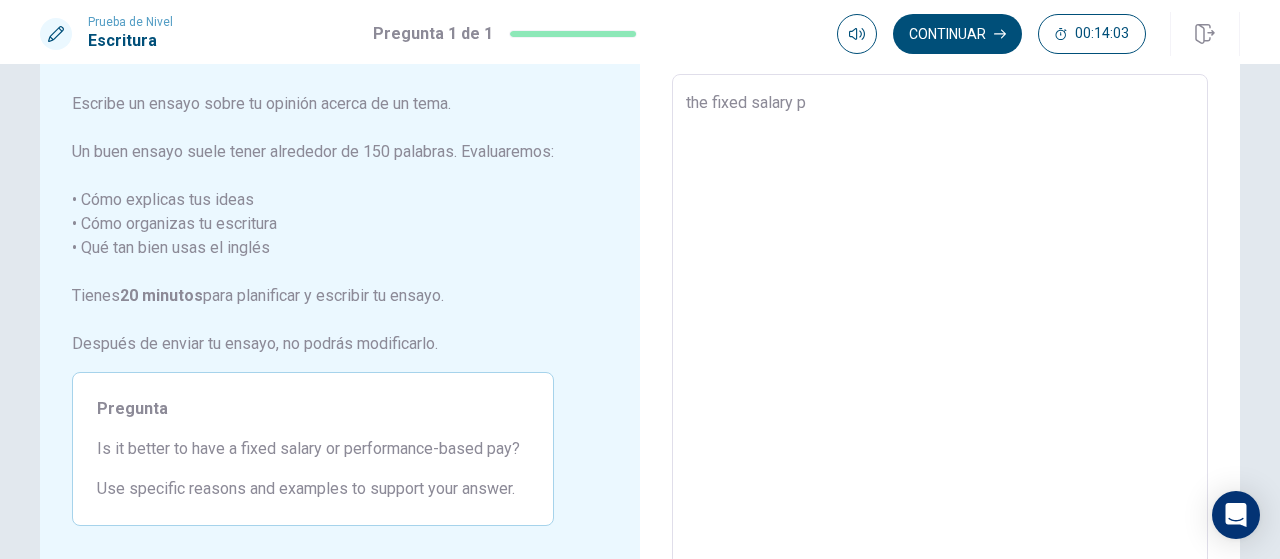 type on "x" 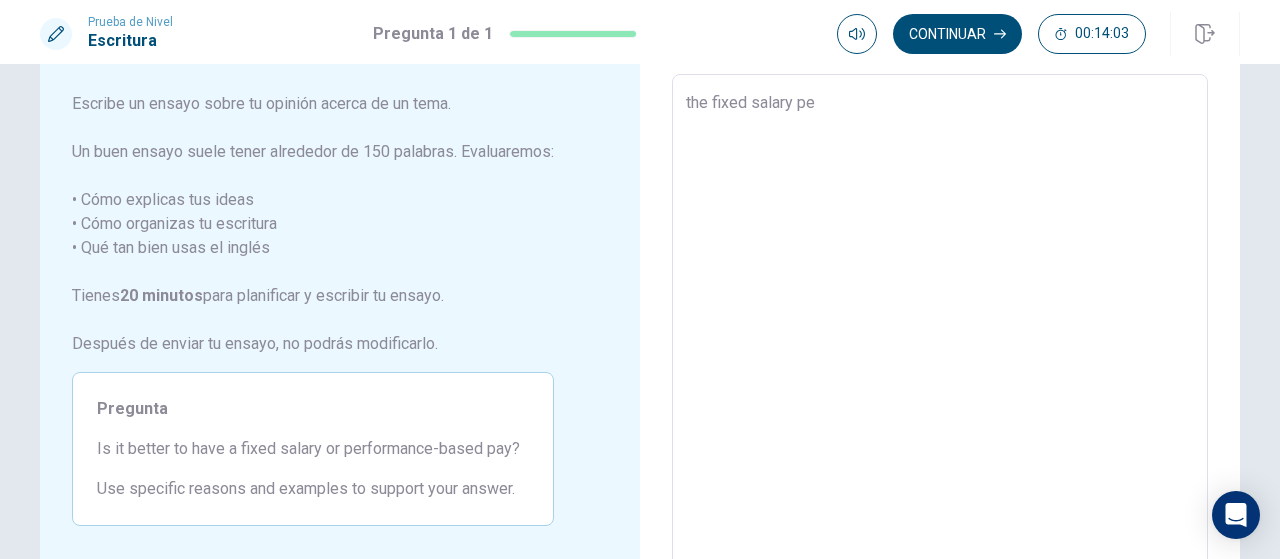type on "x" 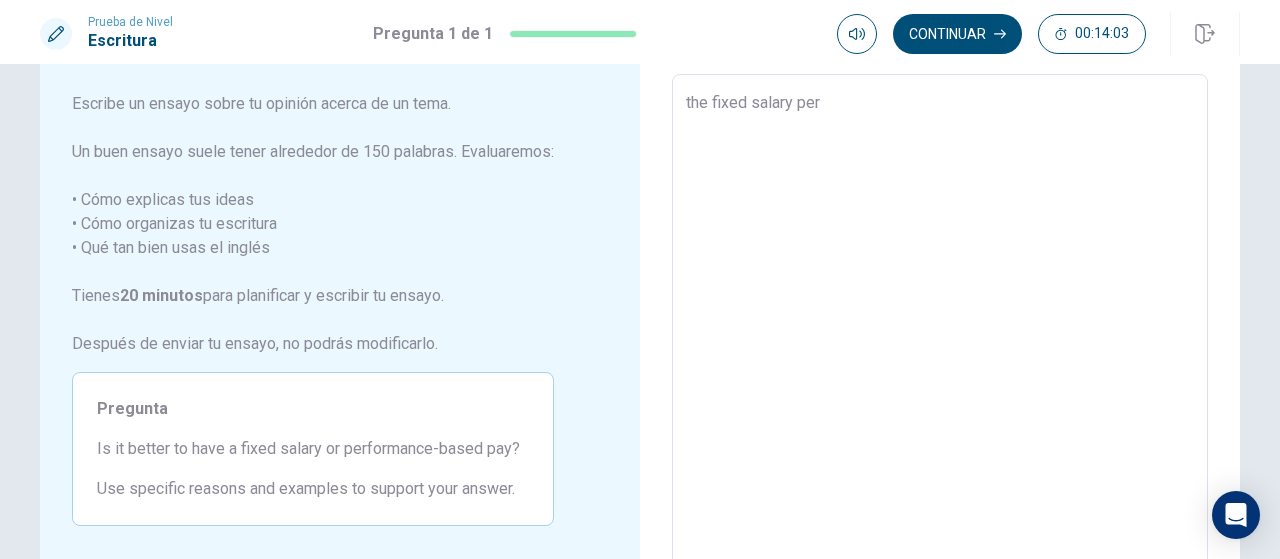 type on "x" 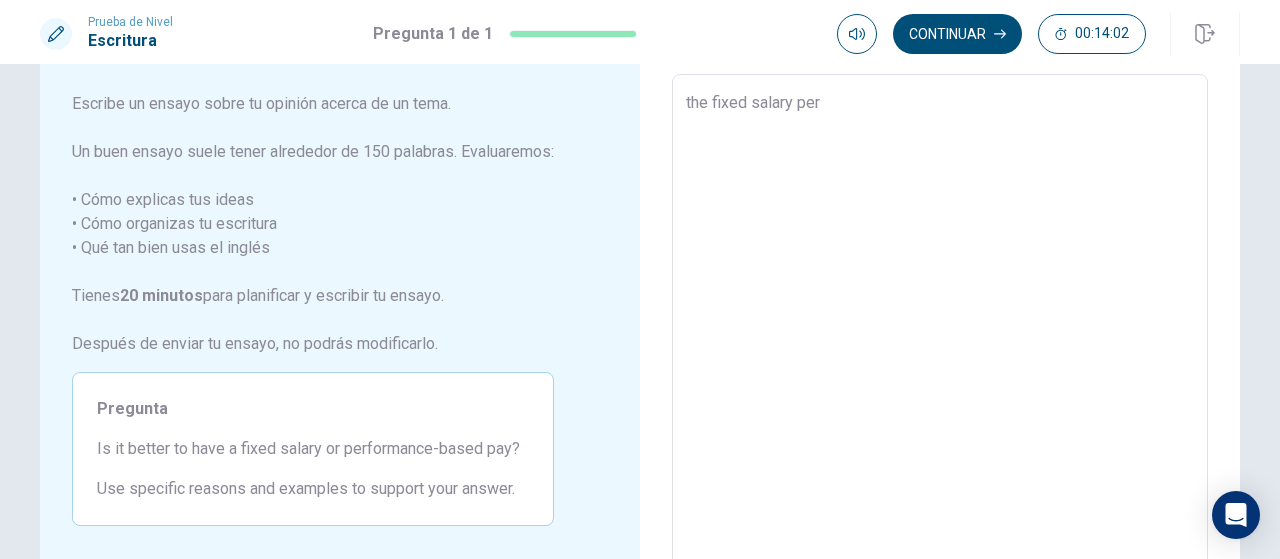 type on "the fixed salary perf" 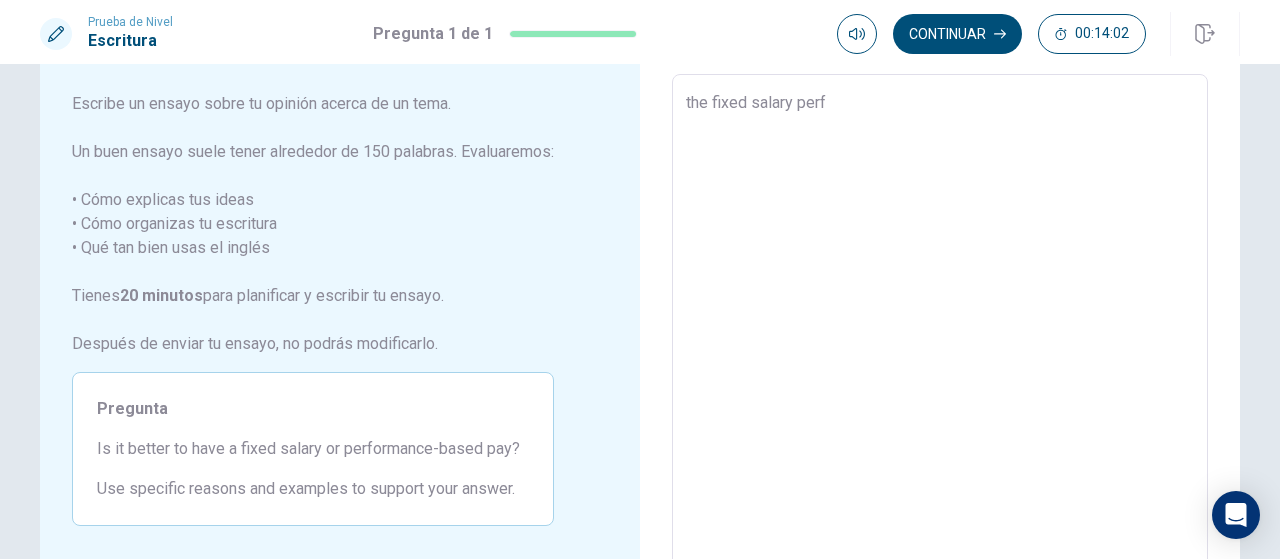 type on "x" 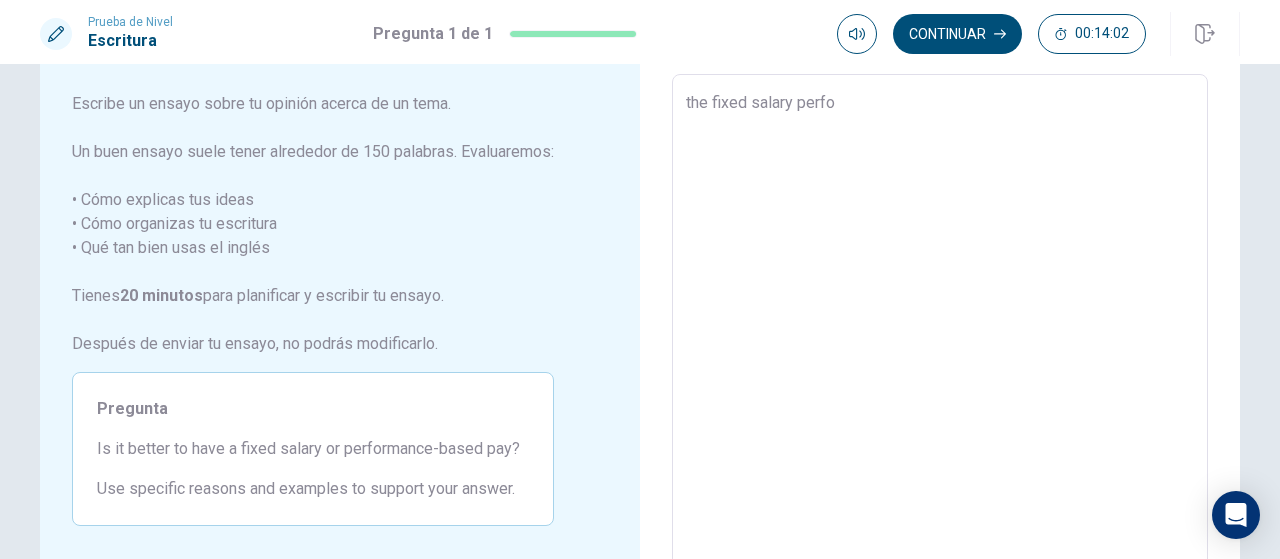 type on "x" 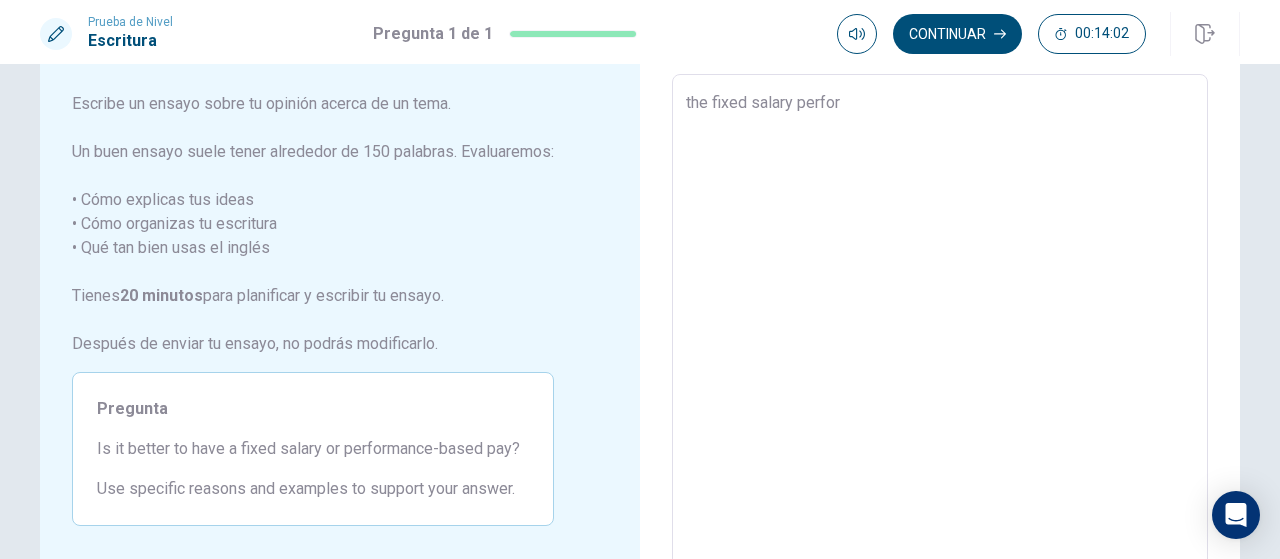 type on "x" 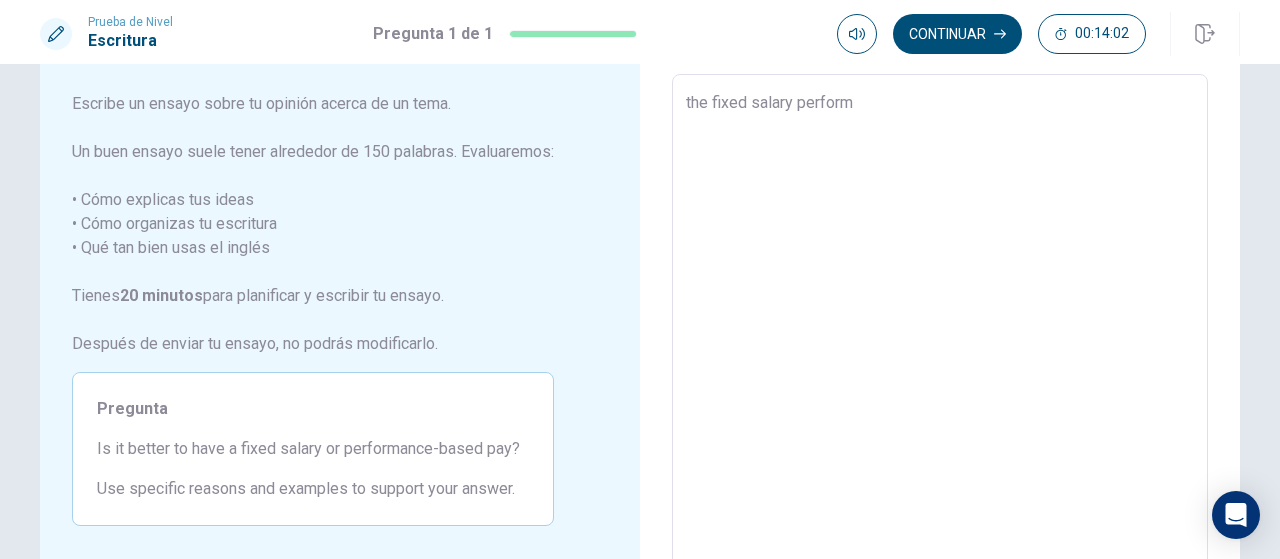 type on "x" 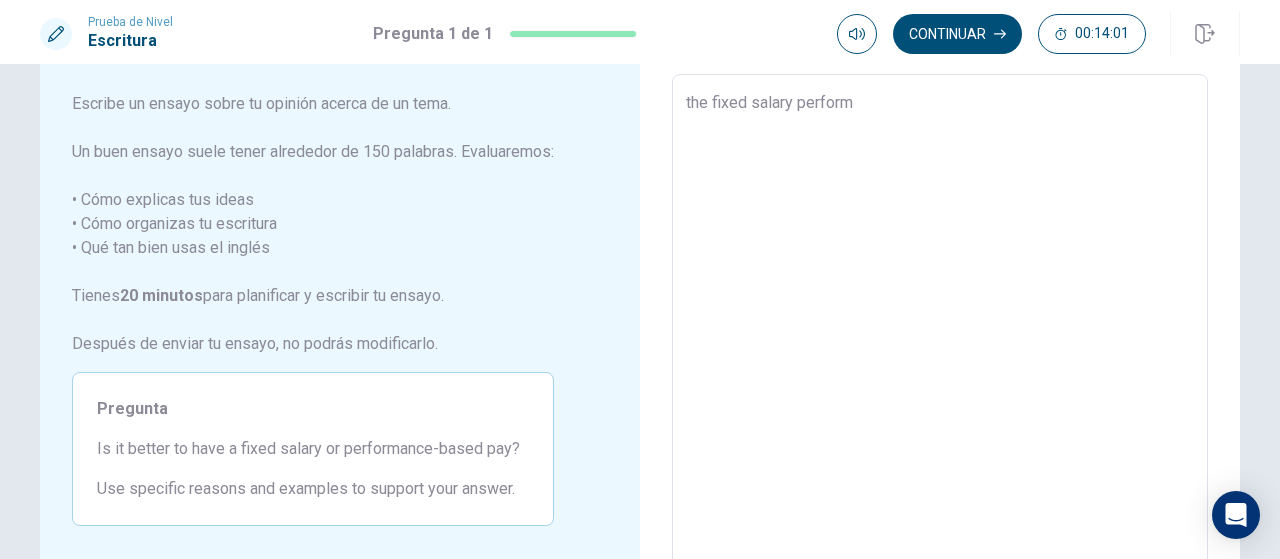 type on "the fixed salary performa" 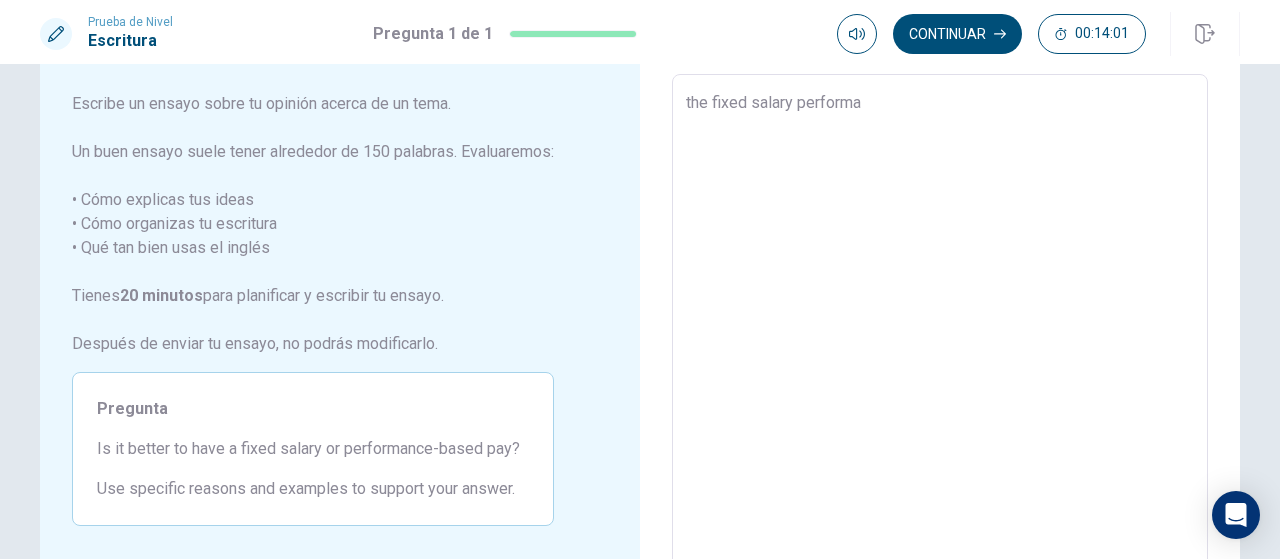 type on "x" 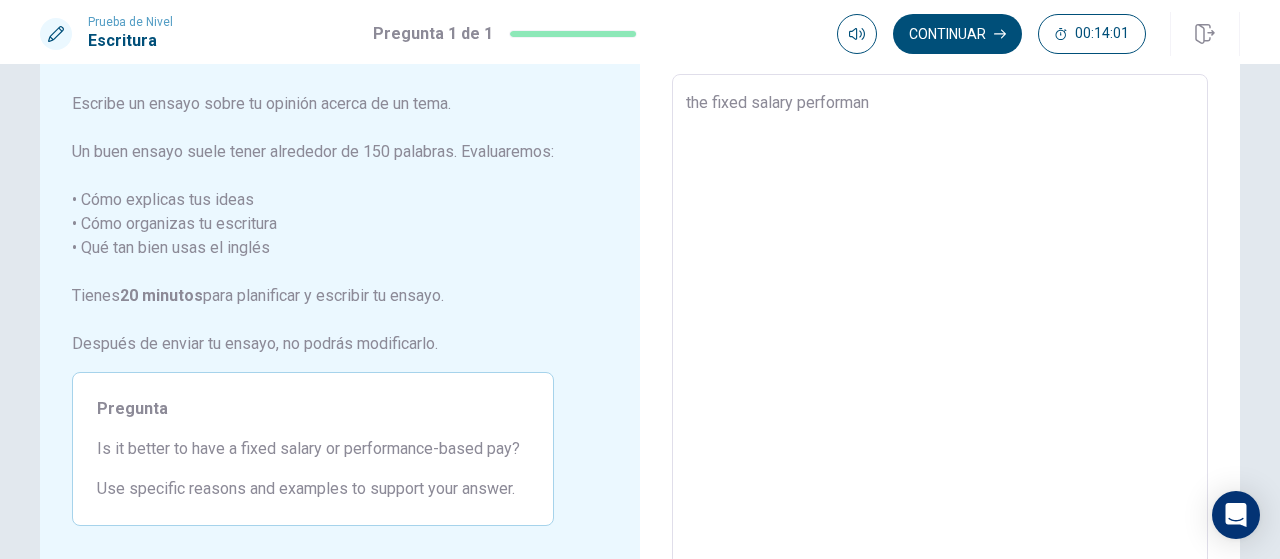 type on "x" 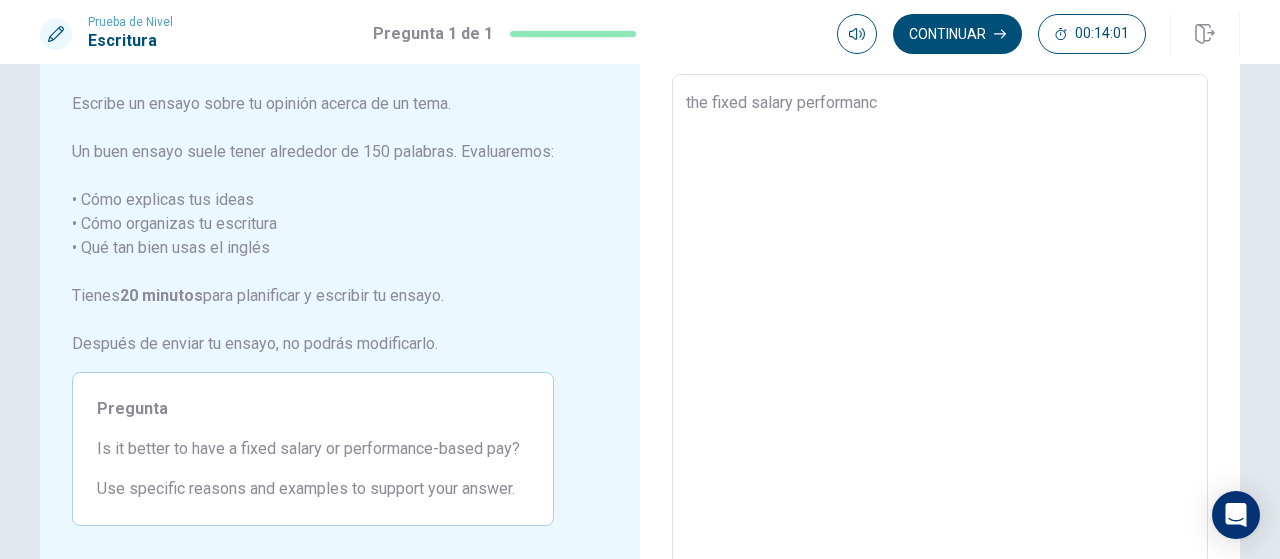 type on "x" 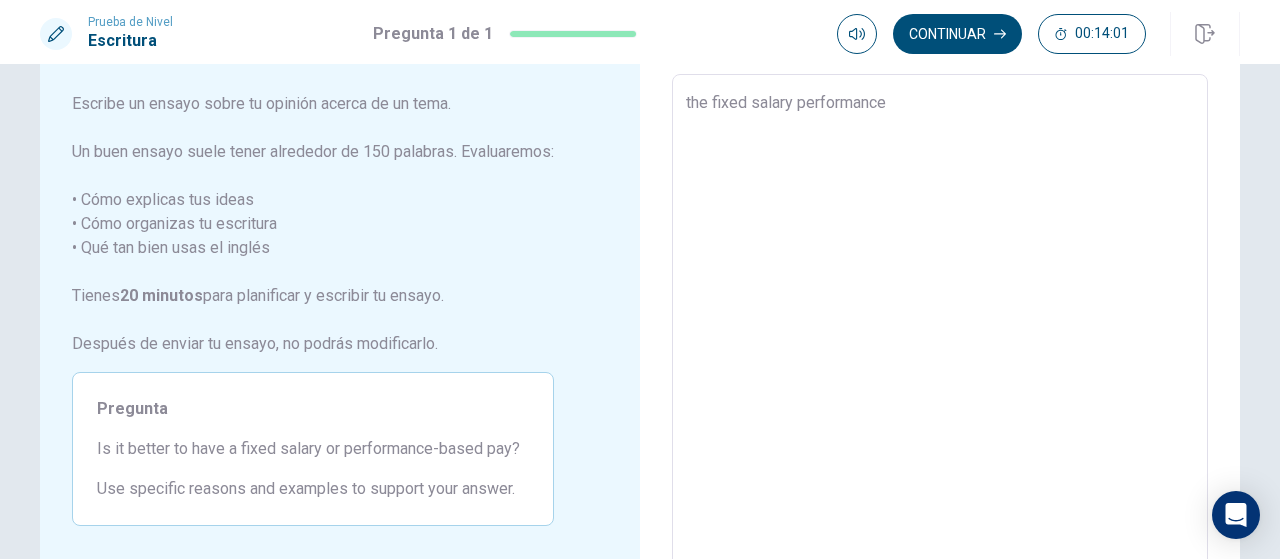 type on "x" 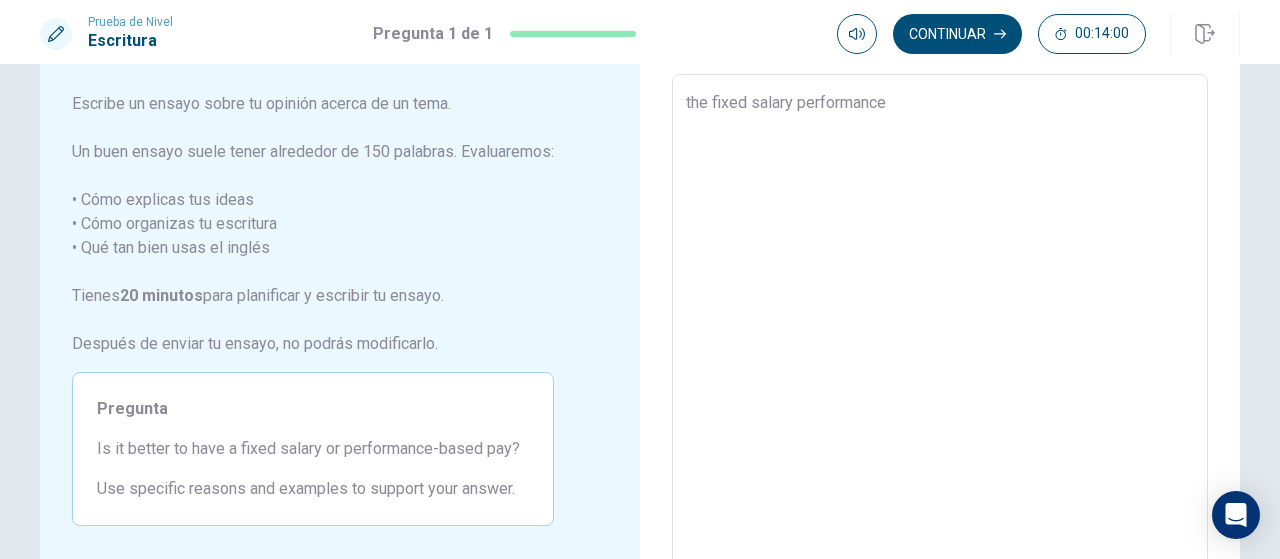 type on "x" 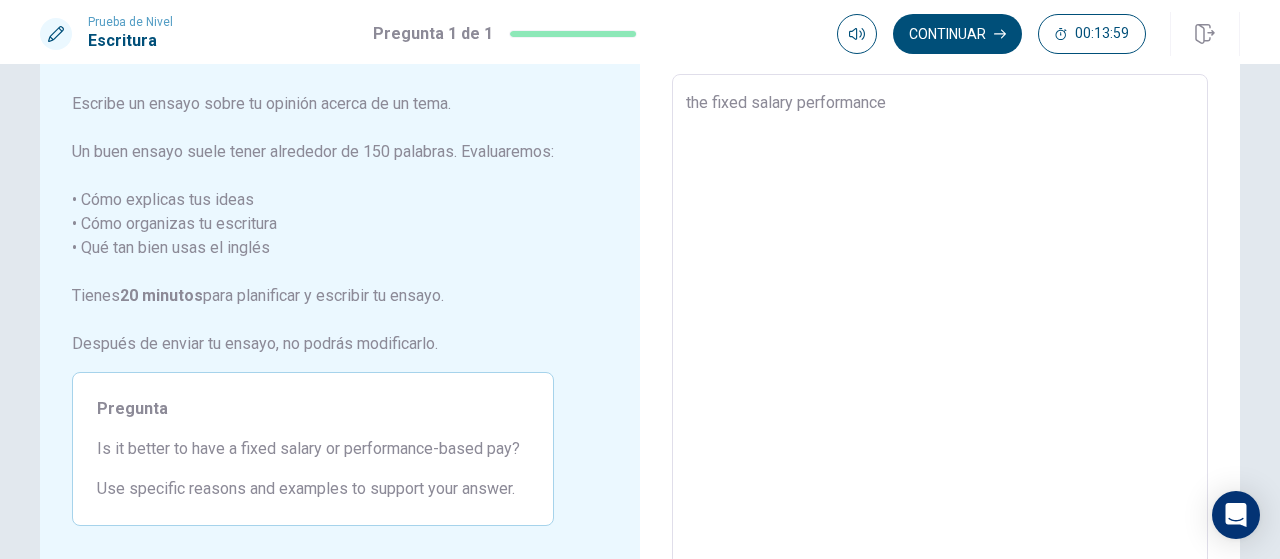 type on "the fixed salary performance i" 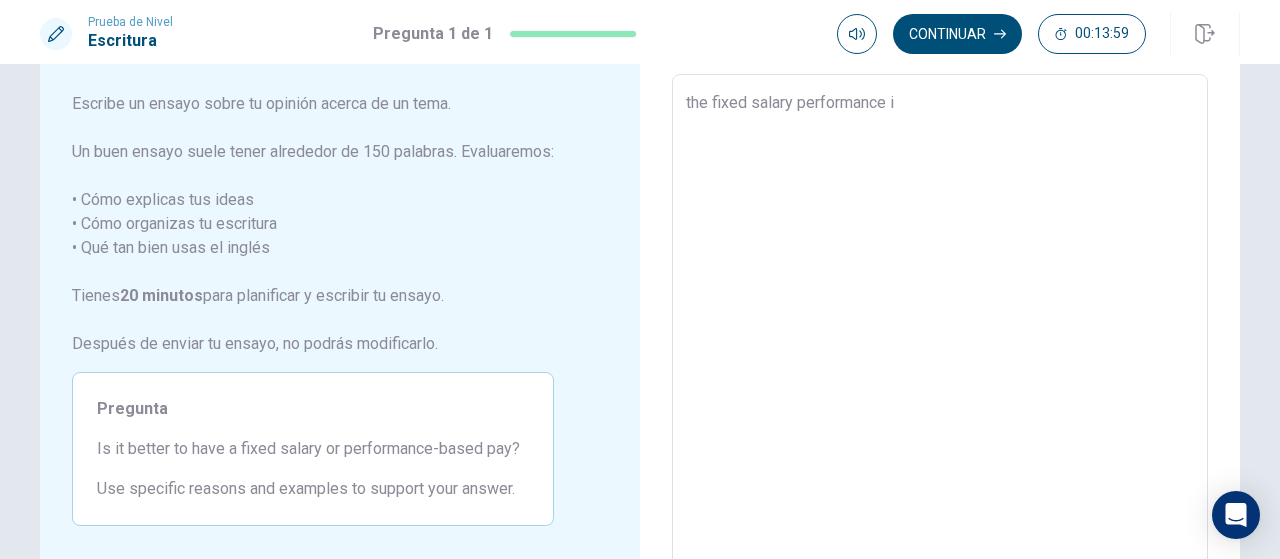 type on "x" 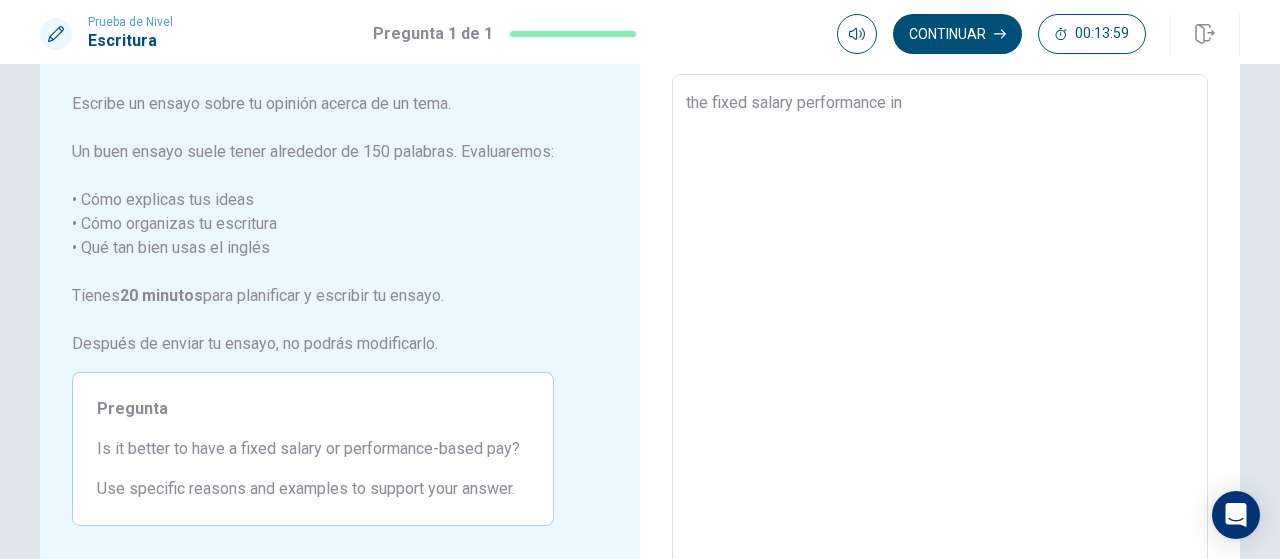 type on "x" 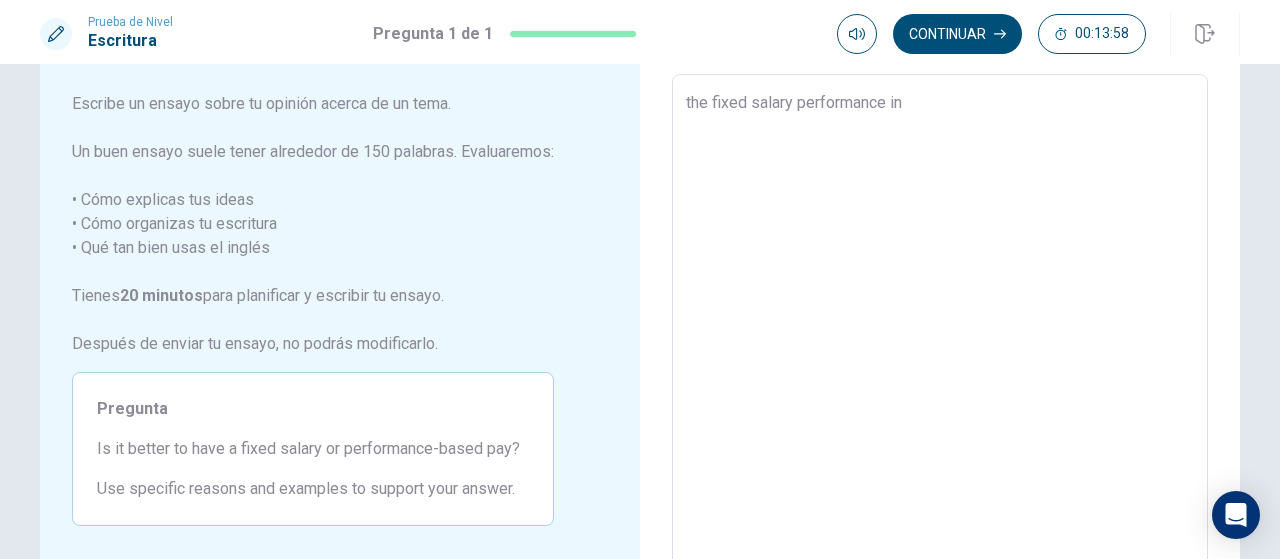 type on "x" 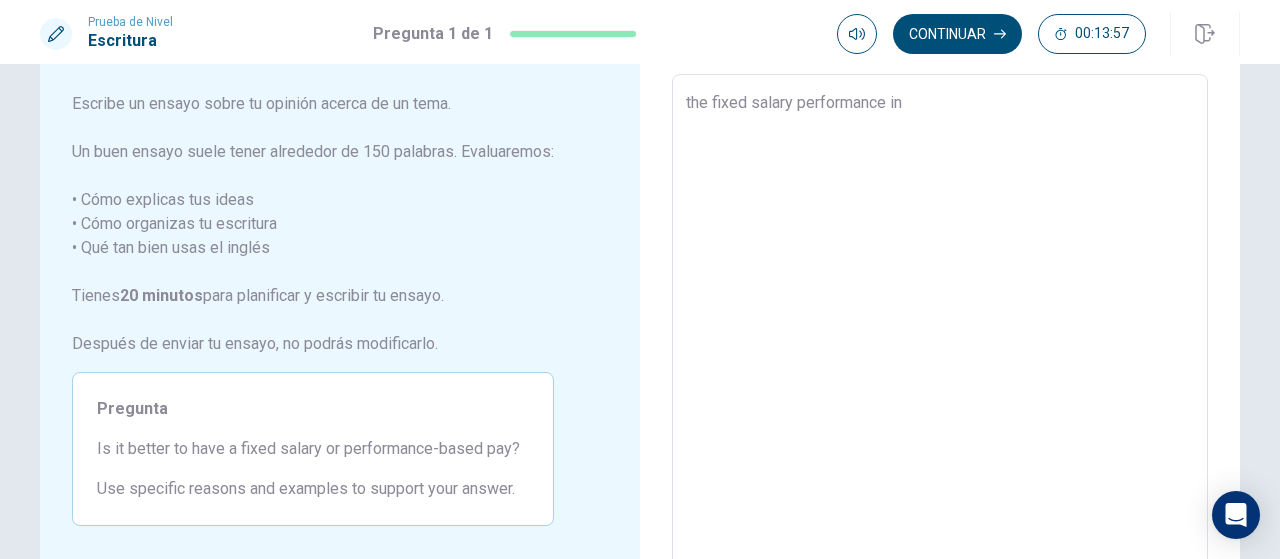 type on "the fixed salary performance in y" 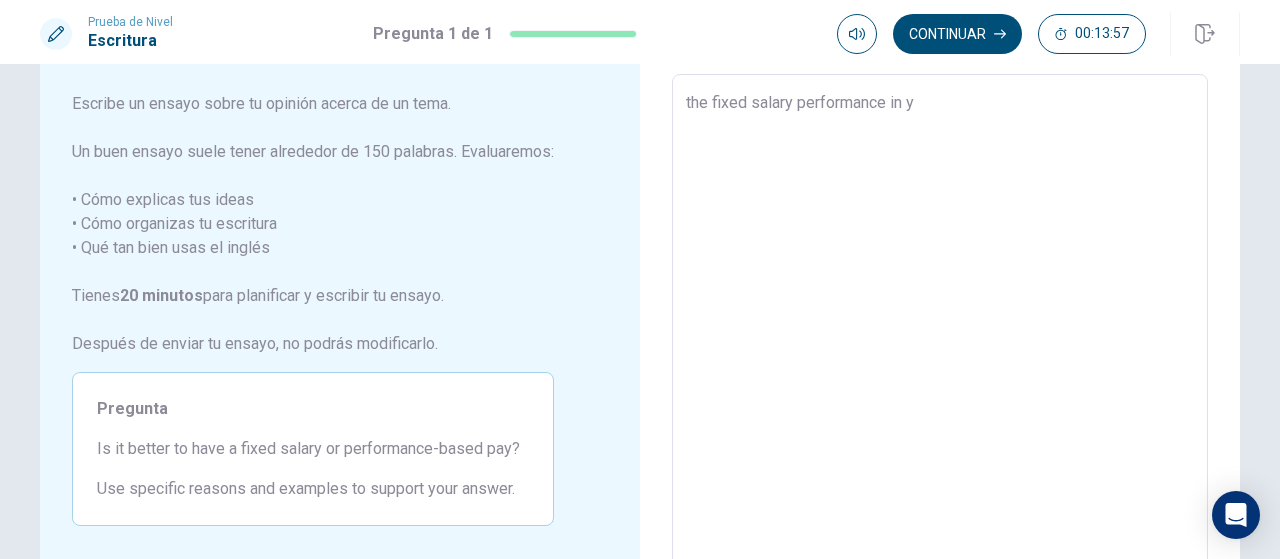 type on "x" 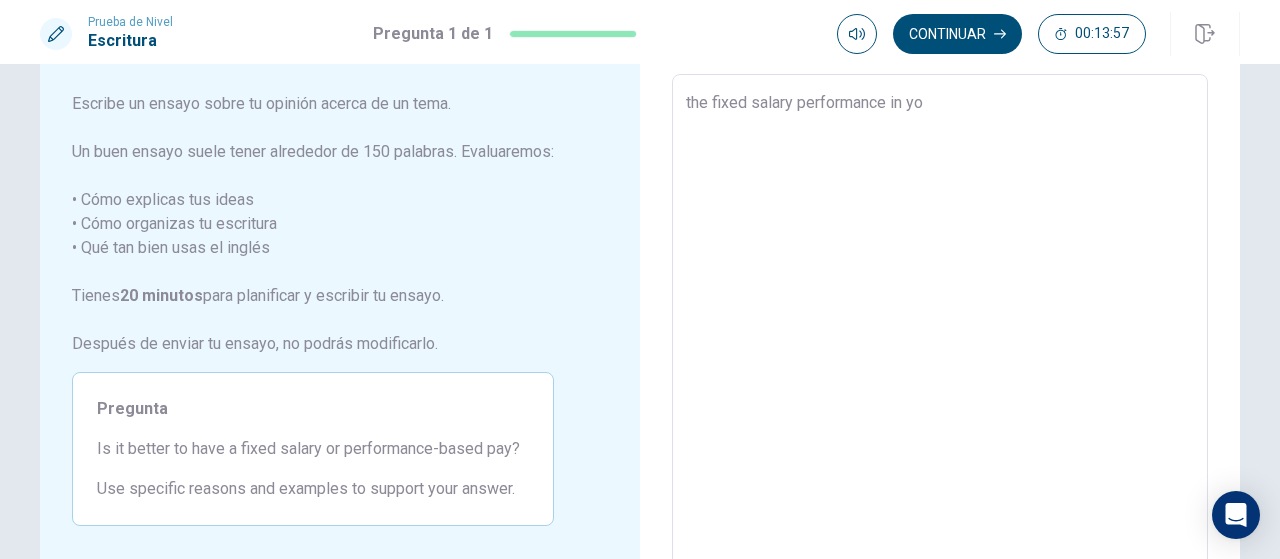 type on "x" 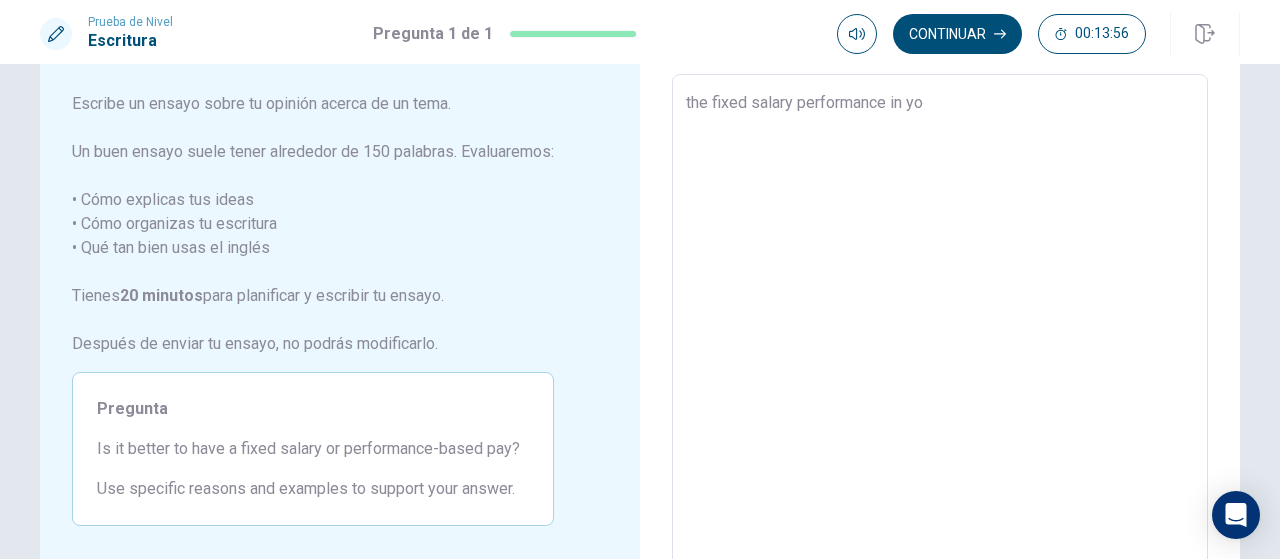 type on "the fixed salary performance in yor" 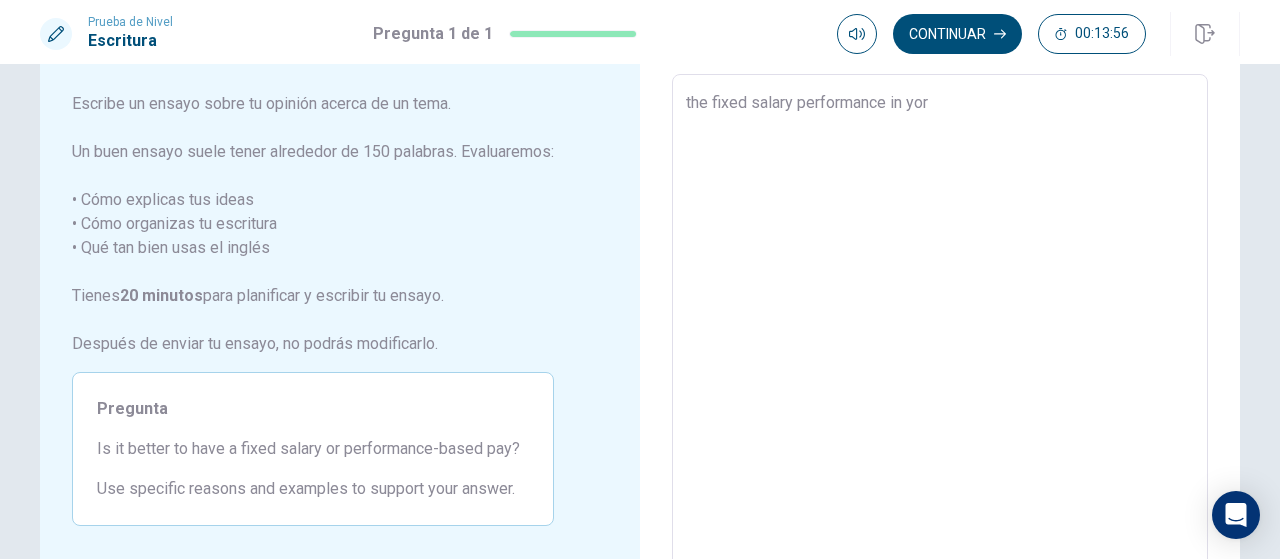 type on "x" 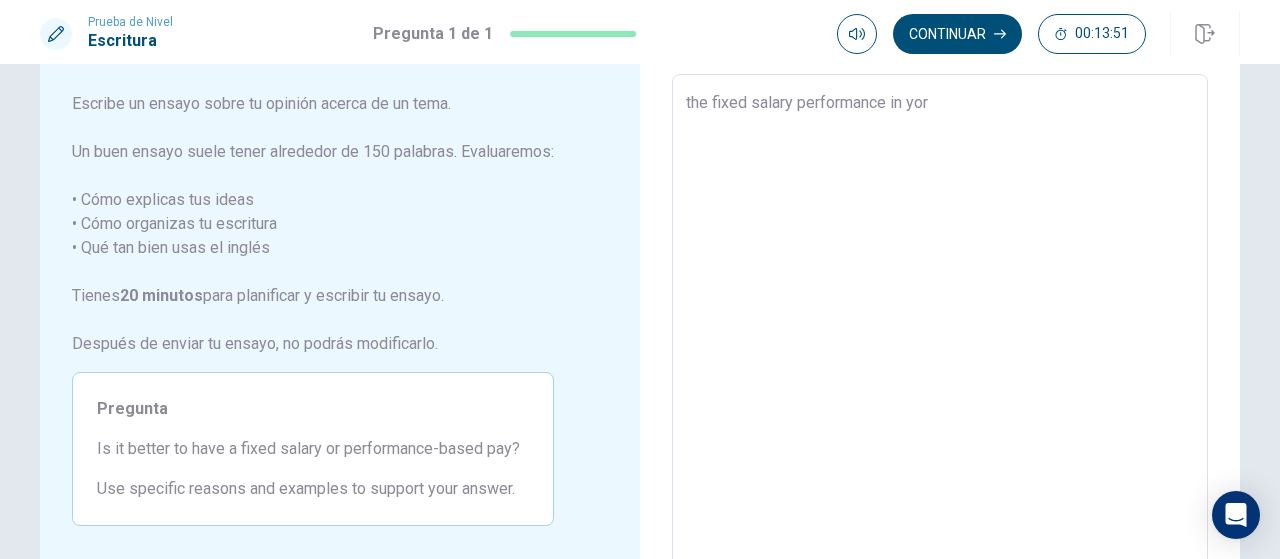 type on "x" 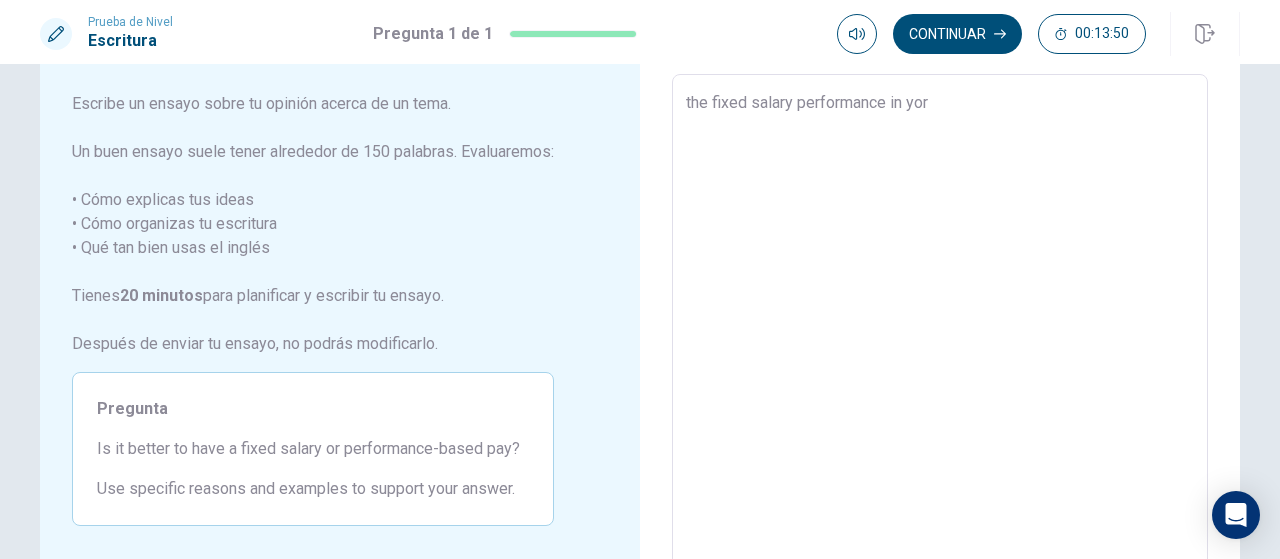 type on "the fixed salary performance in yor" 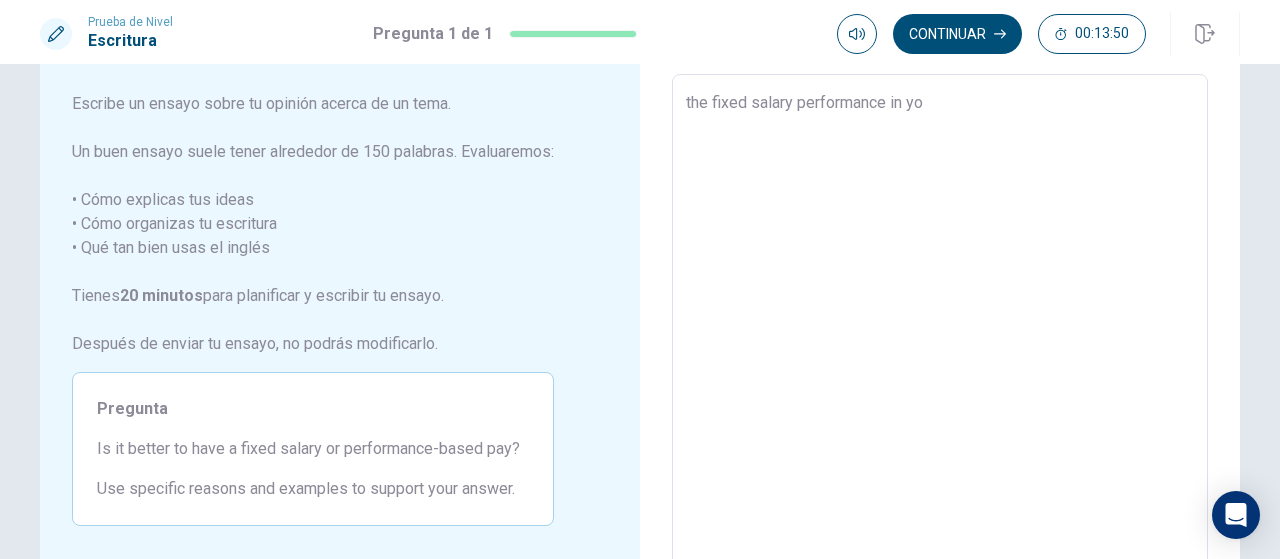 type on "x" 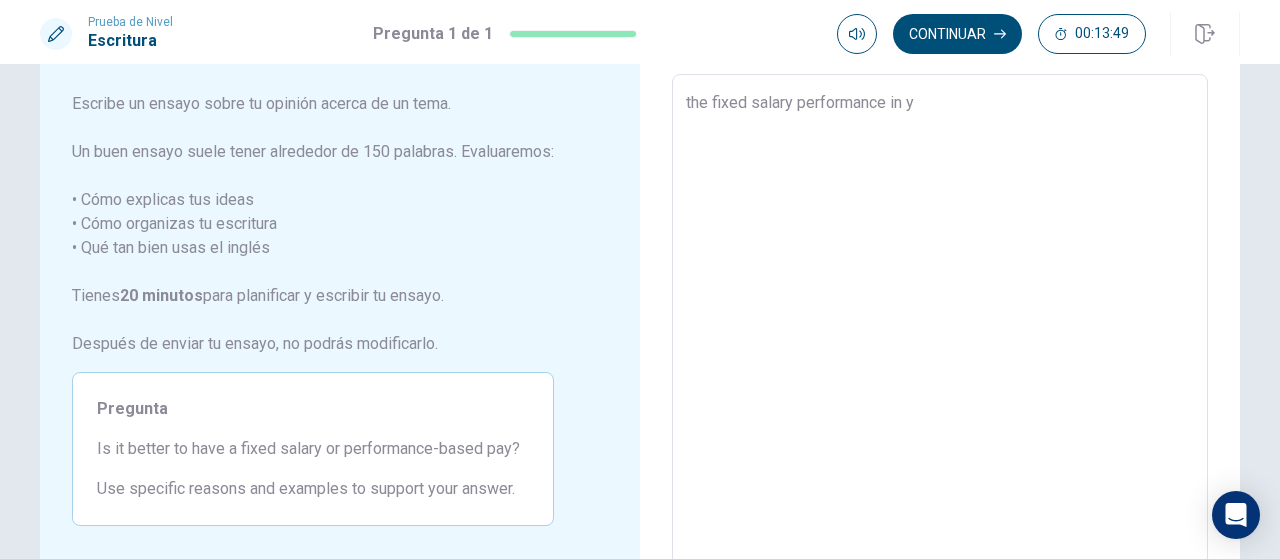 type on "x" 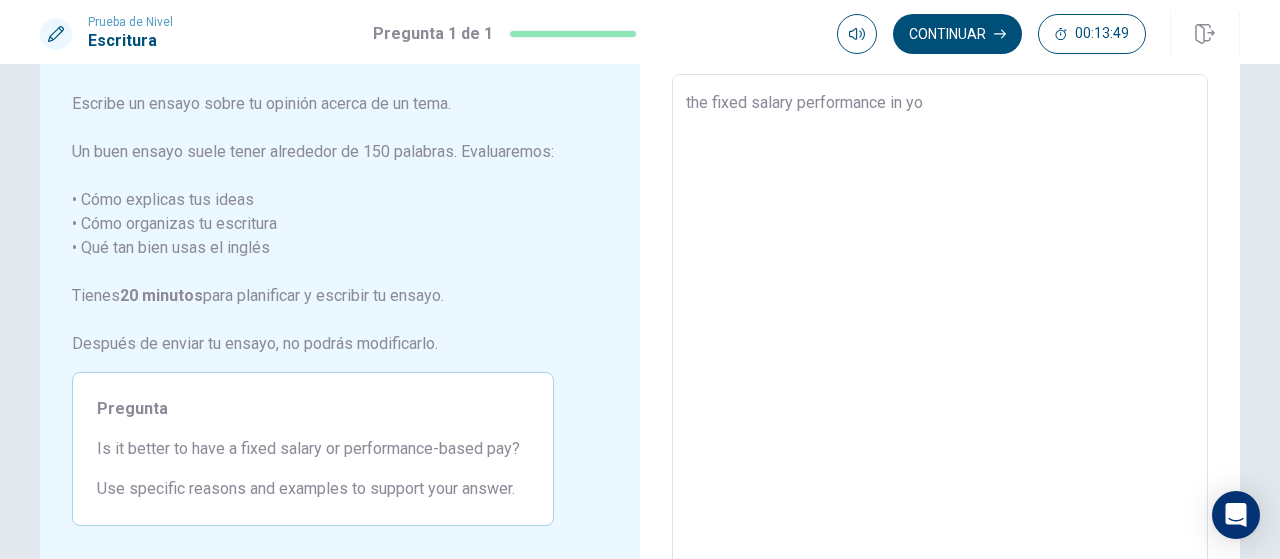 type on "x" 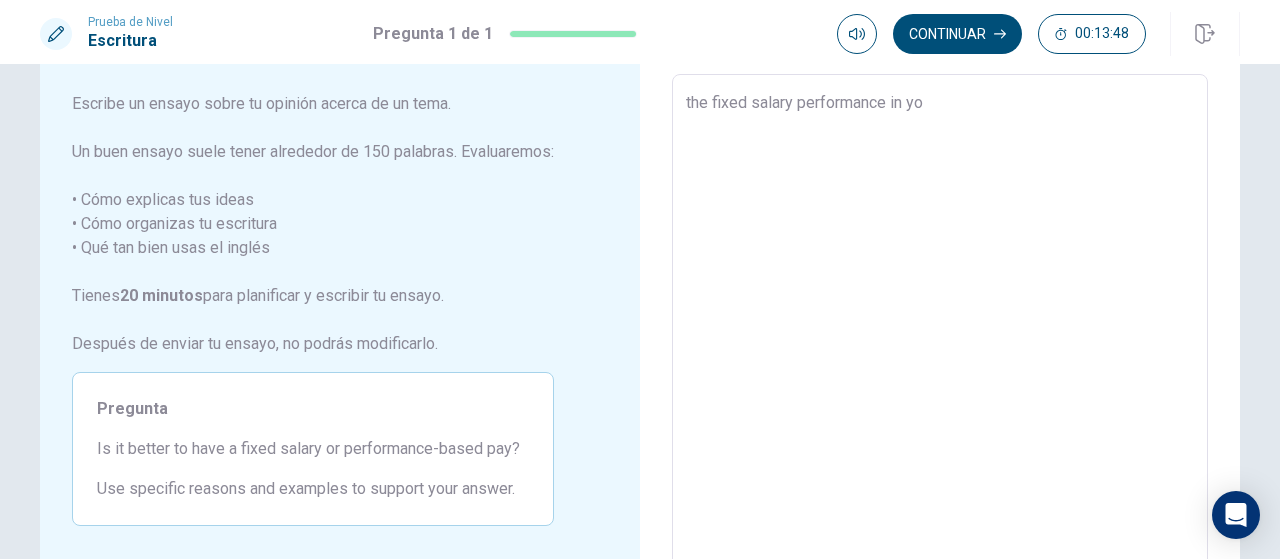 type on "the fixed salary performance in you" 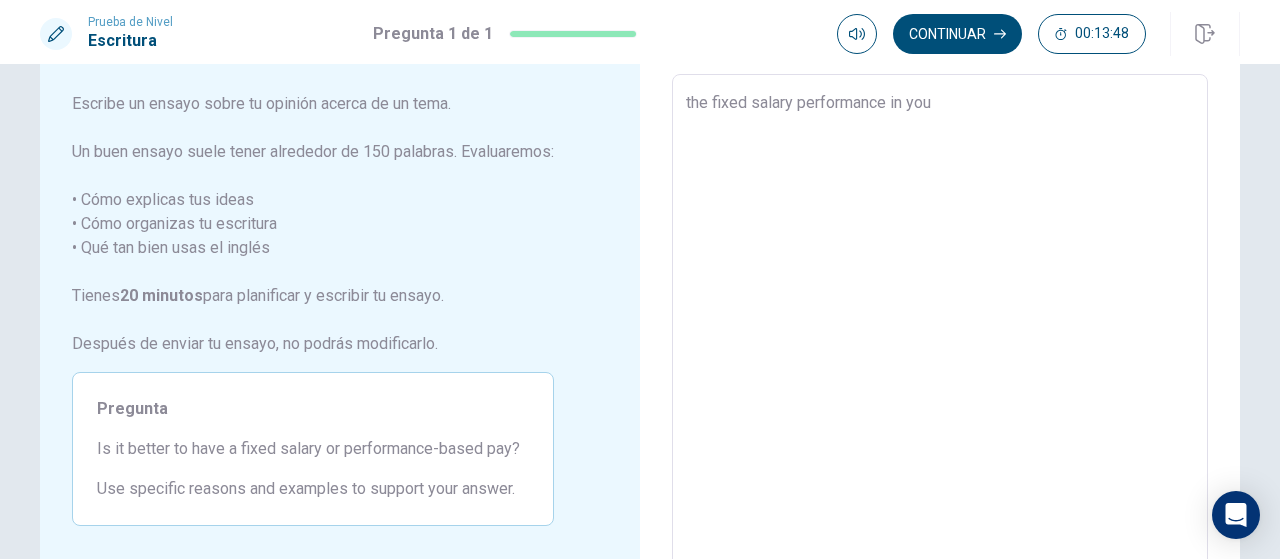 type on "x" 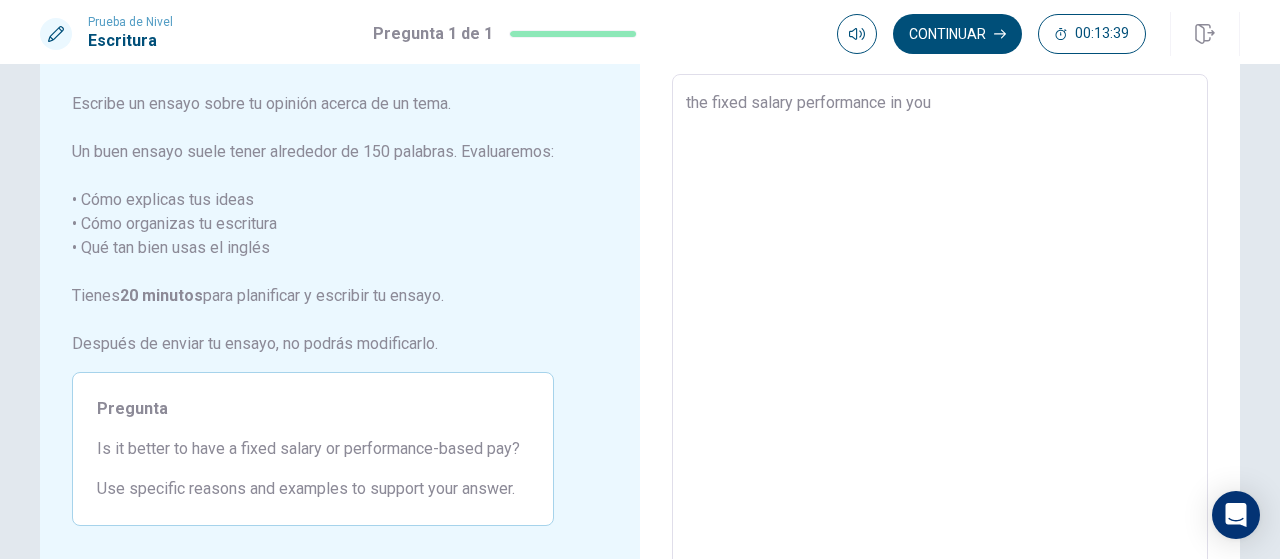 type on "x" 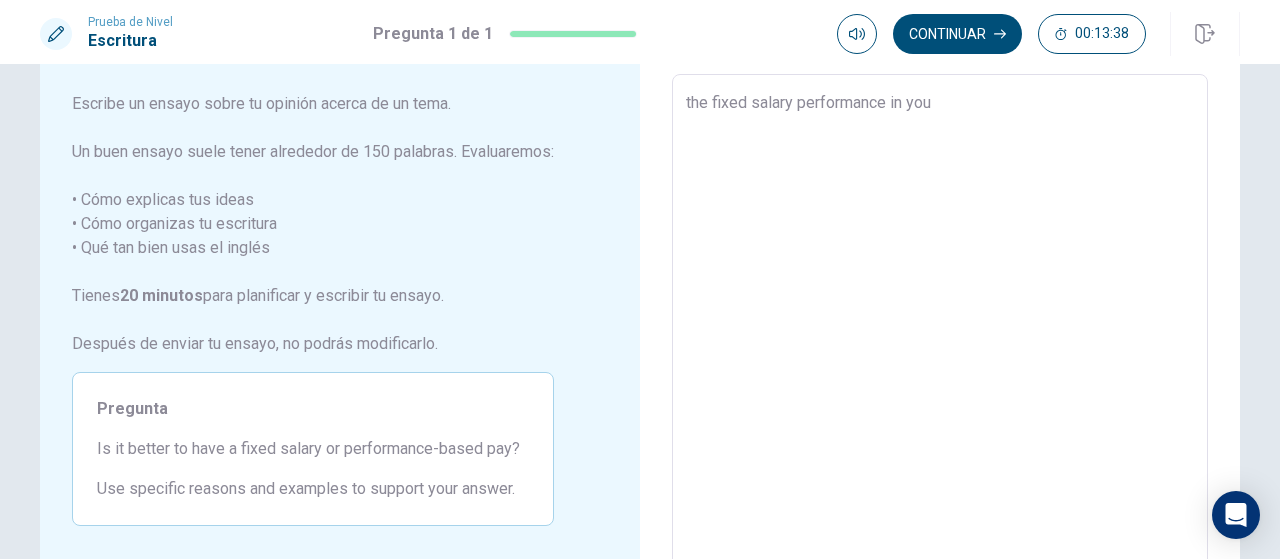 type on "the fixed salary performanc in you" 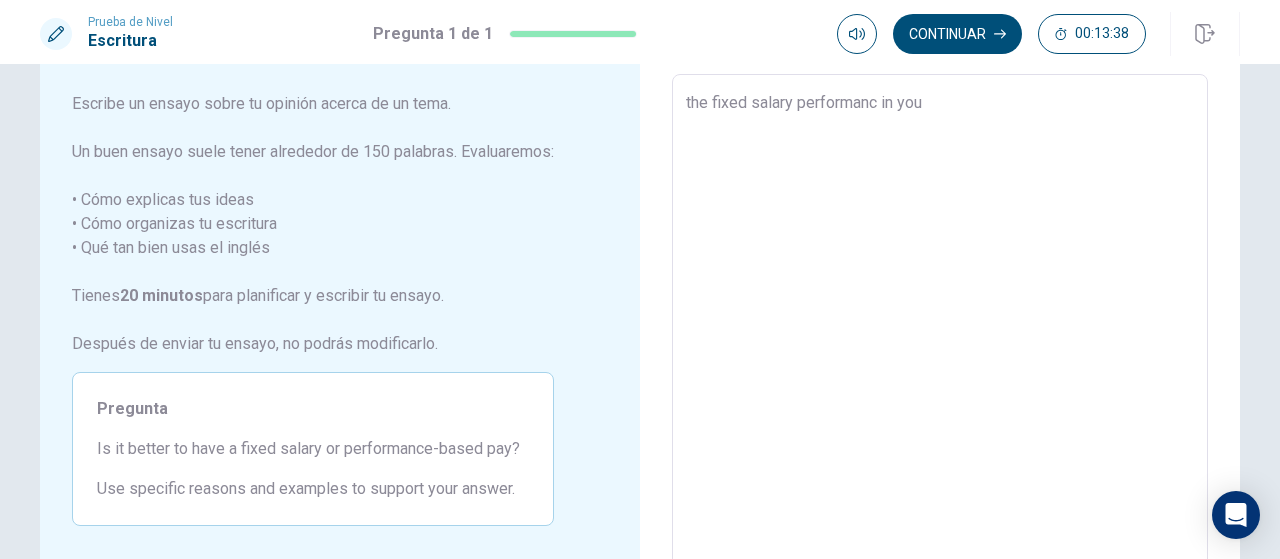 type on "x" 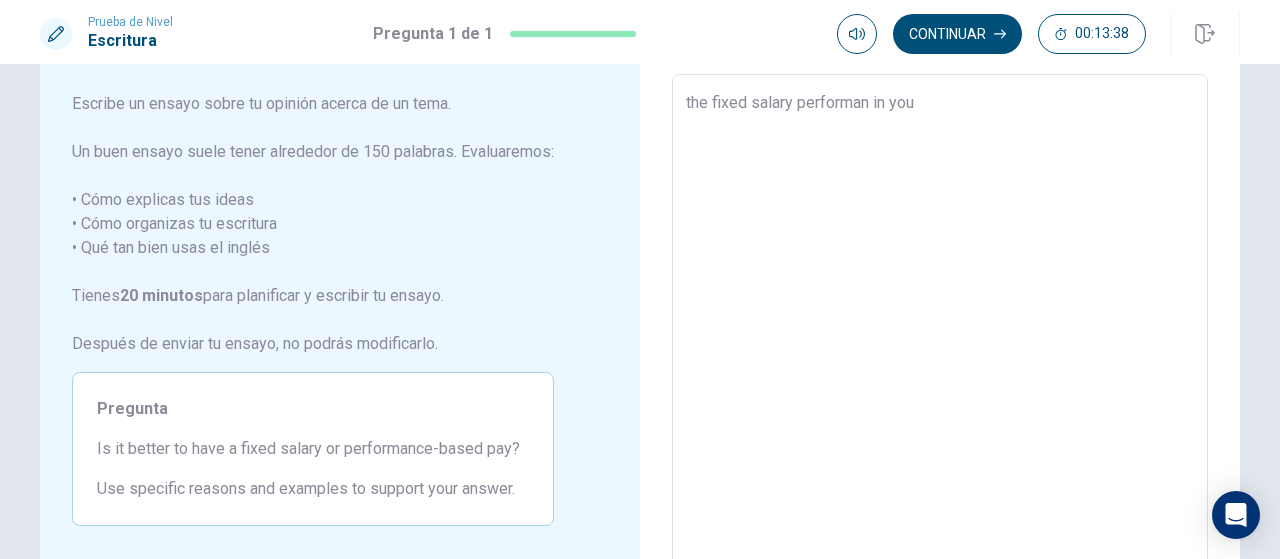 type on "x" 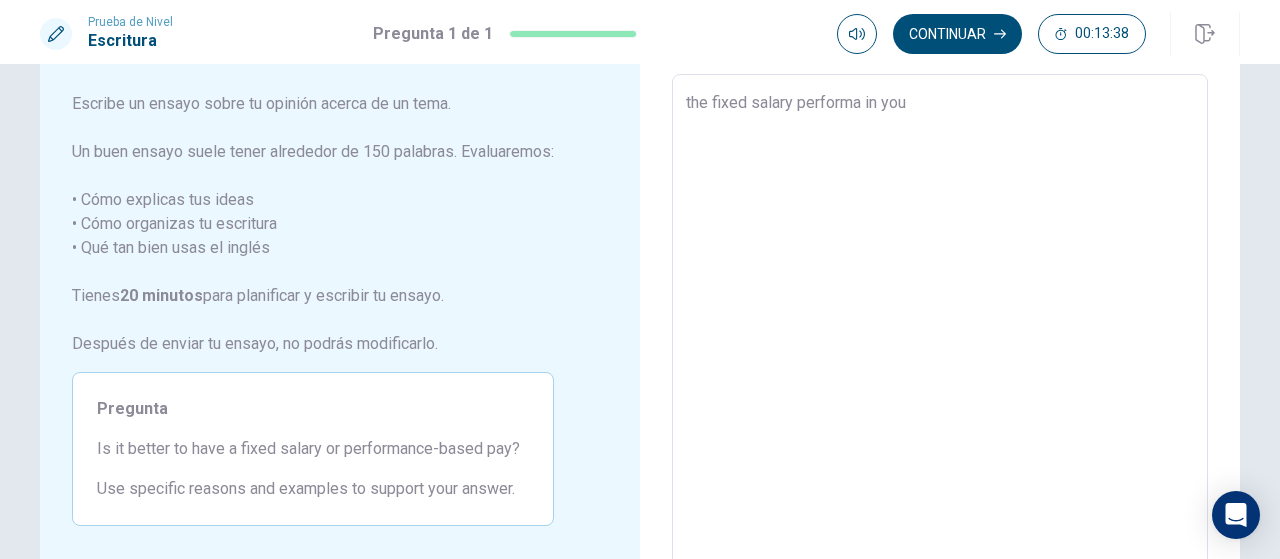 type on "x" 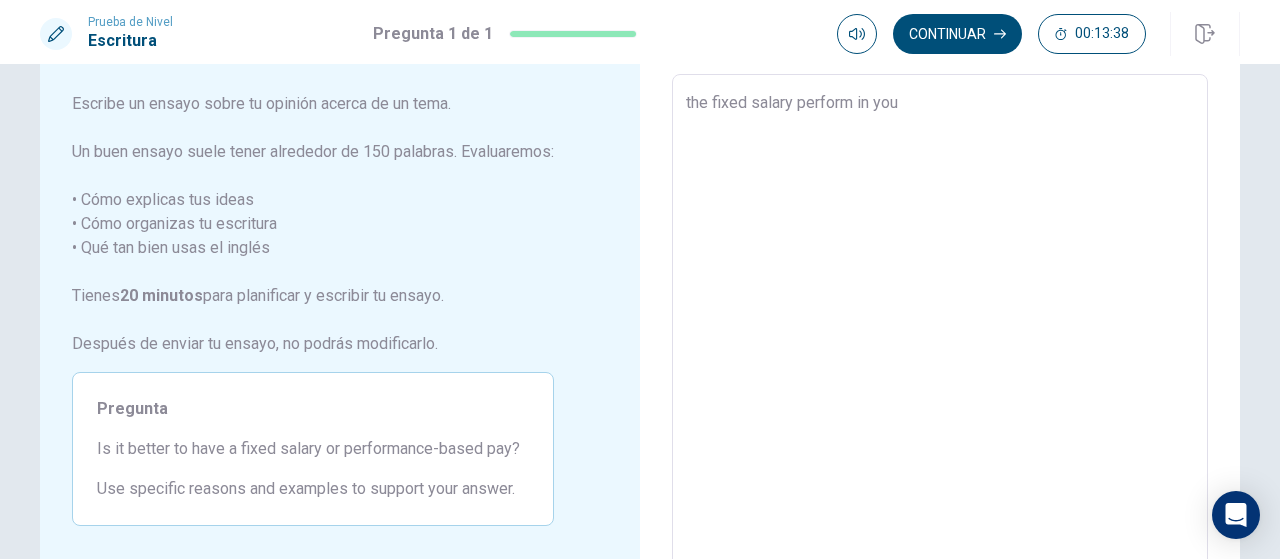 type on "x" 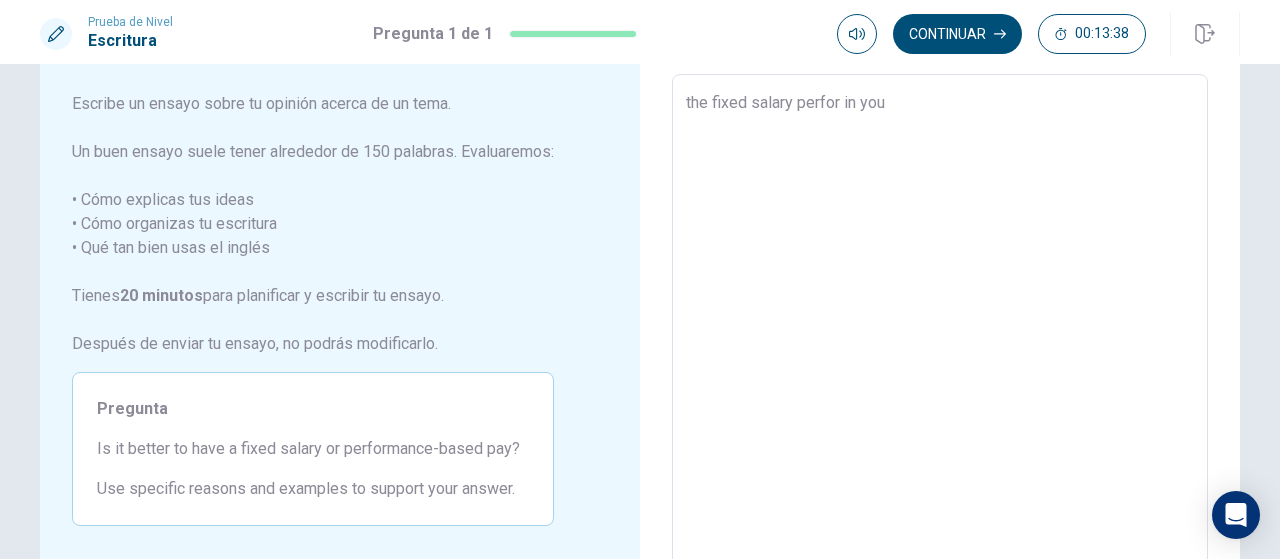 type on "x" 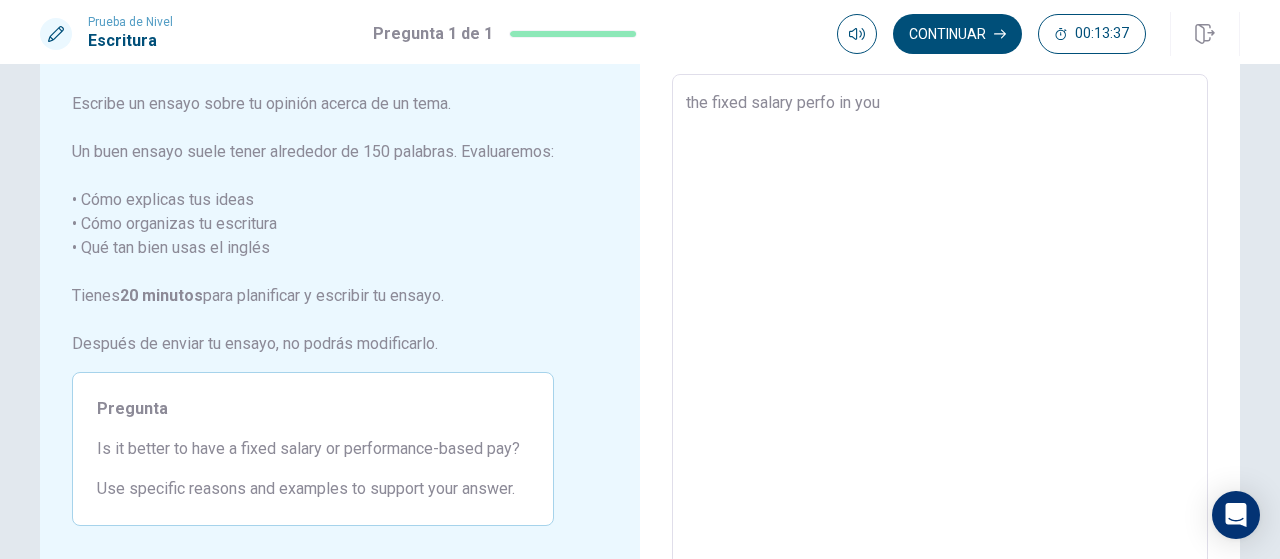type on "the fixed salary perf in you" 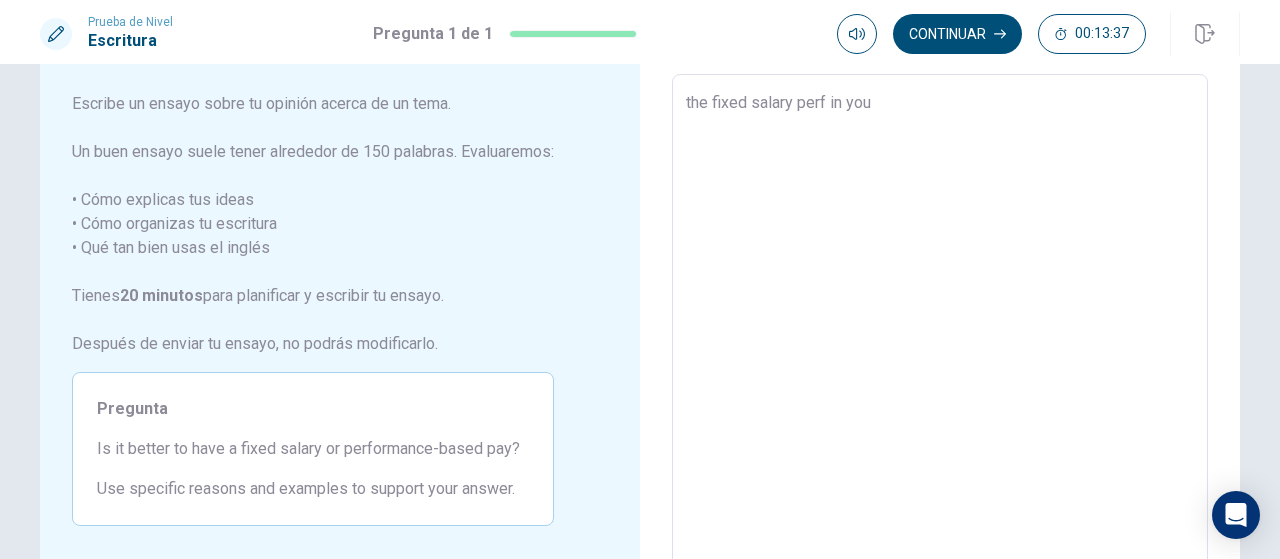 type on "x" 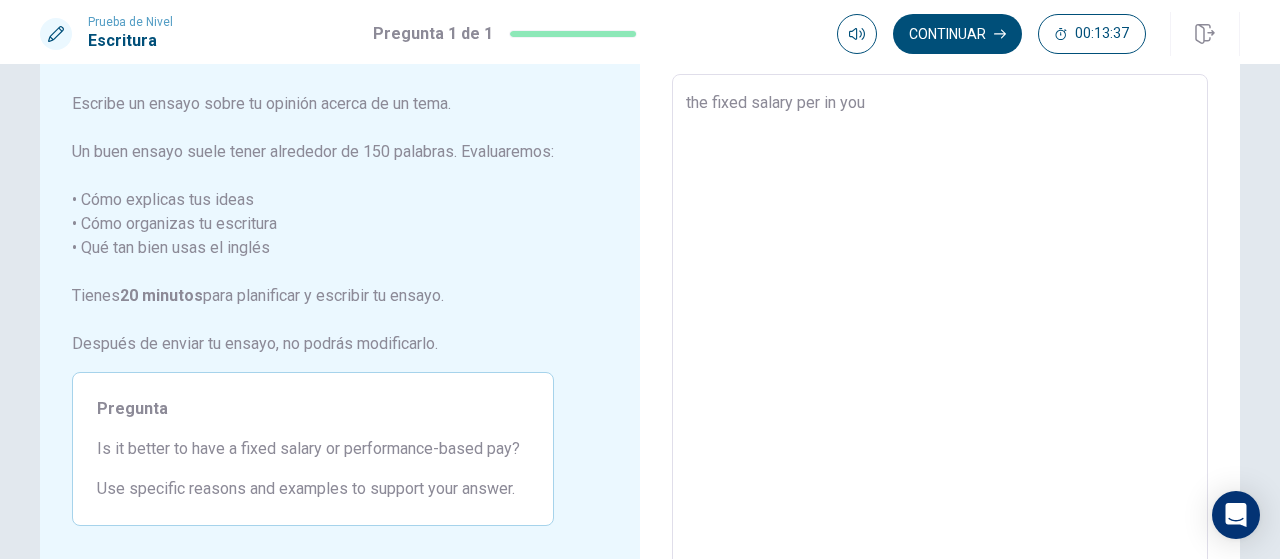 type on "x" 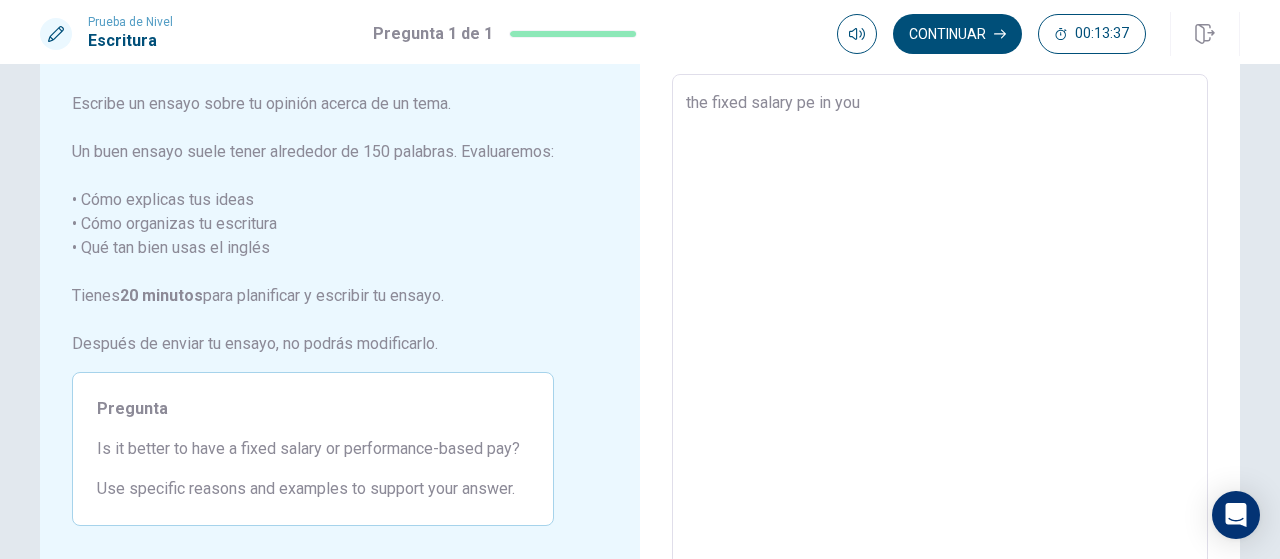 type on "x" 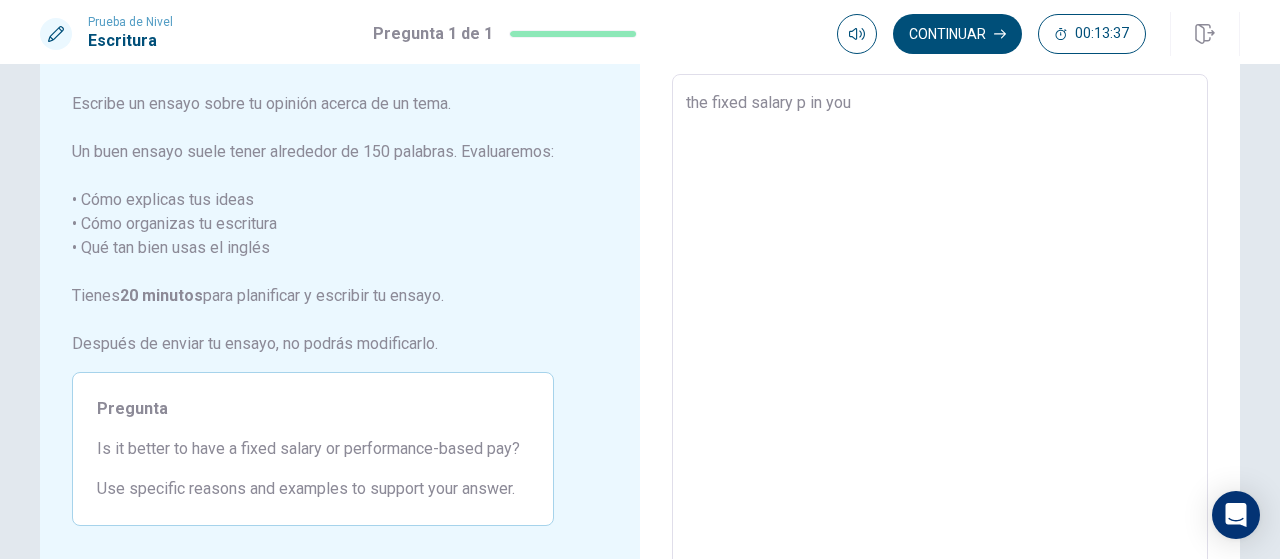 type on "x" 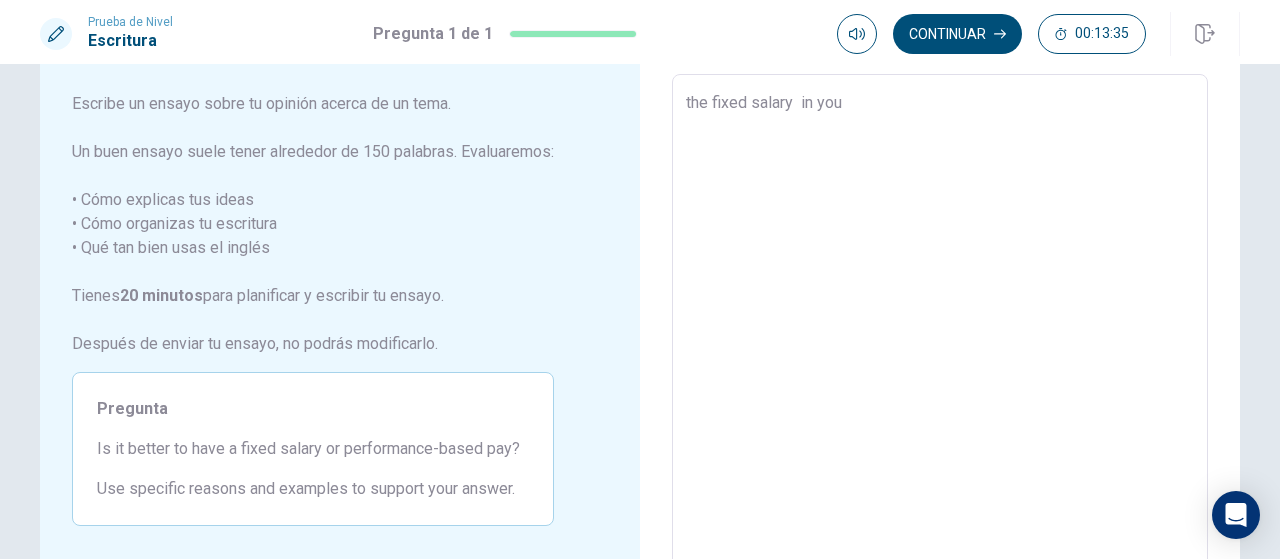 type on "x" 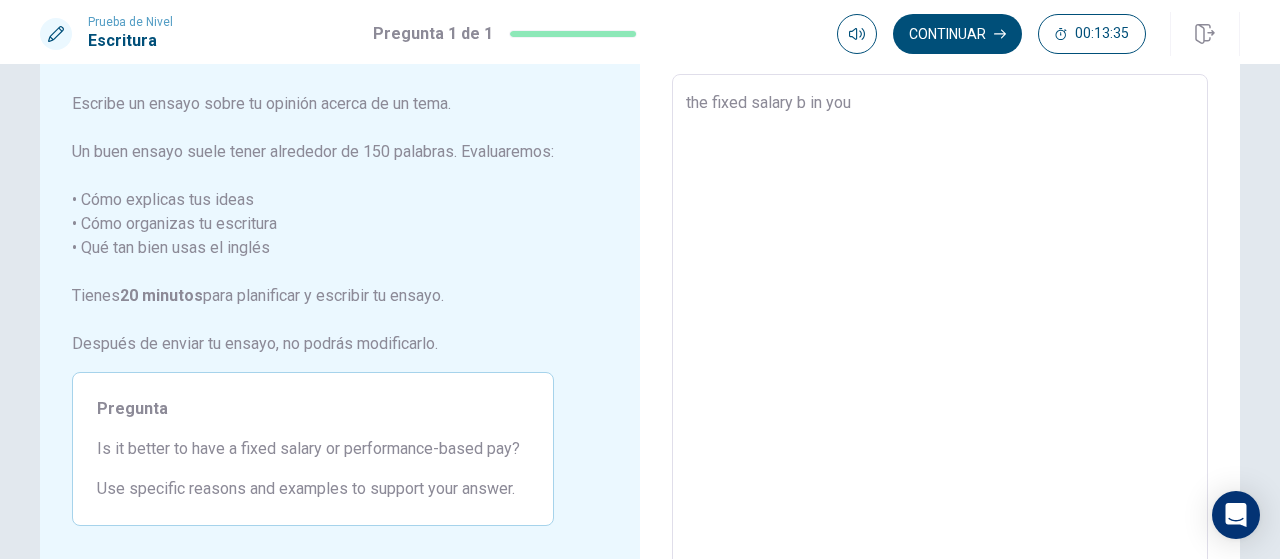 type on "x" 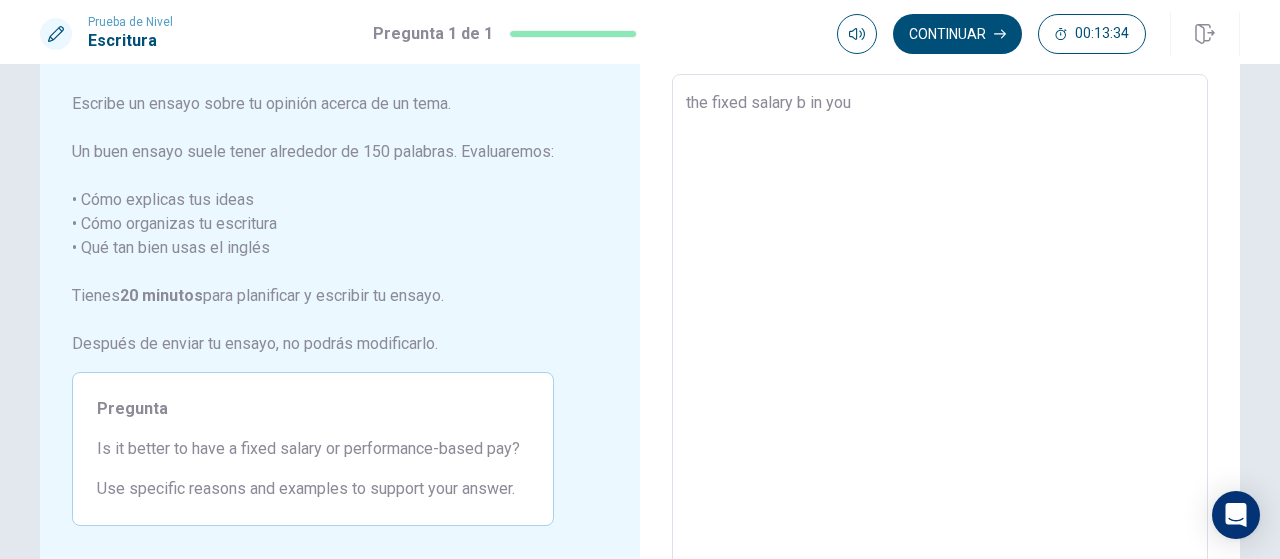 type on "the fixed salary be in you" 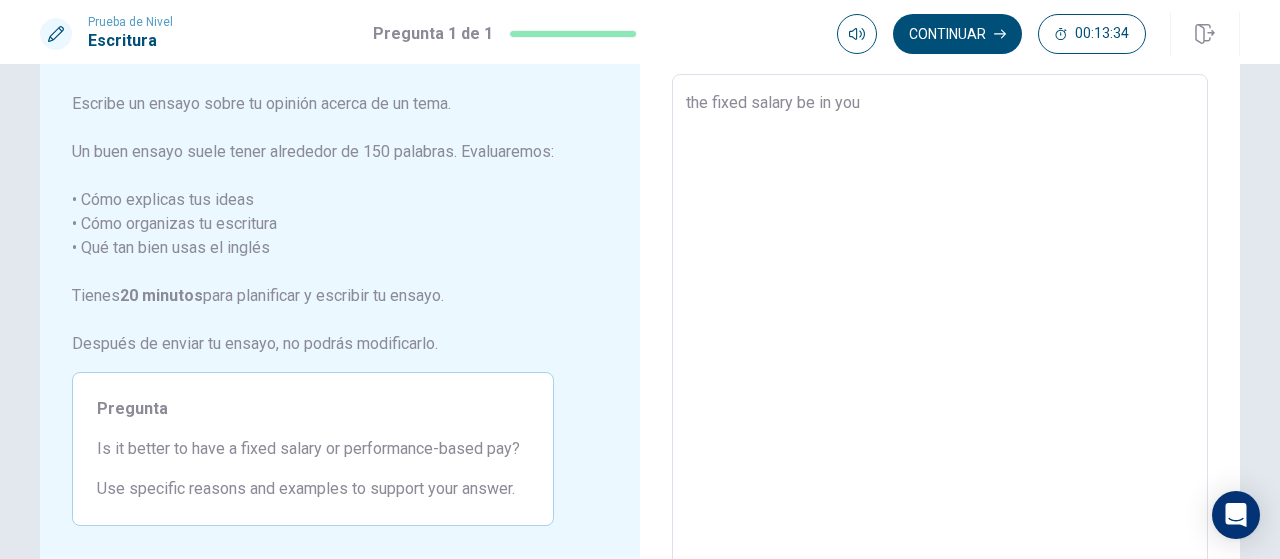 type on "x" 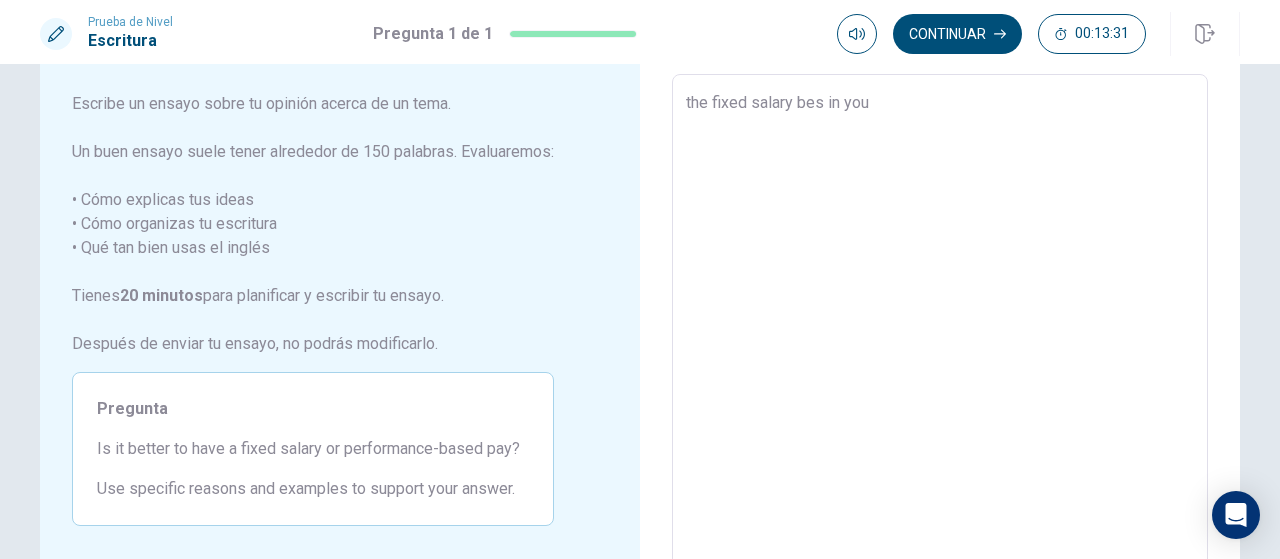 type on "x" 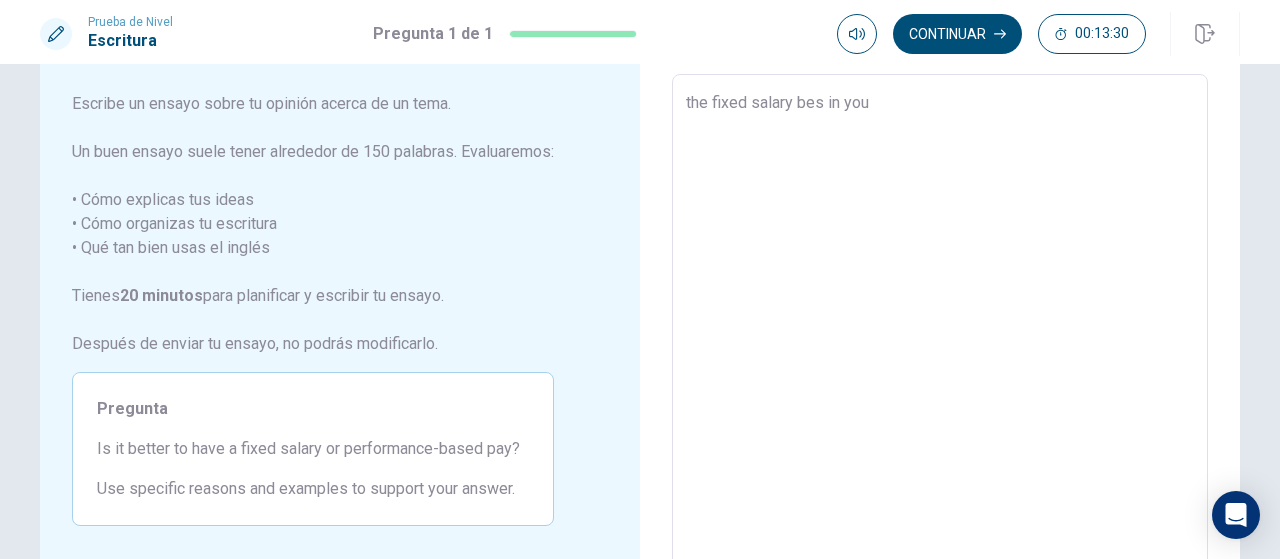 type on "the fixed salary be in you" 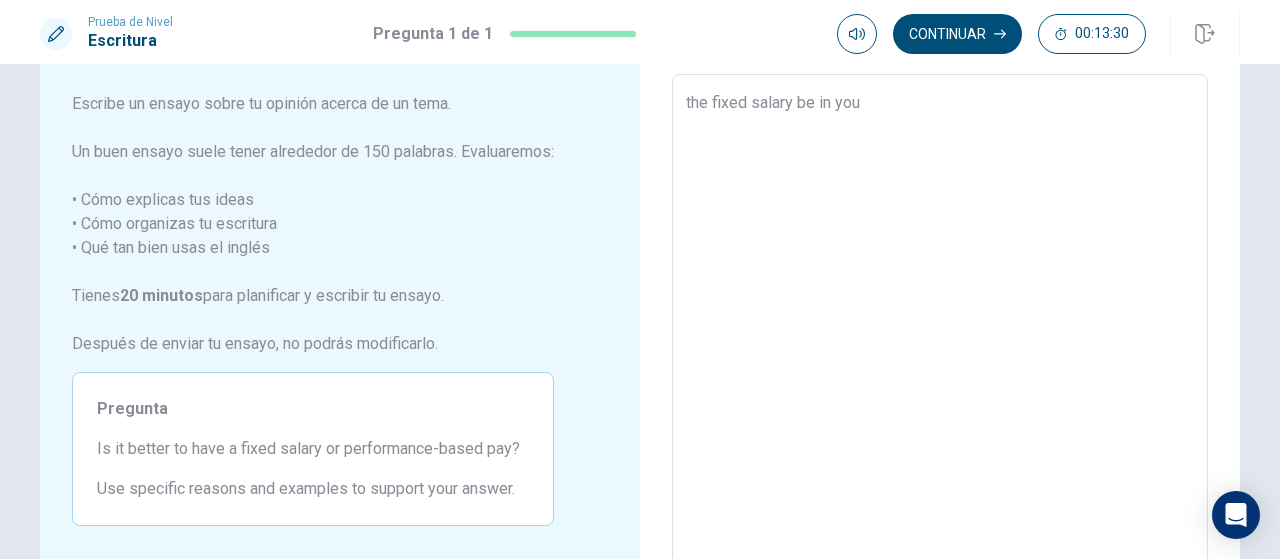 type on "x" 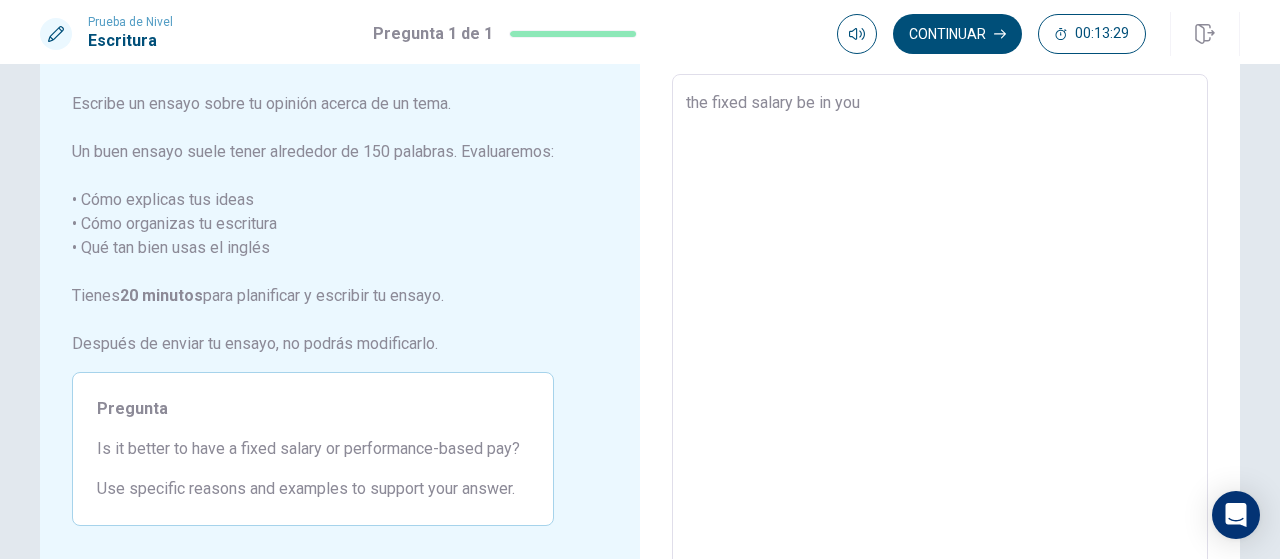 type on "the fixed salary b in you" 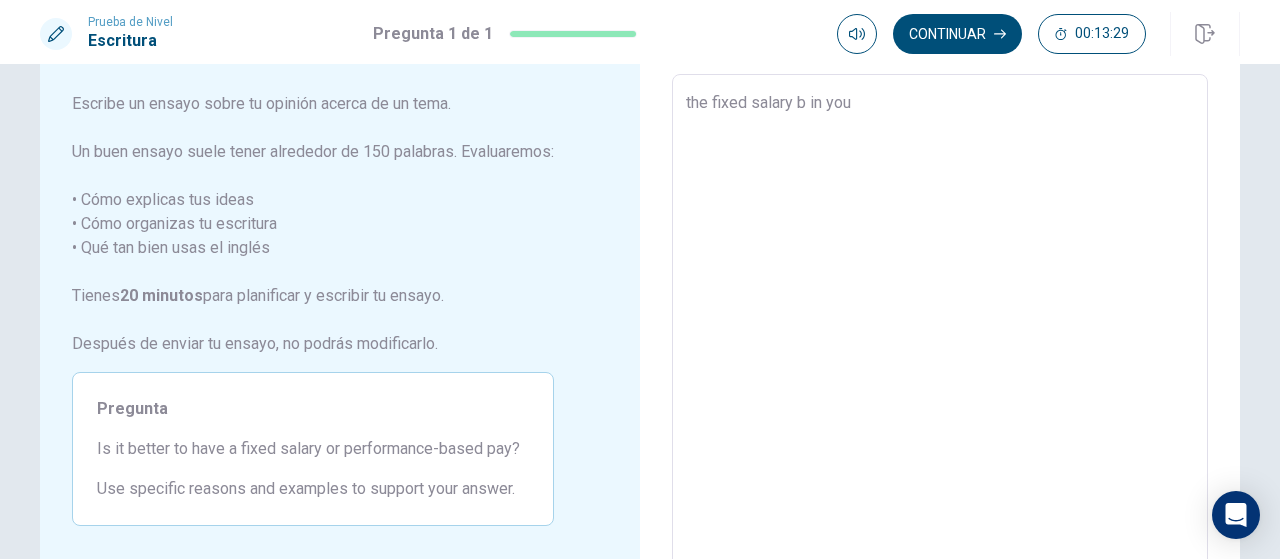 type on "x" 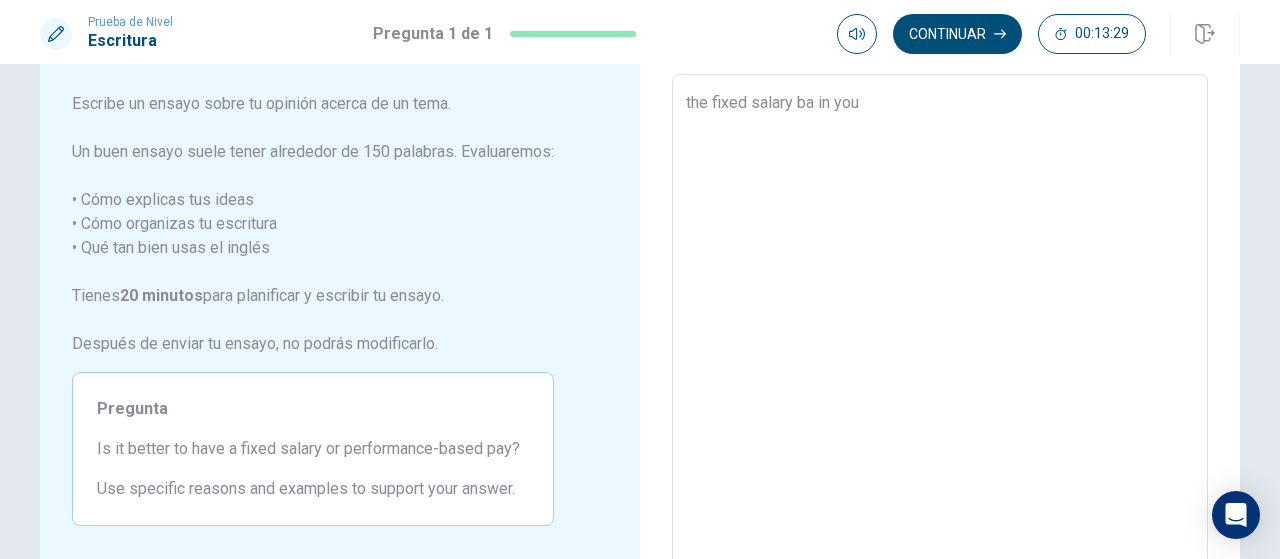 type on "x" 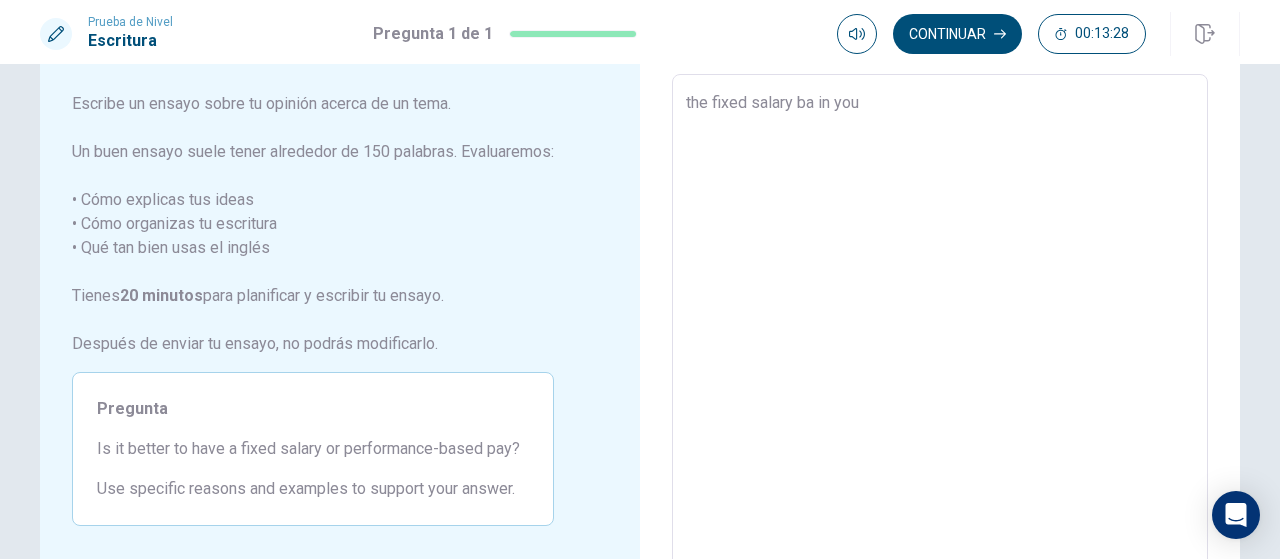 type on "the fixed salary bas in you" 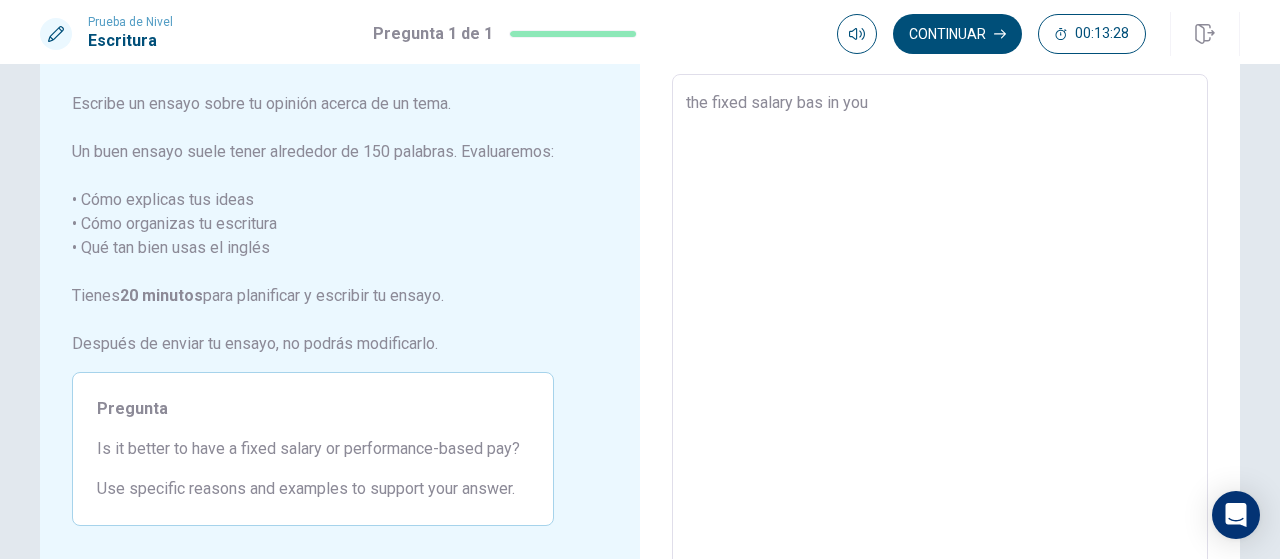 type on "x" 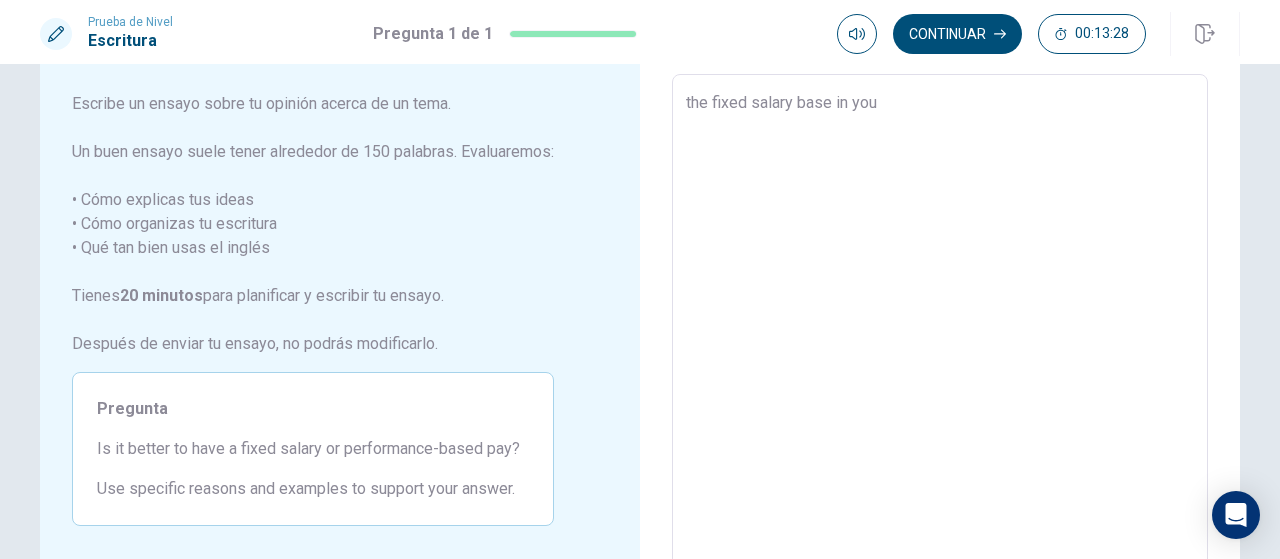 type on "x" 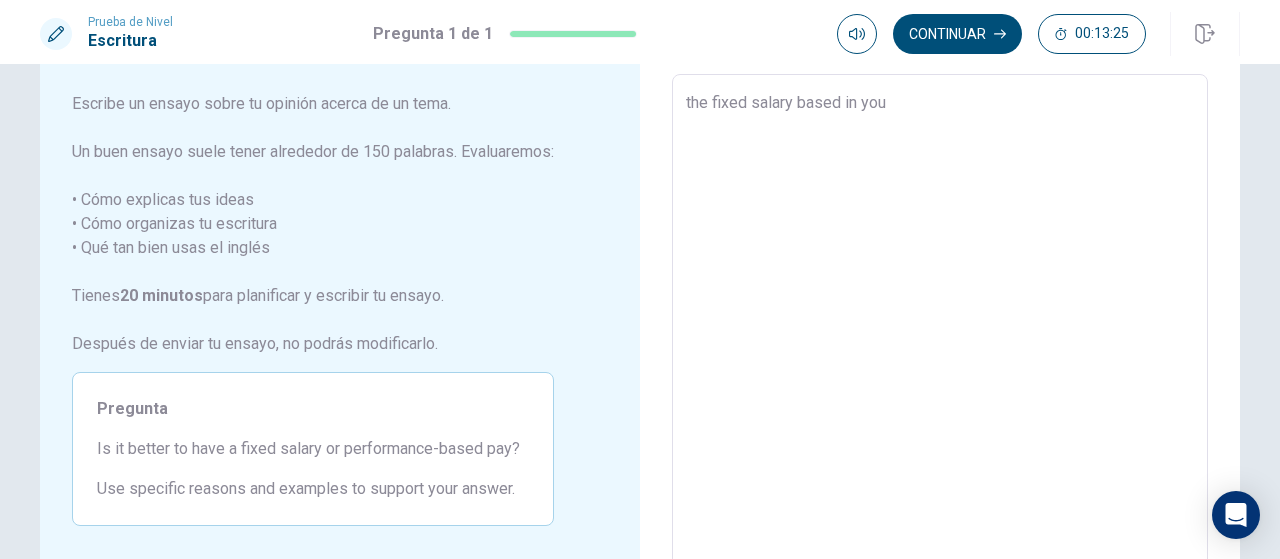 type on "x" 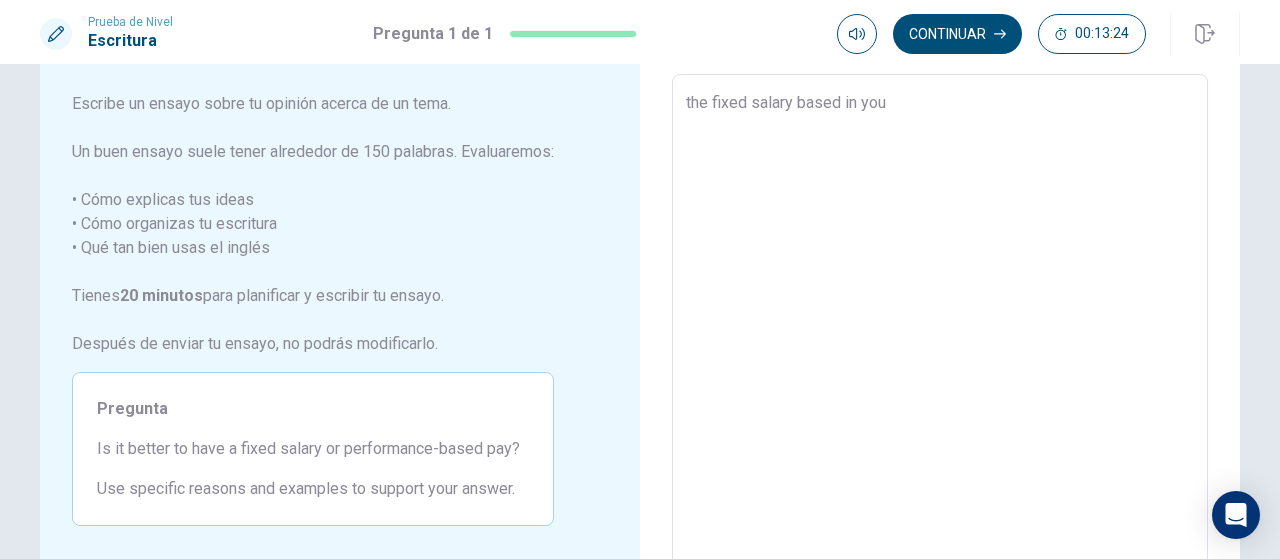 type on "the fixed salary based in you p" 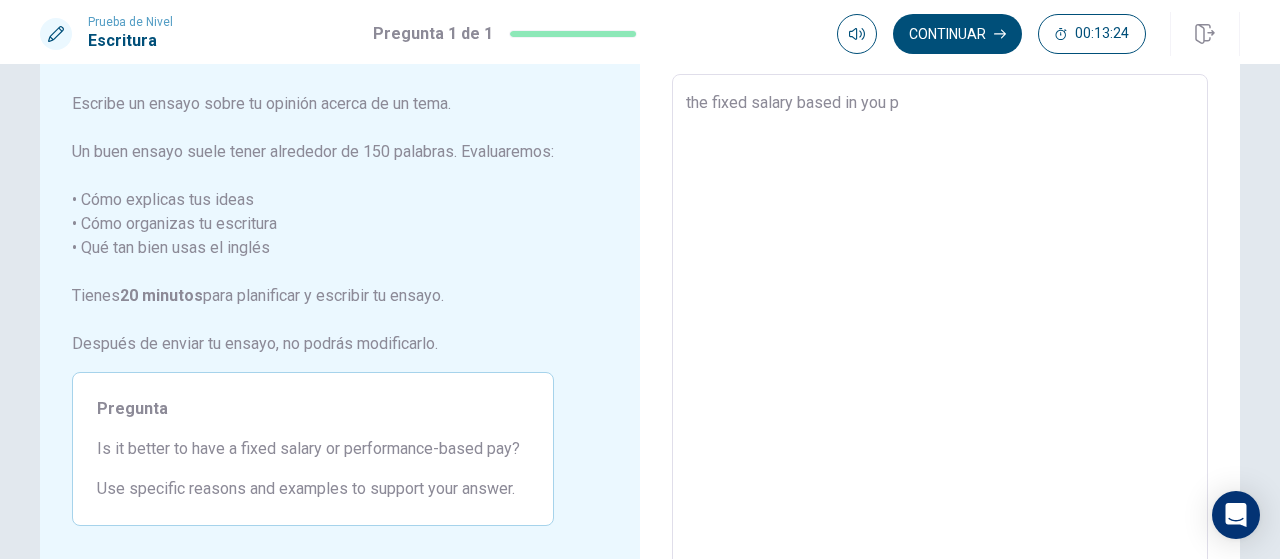 type on "x" 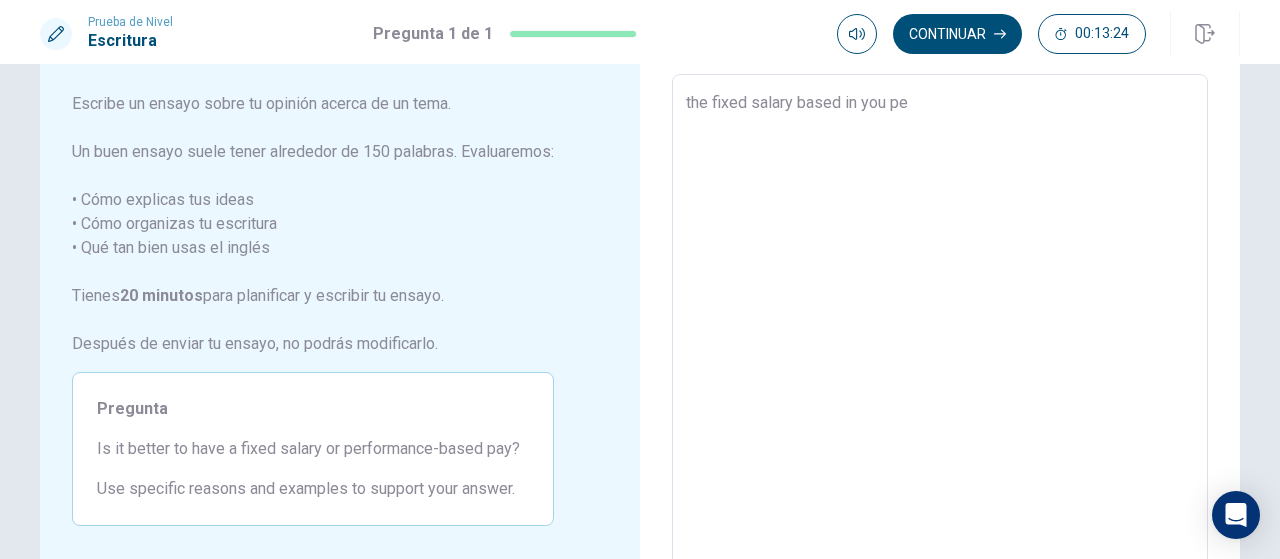 type on "the fixed salary based in you per" 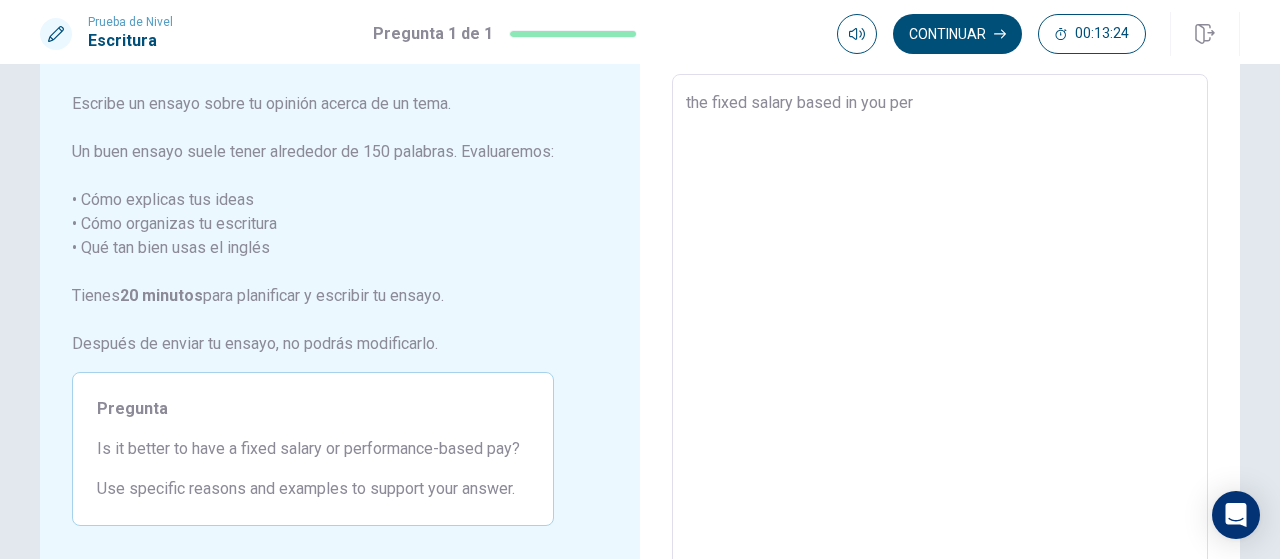 type on "x" 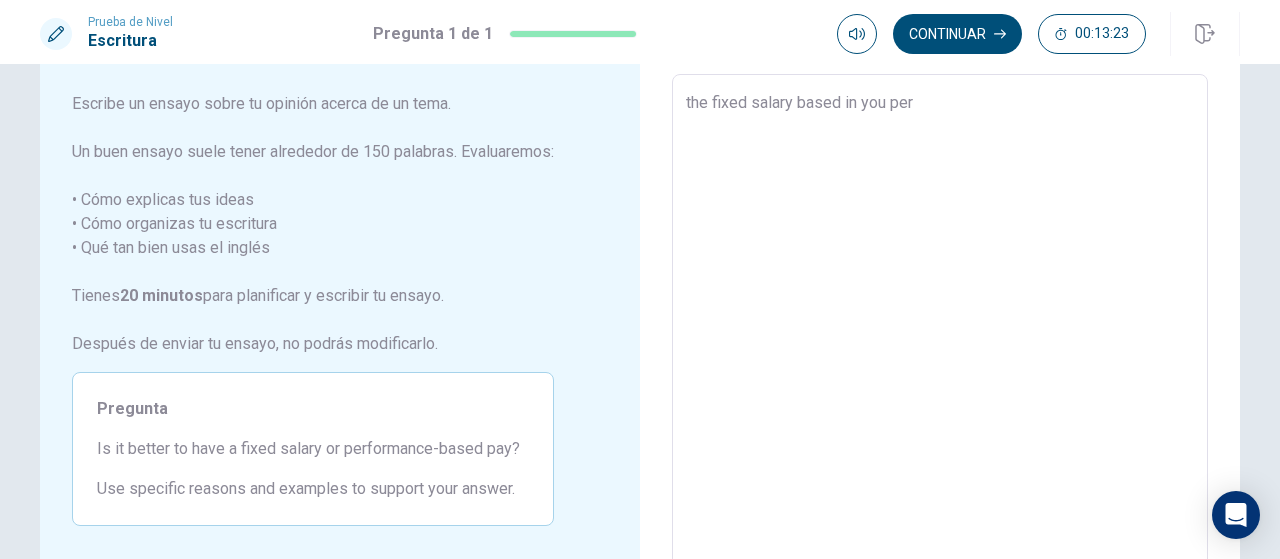 type on "the fixed salary based in you perf" 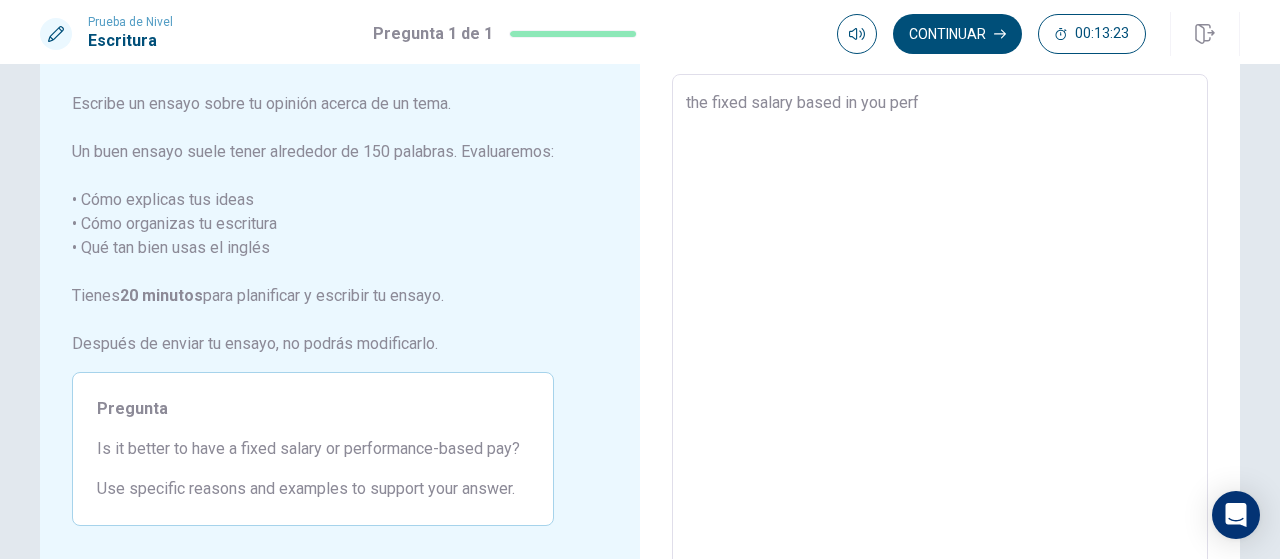type on "x" 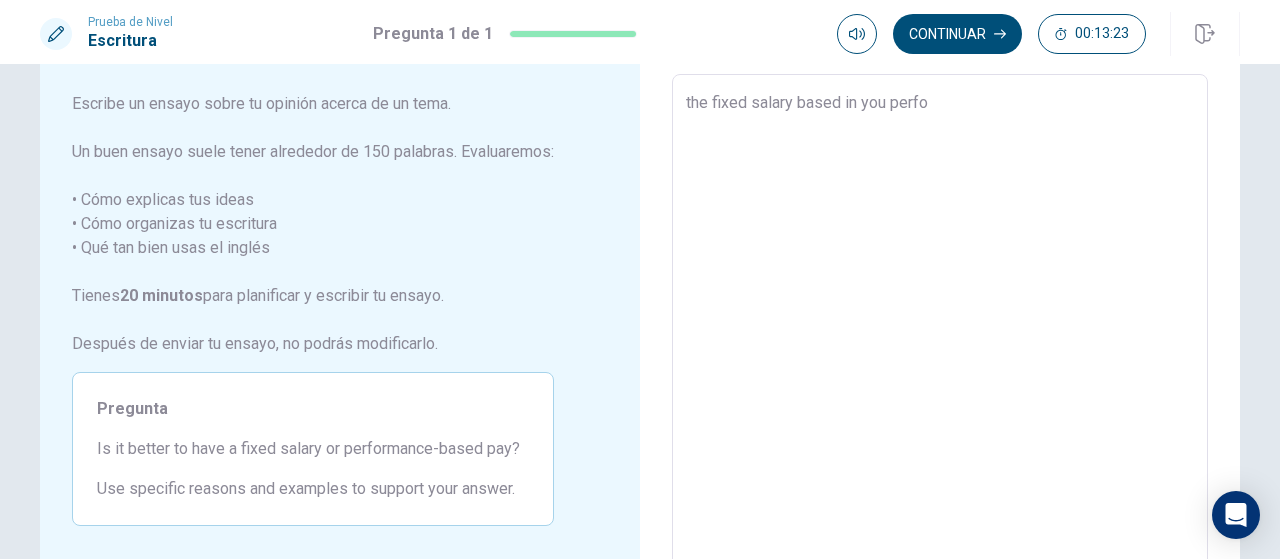 type 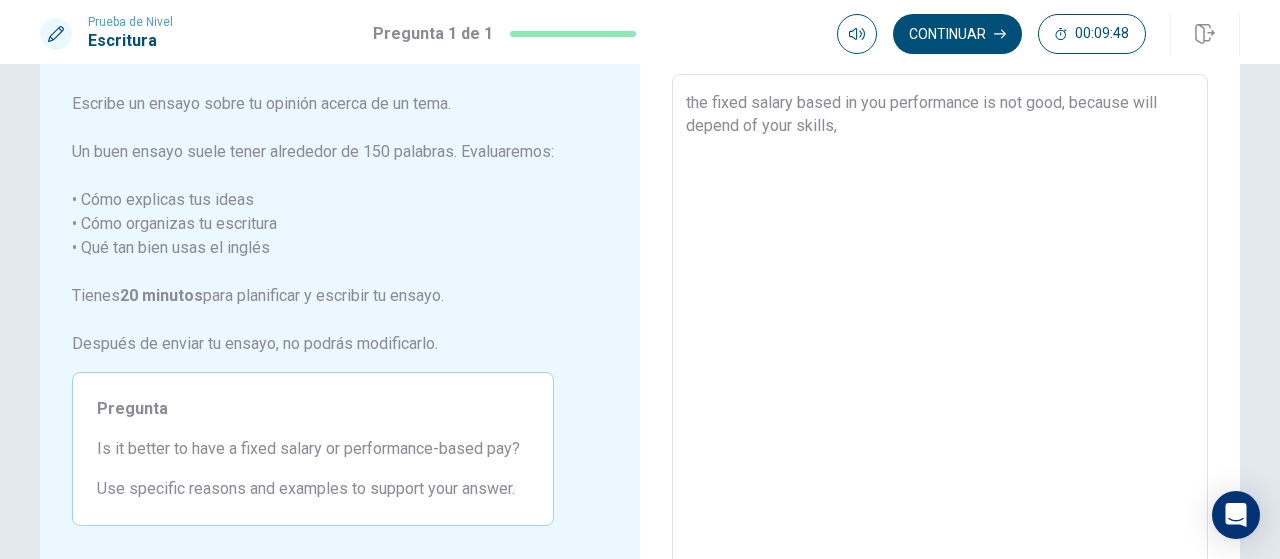 click on "the fixed salary based in you performance is not good, because will depend of your skills," at bounding box center [940, 351] 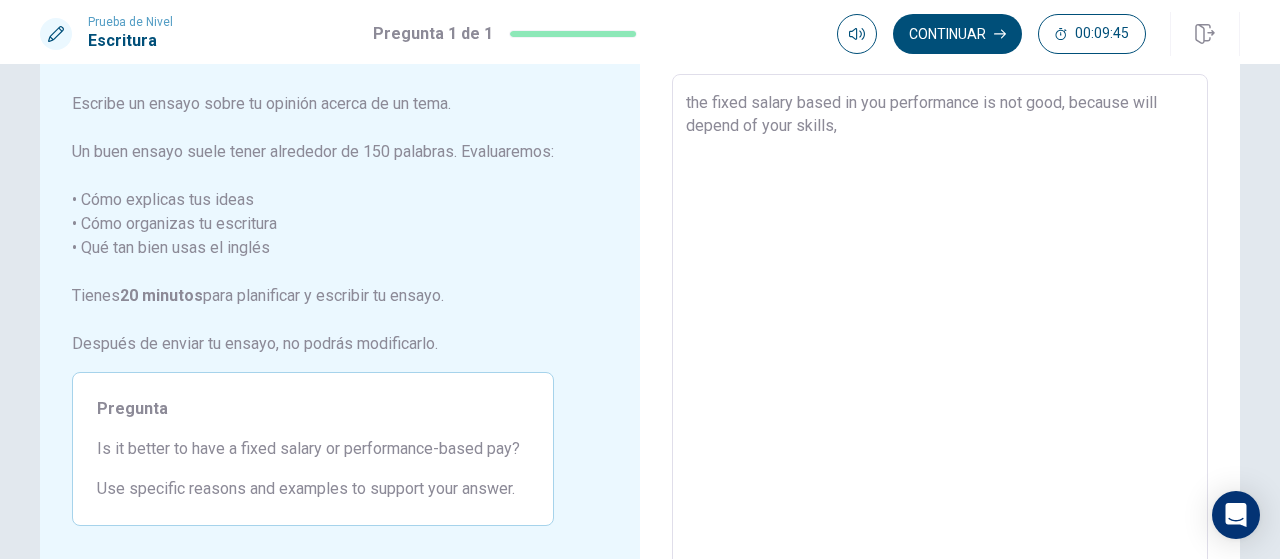 click on "the fixed salary based in you performance is not good, because will depend of your skills," at bounding box center [940, 351] 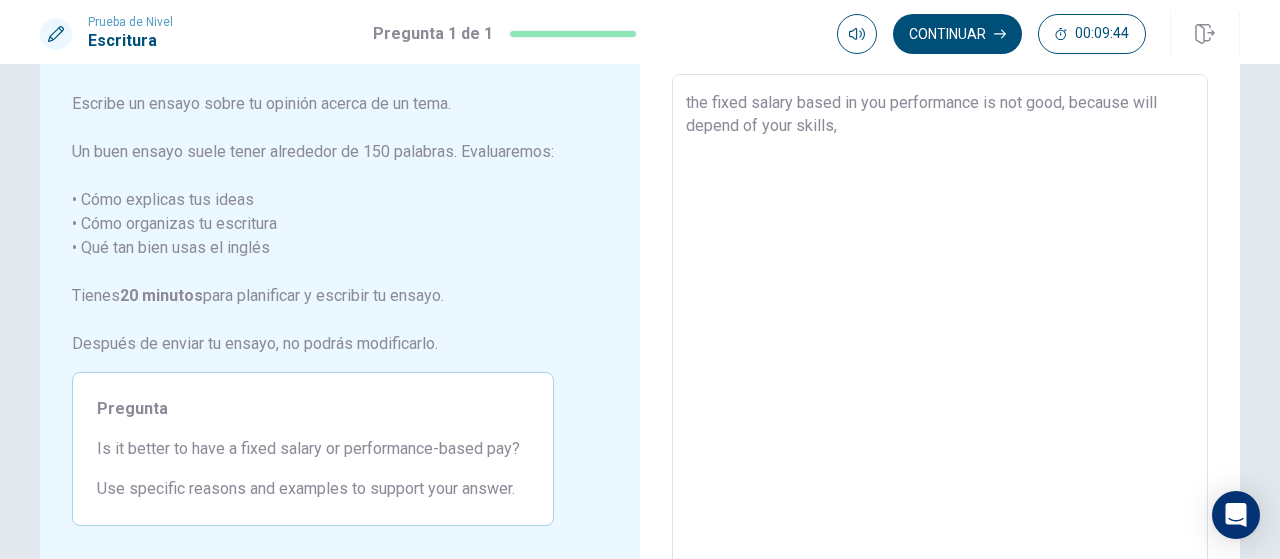 click on "the fixed salary based in you performance is not good, because will depend of your skills," at bounding box center [940, 351] 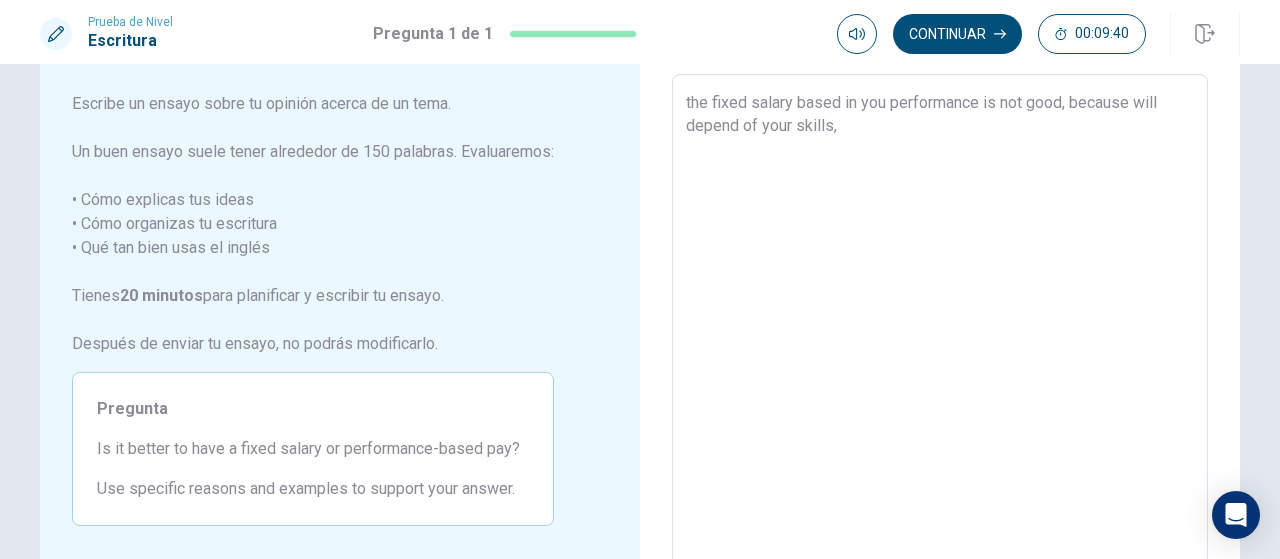 click on "the fixed salary based in you performance is not good, because will depend of your skills," at bounding box center (940, 351) 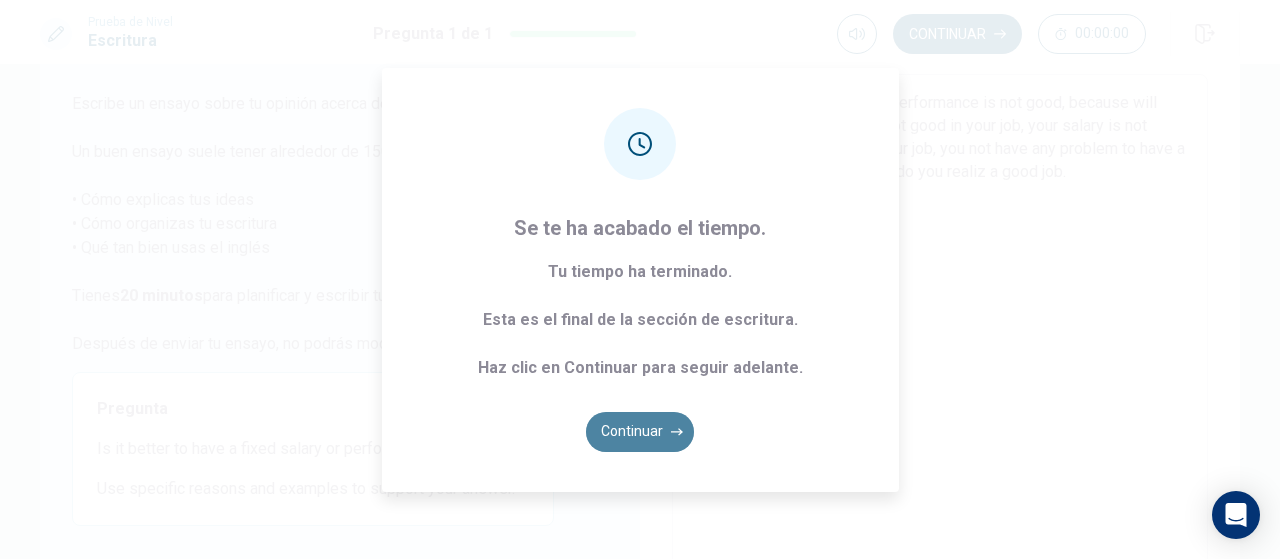 click on "Continuar" at bounding box center (640, 432) 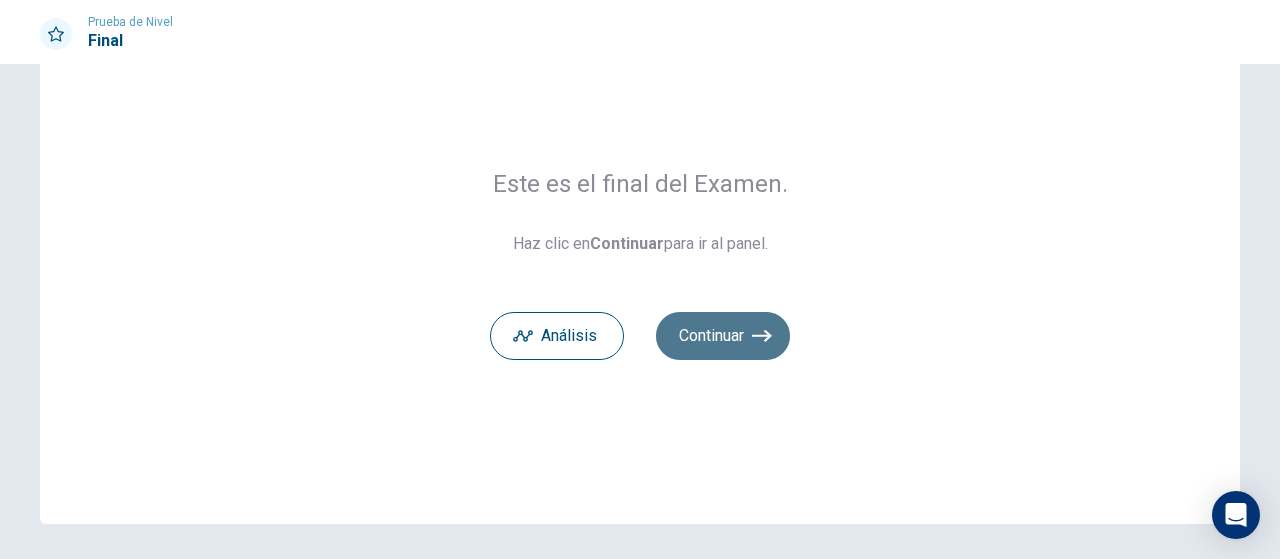click on "Continuar" at bounding box center (723, 336) 